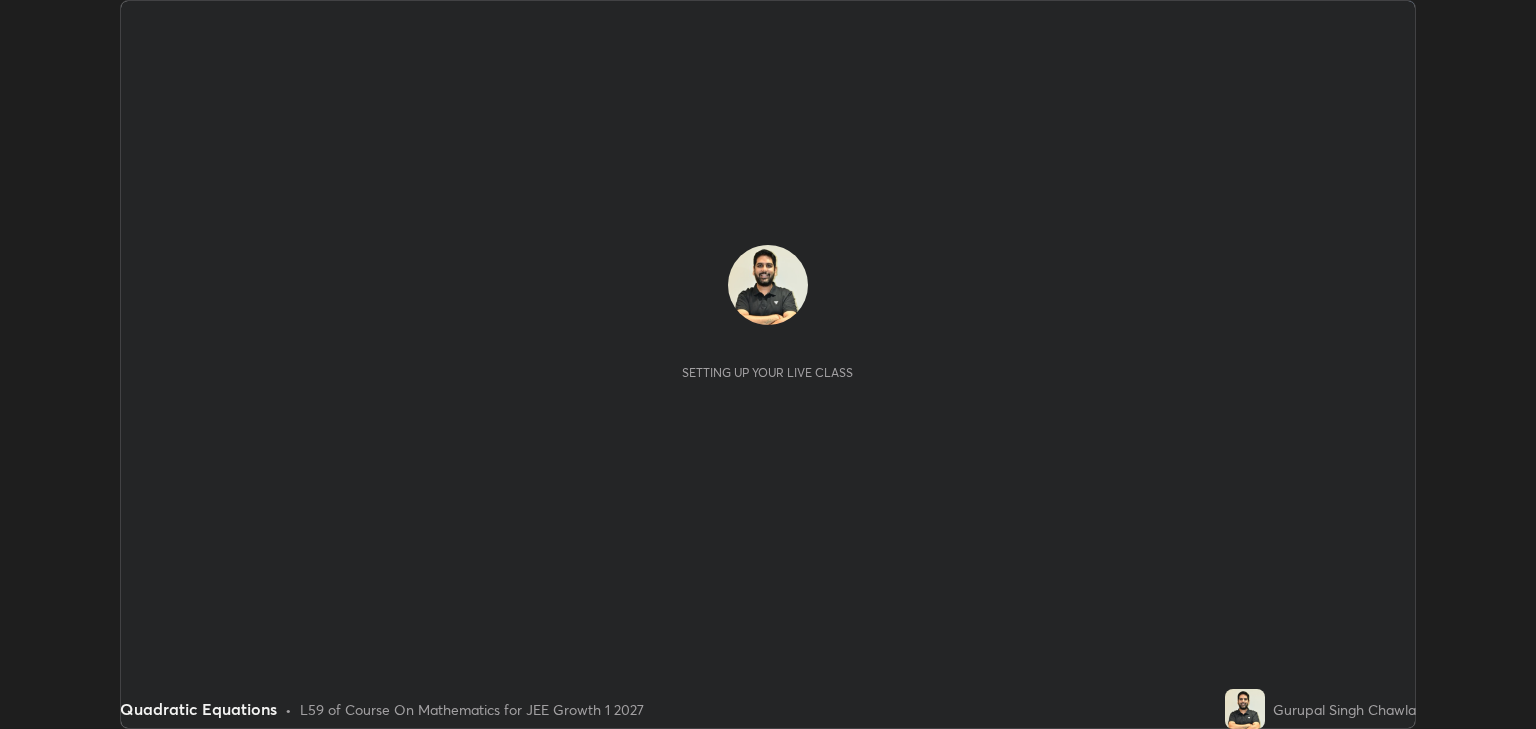 scroll, scrollTop: 0, scrollLeft: 0, axis: both 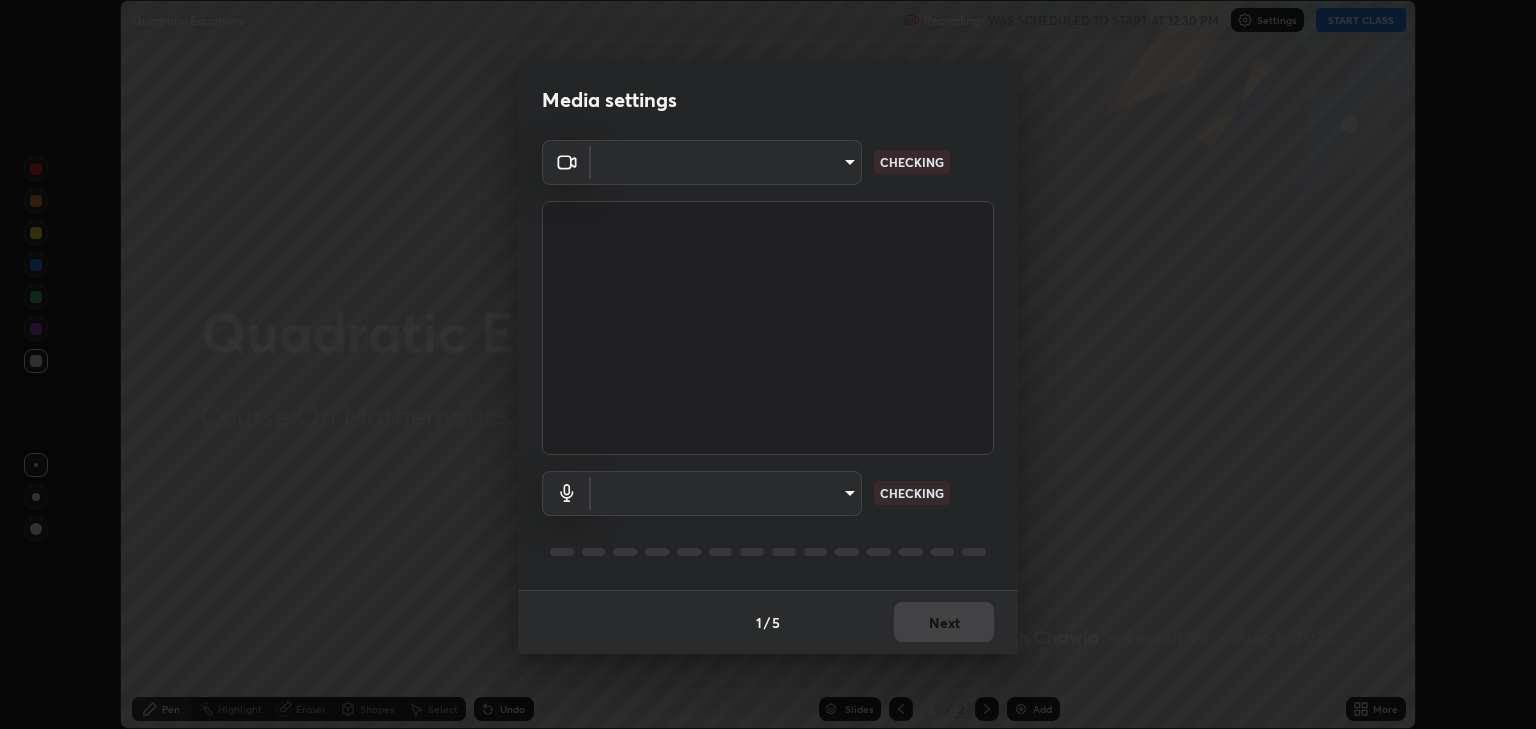 type on "a5fd4db2a2ff04be9e75800ceec395402009cfa99126b0c31c67d7c87717ec82" 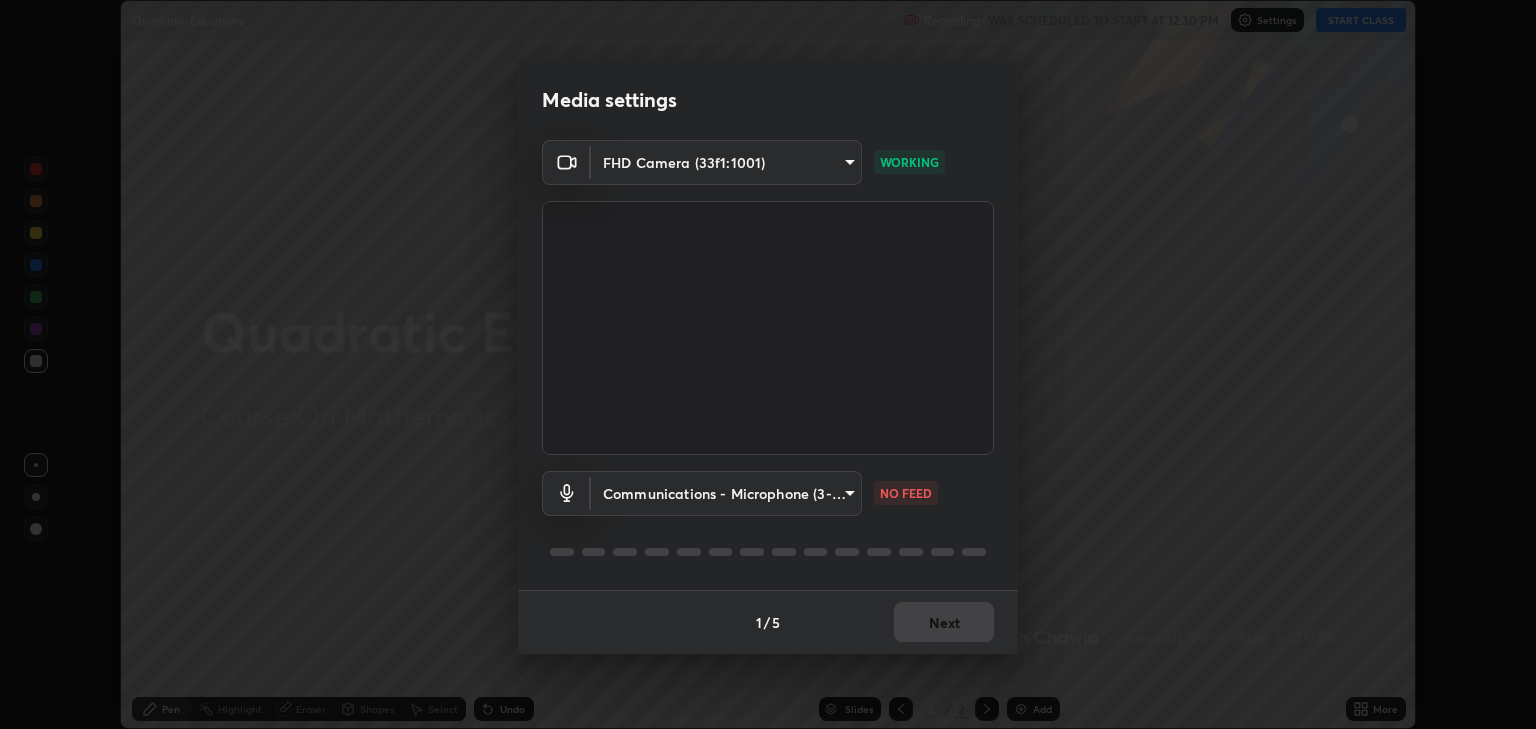 click on "Erase all Quadratic Equations Recording WAS SCHEDULED TO START AT  12:30 PM Settings START CLASS Setting up your live class Quadratic Equations • L59 of Course On Mathematics for JEE Growth 1 2027 [FULL_NAME] Pen Highlight Eraser Shapes Select Undo Slides 2 / 2 Add More No doubts shared Encourage your learners to ask a doubt for better clarity Report an issue Reason for reporting Buffering Chat not working Audio - Video sync issue Educator video quality low ​ Attach an image Report Media settings FHD Camera (33f1:1001) a5fd4db2a2ff04be9e75800ceec395402009cfa99126b0c31c67d7c87717ec82 WORKING Communications - Microphone (3- USB Audio Device) communications NO FEED 1 / 5 Next" at bounding box center (768, 364) 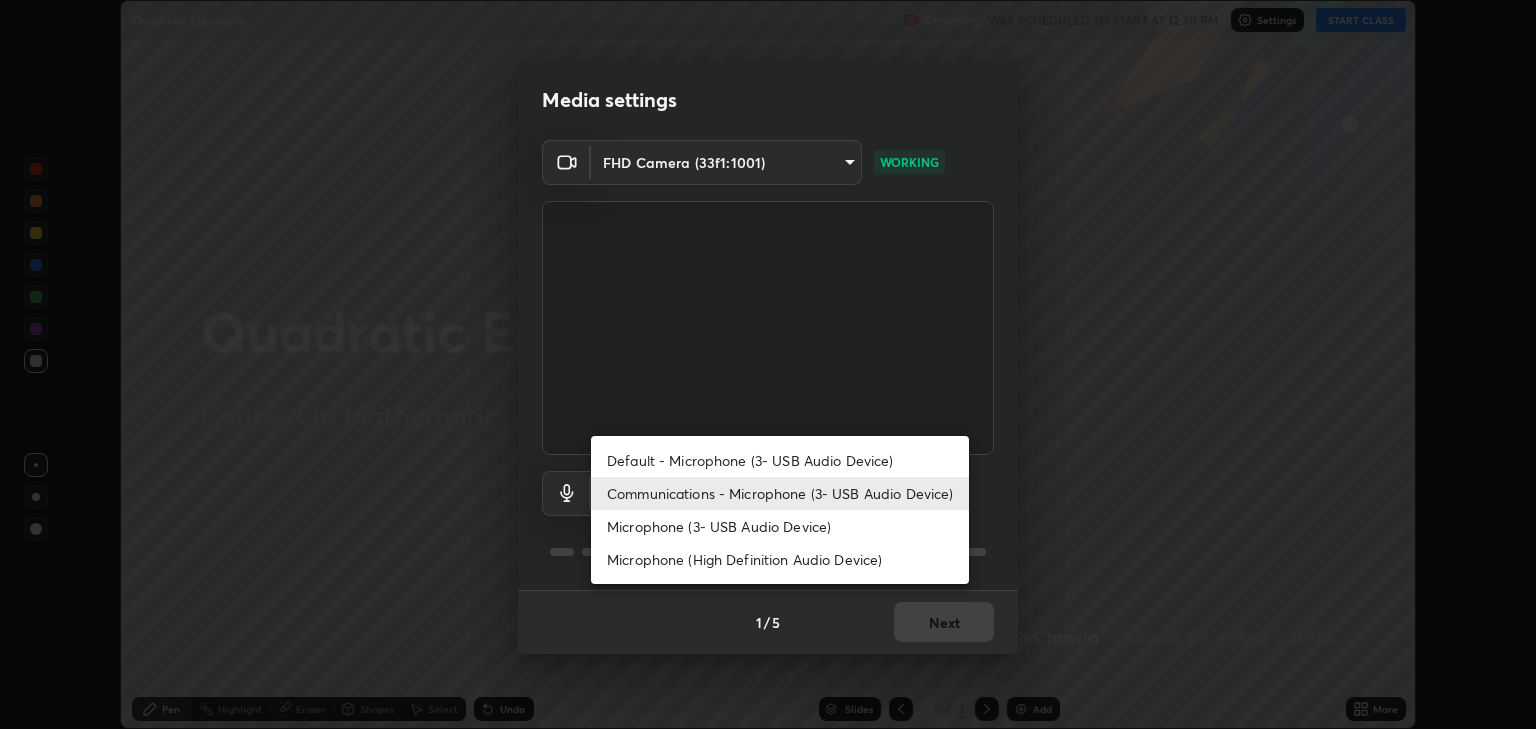 click on "Microphone (3- USB Audio Device)" at bounding box center (780, 526) 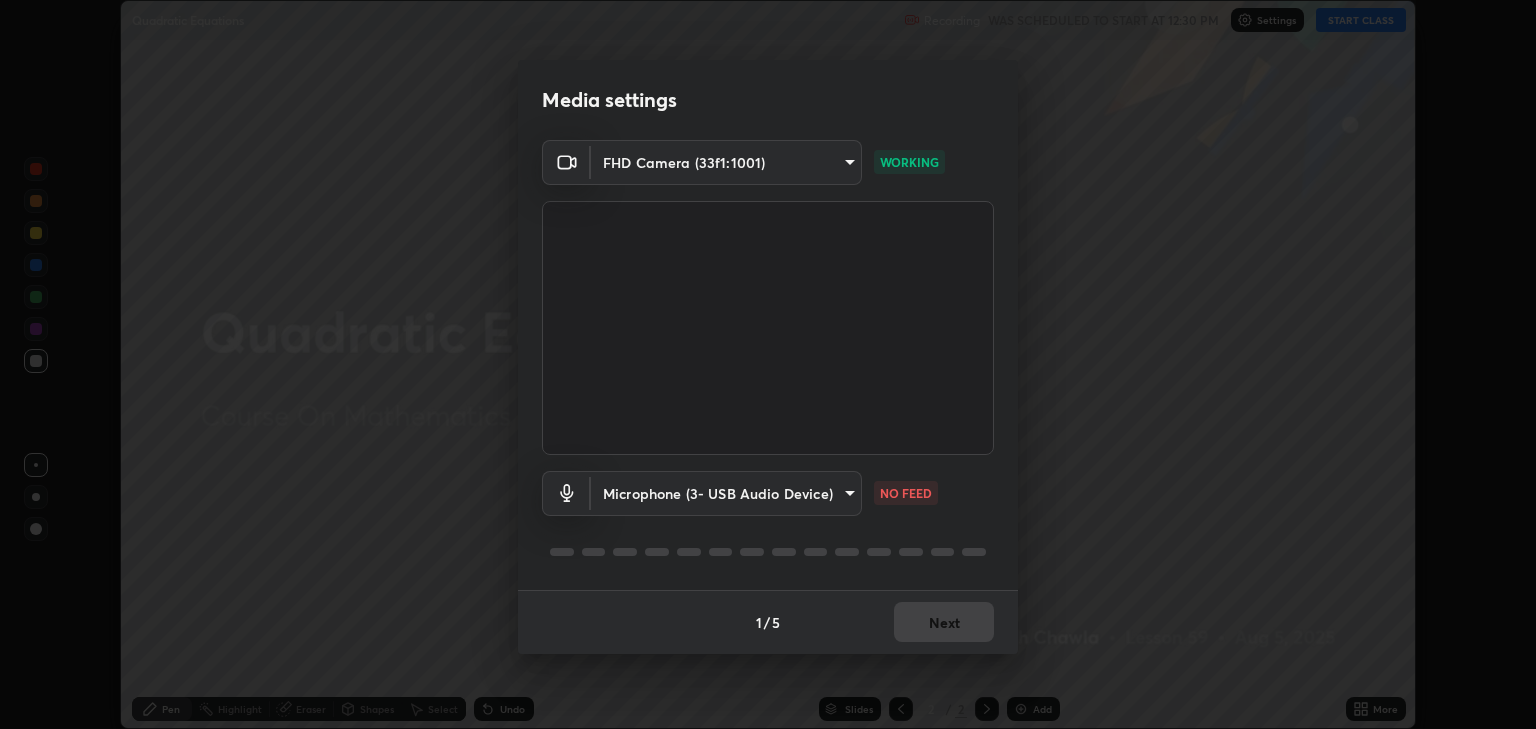 type on "fe75813df8d486381d4ef6fb867a5611449169ad4c4dc7018e8f7e5b987cf15a" 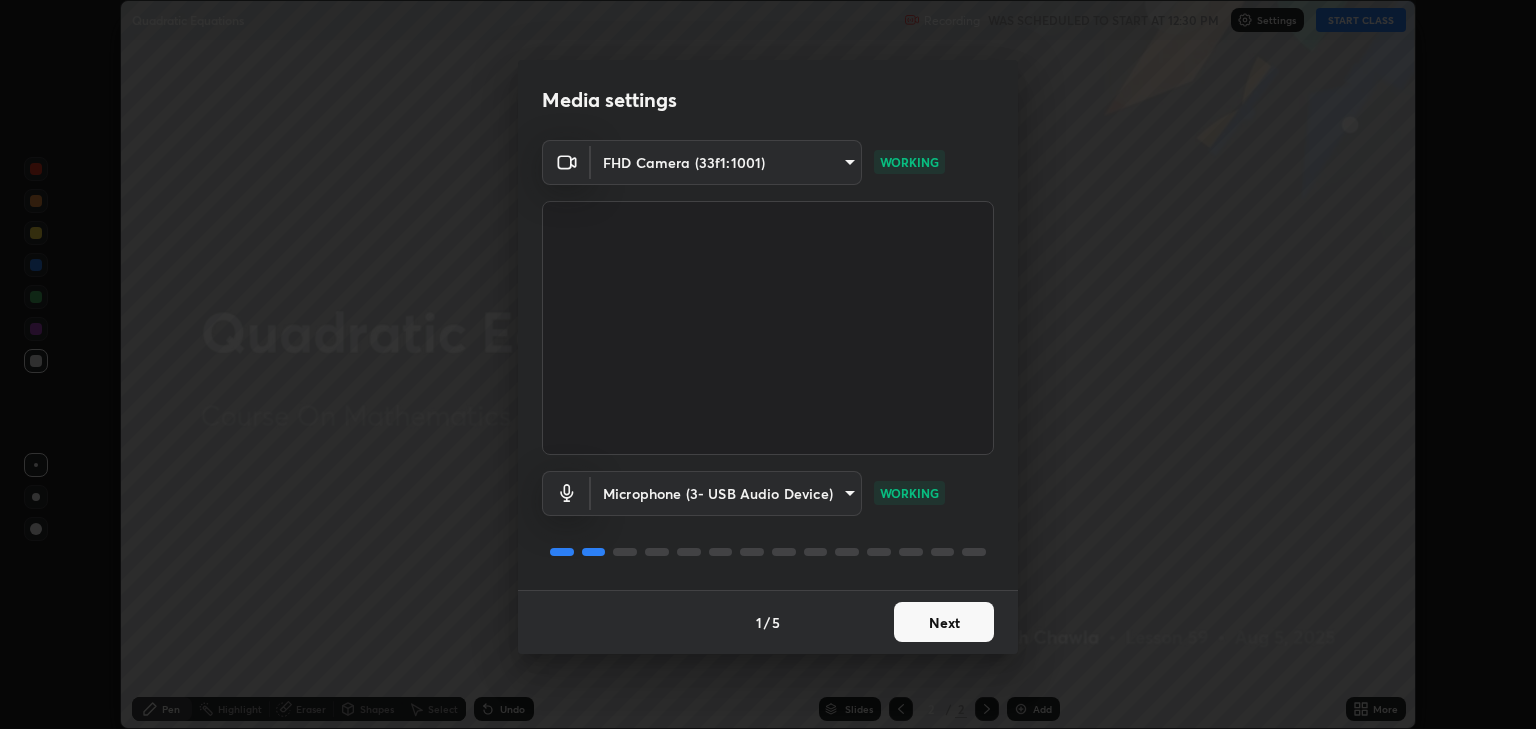 click on "Next" at bounding box center [944, 622] 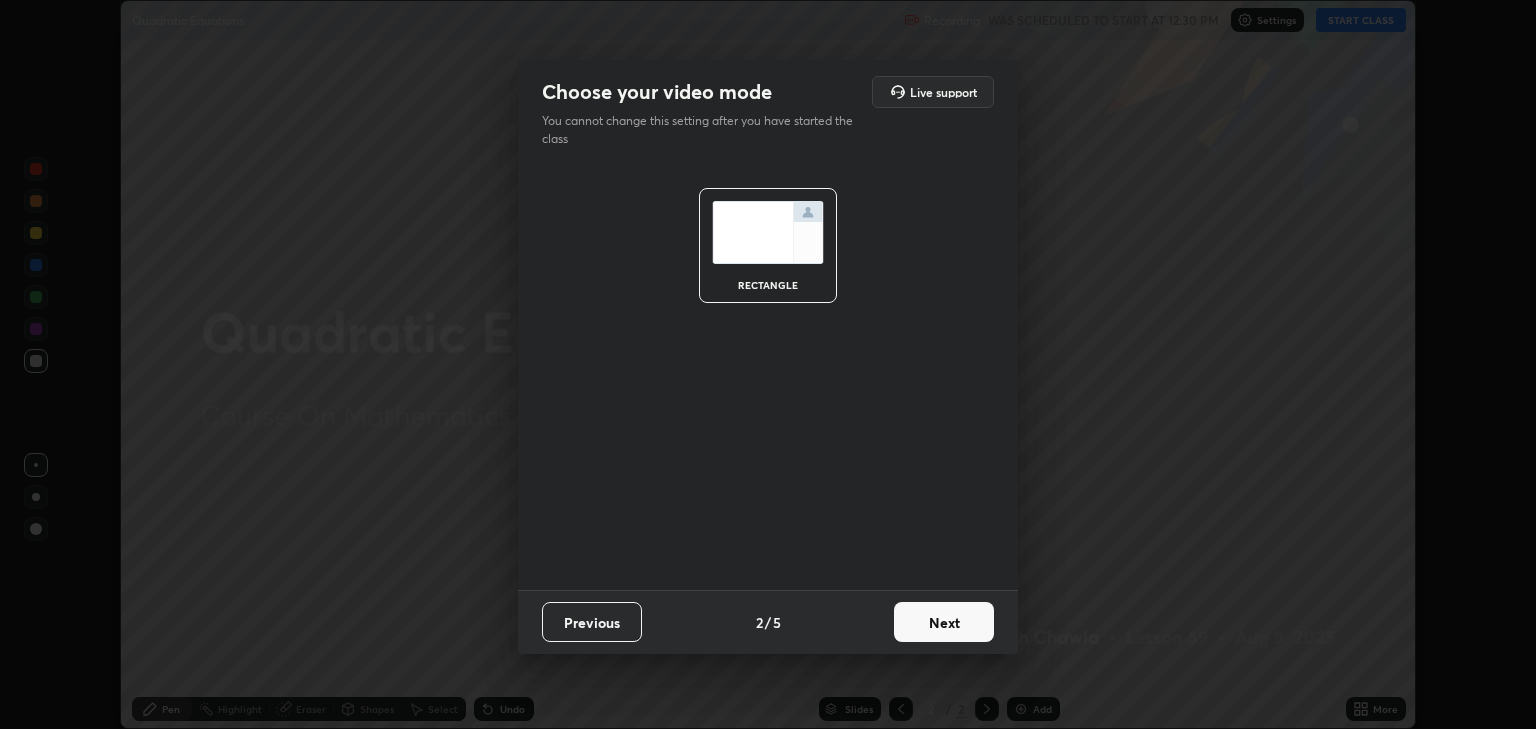 click on "Next" at bounding box center [944, 622] 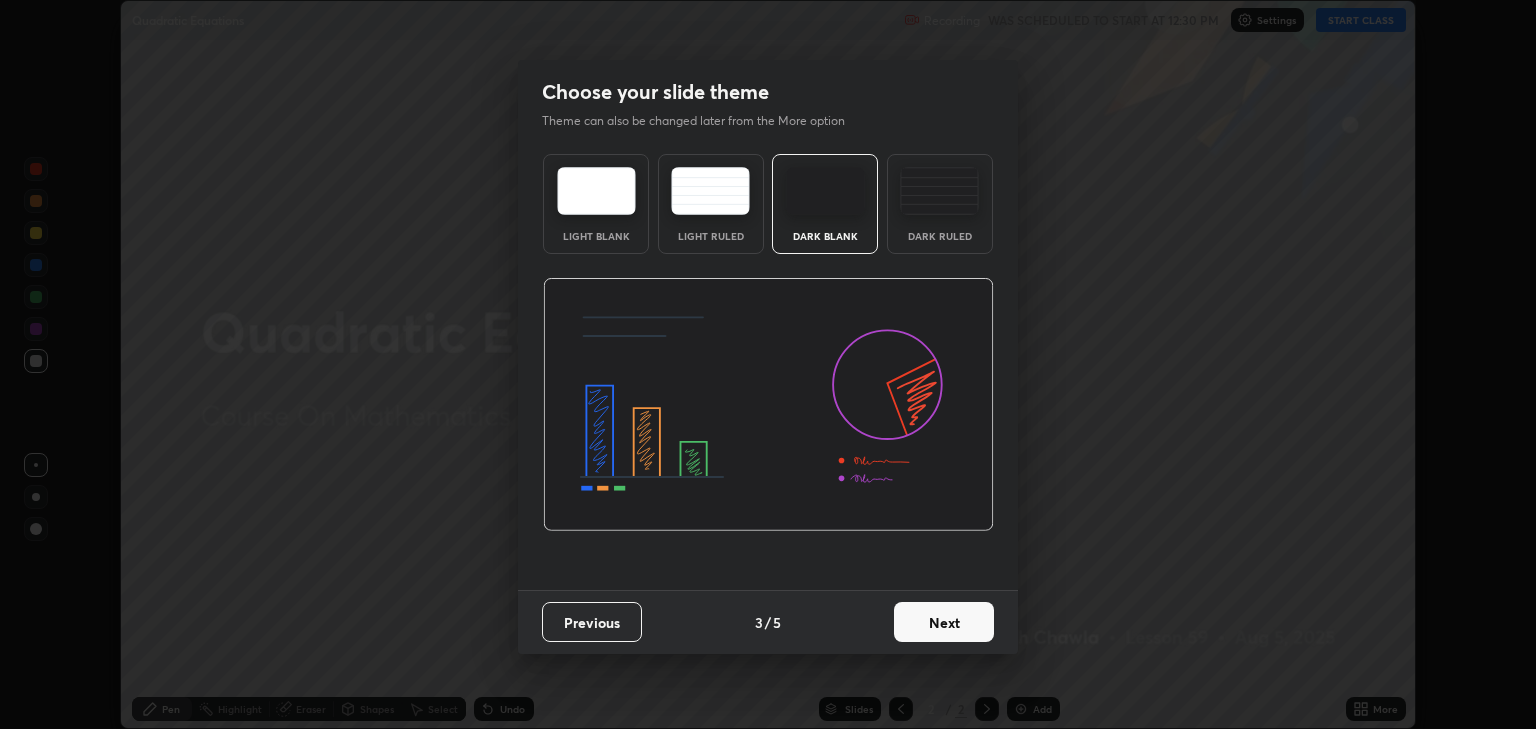 click on "Next" at bounding box center (944, 622) 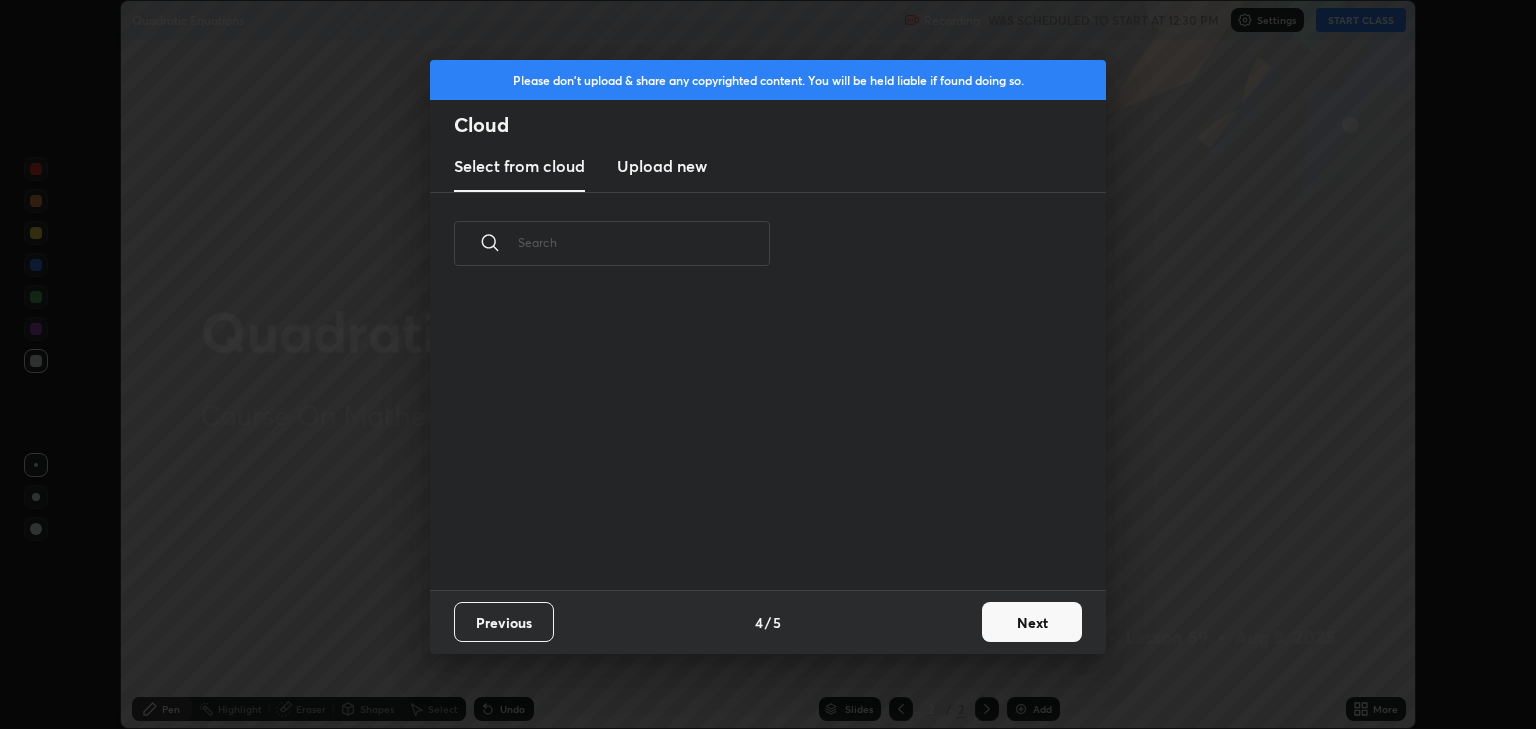click on "Previous 4 / 5 Next" at bounding box center [768, 622] 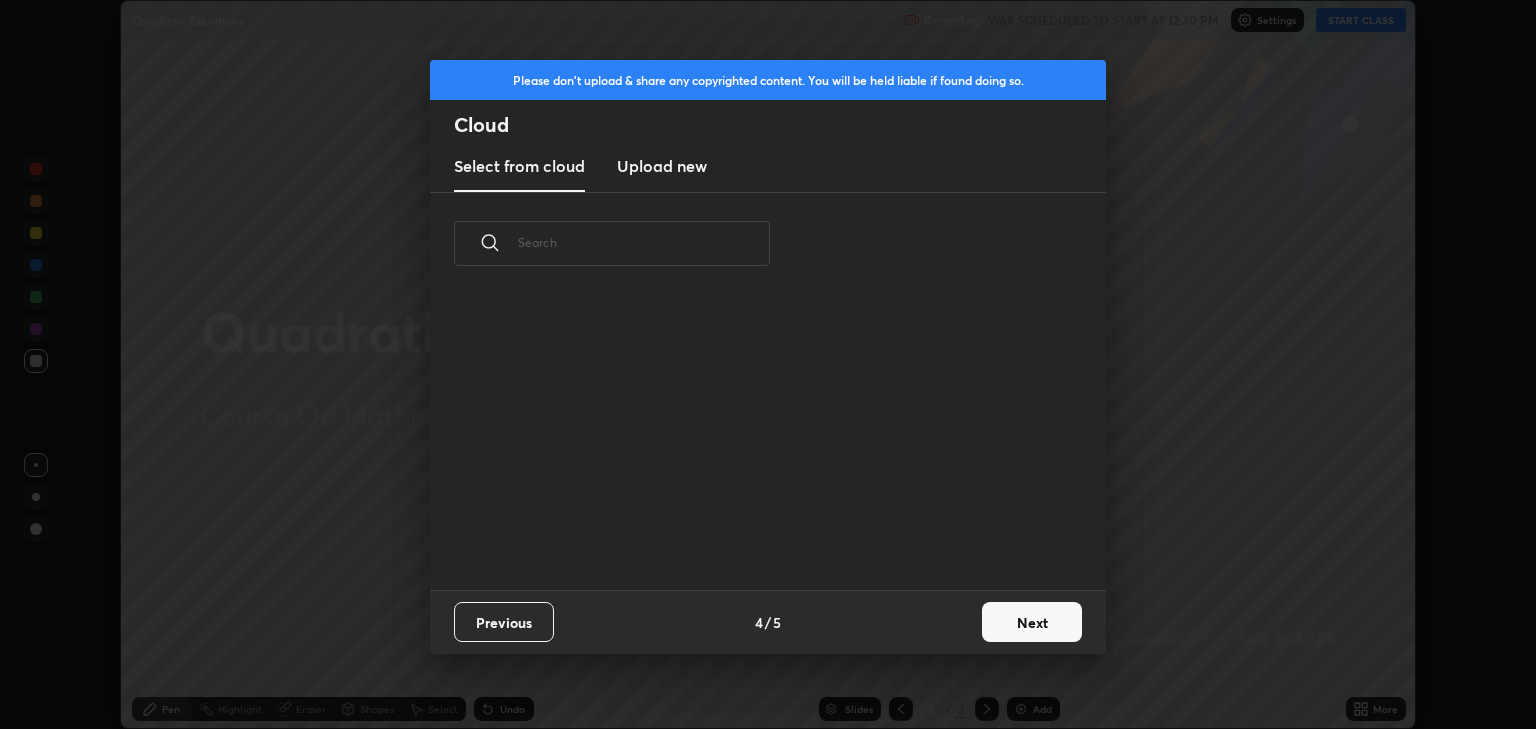 scroll, scrollTop: 294, scrollLeft: 642, axis: both 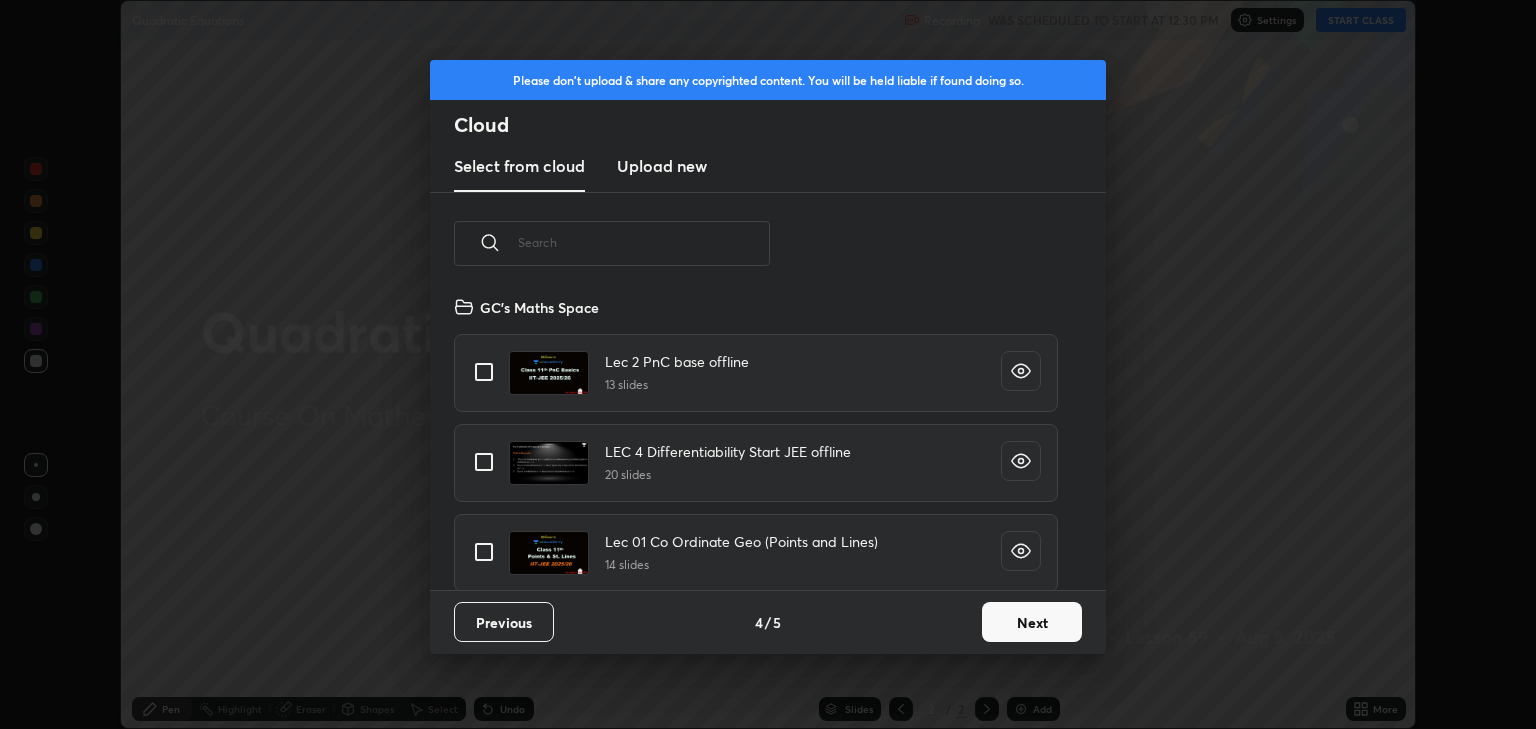 click on "Next" at bounding box center [1032, 622] 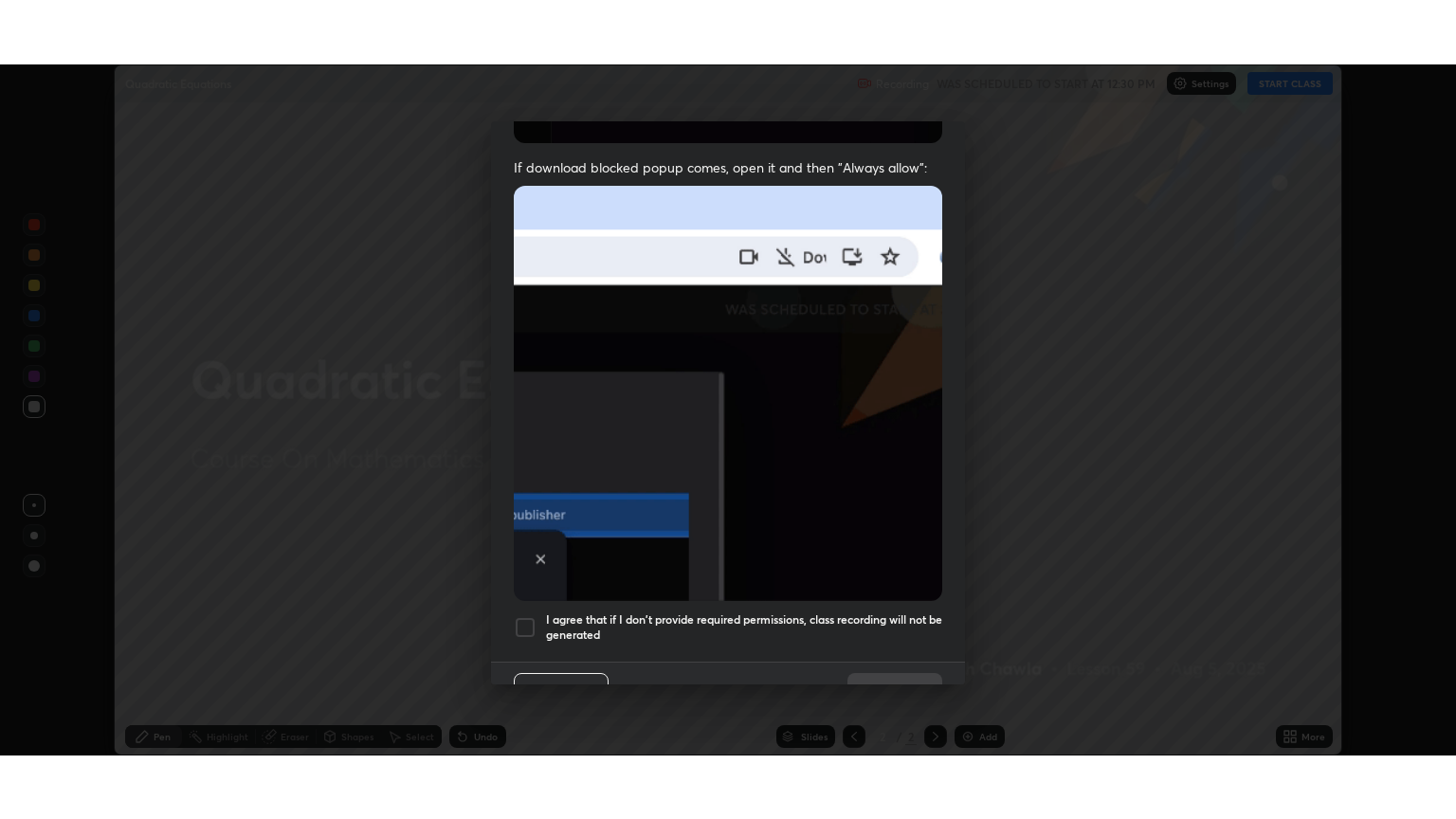 scroll, scrollTop: 384, scrollLeft: 0, axis: vertical 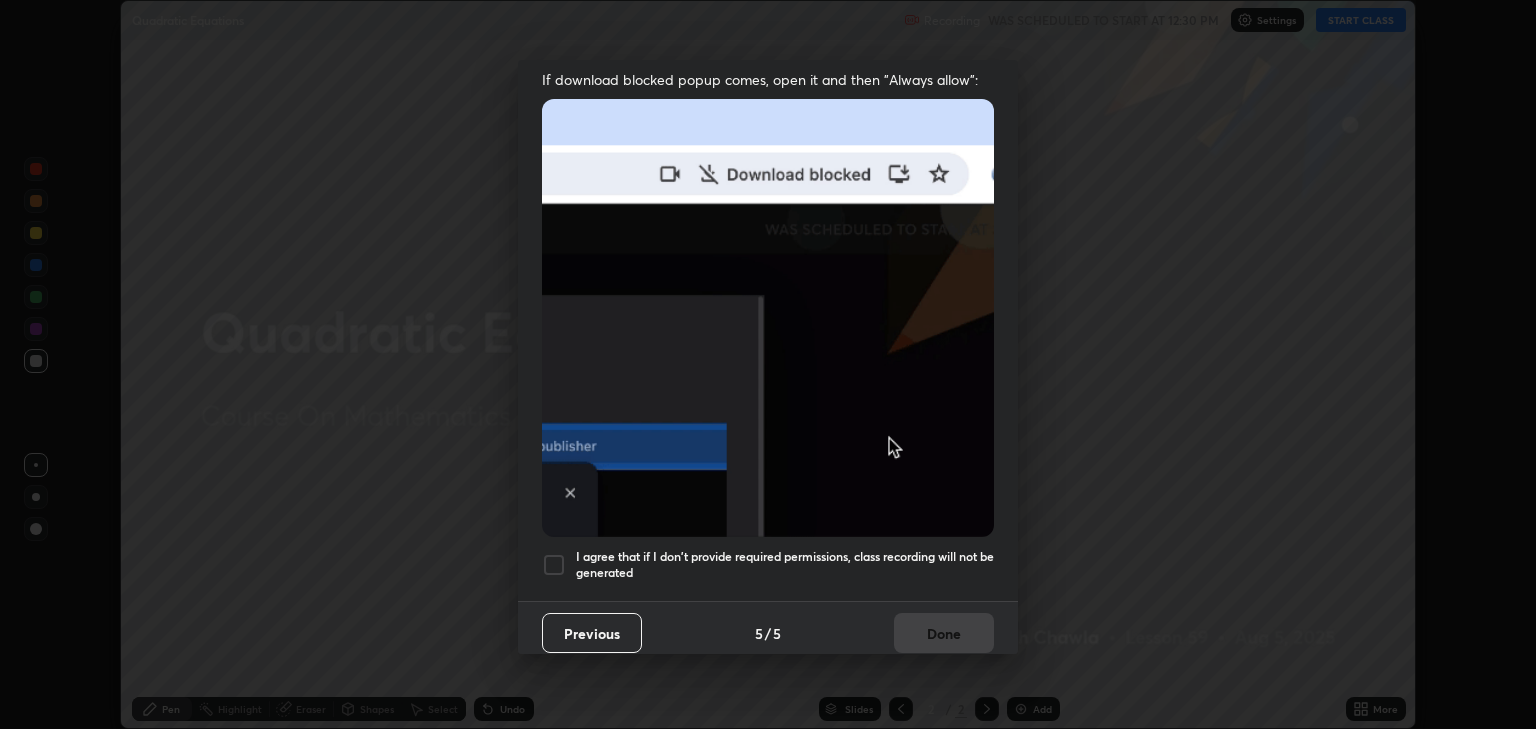 click at bounding box center [554, 565] 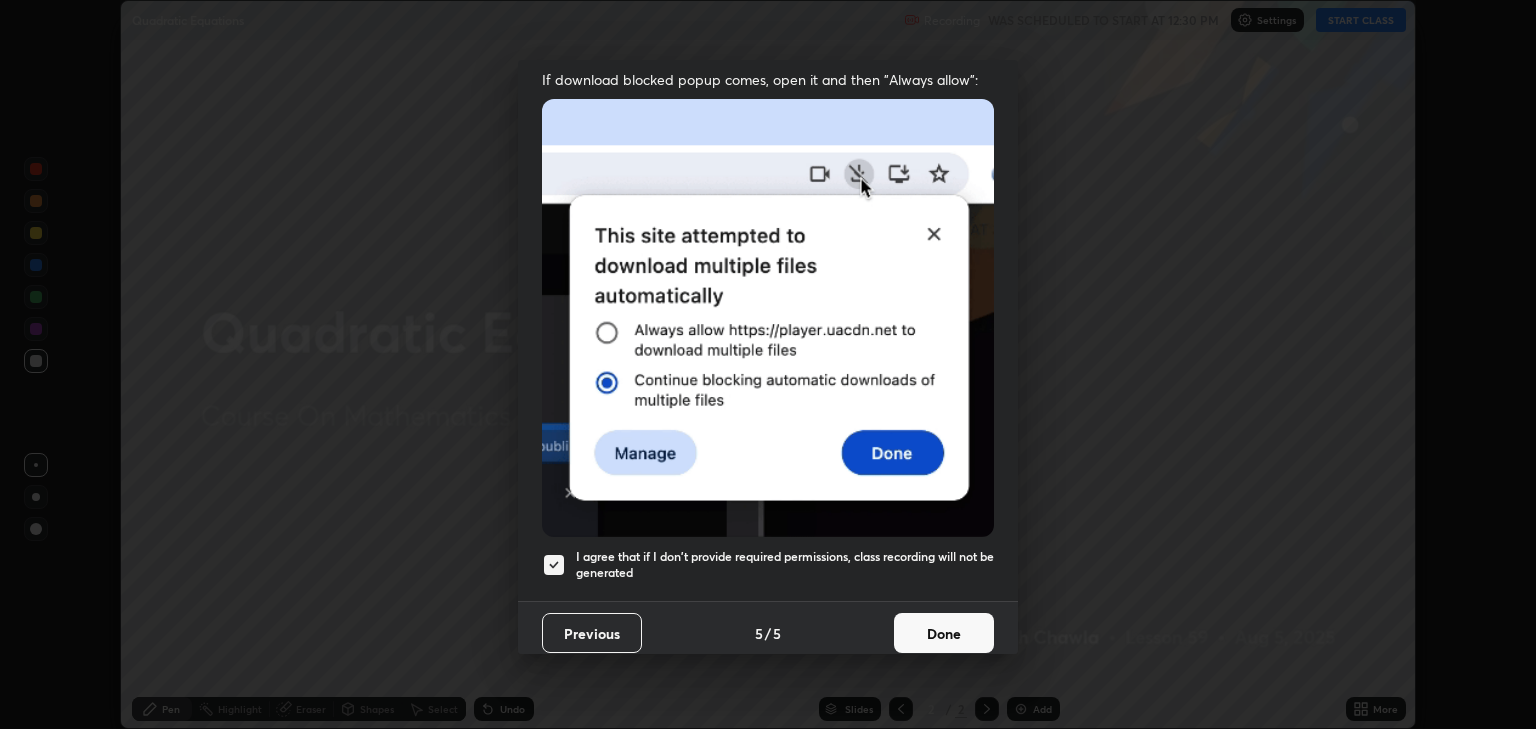 click on "Done" at bounding box center [944, 633] 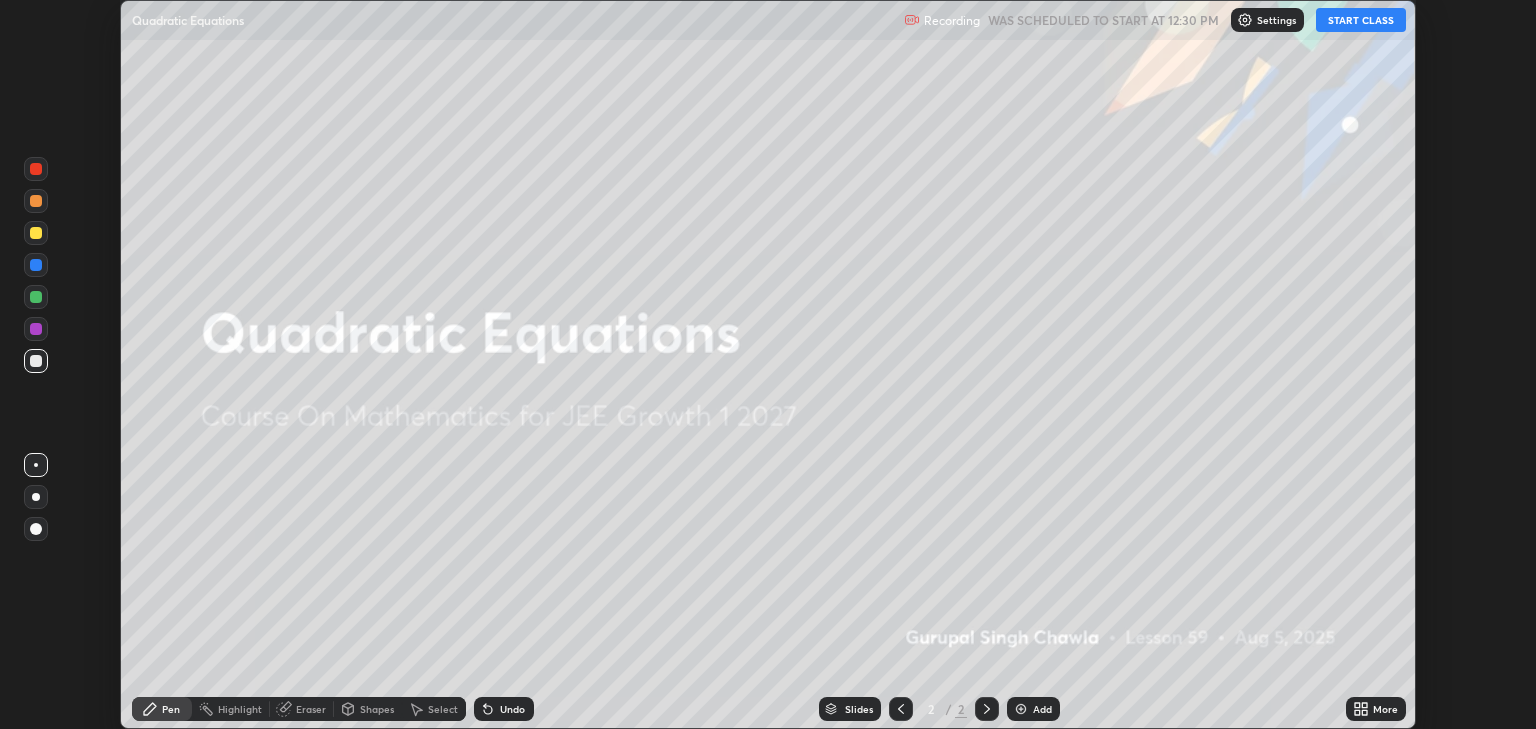 click on "START CLASS" at bounding box center [1361, 20] 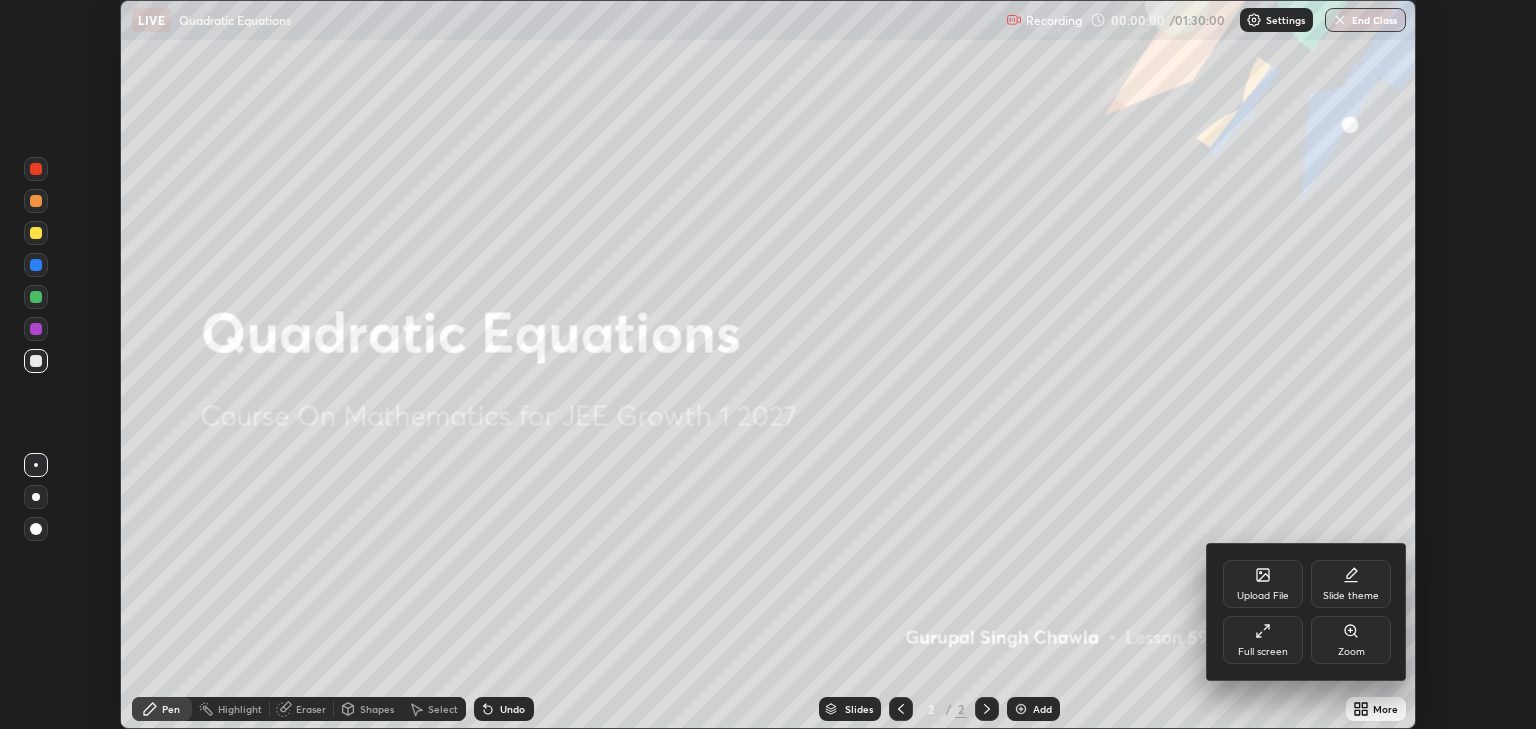 click on "Full screen" at bounding box center [1263, 640] 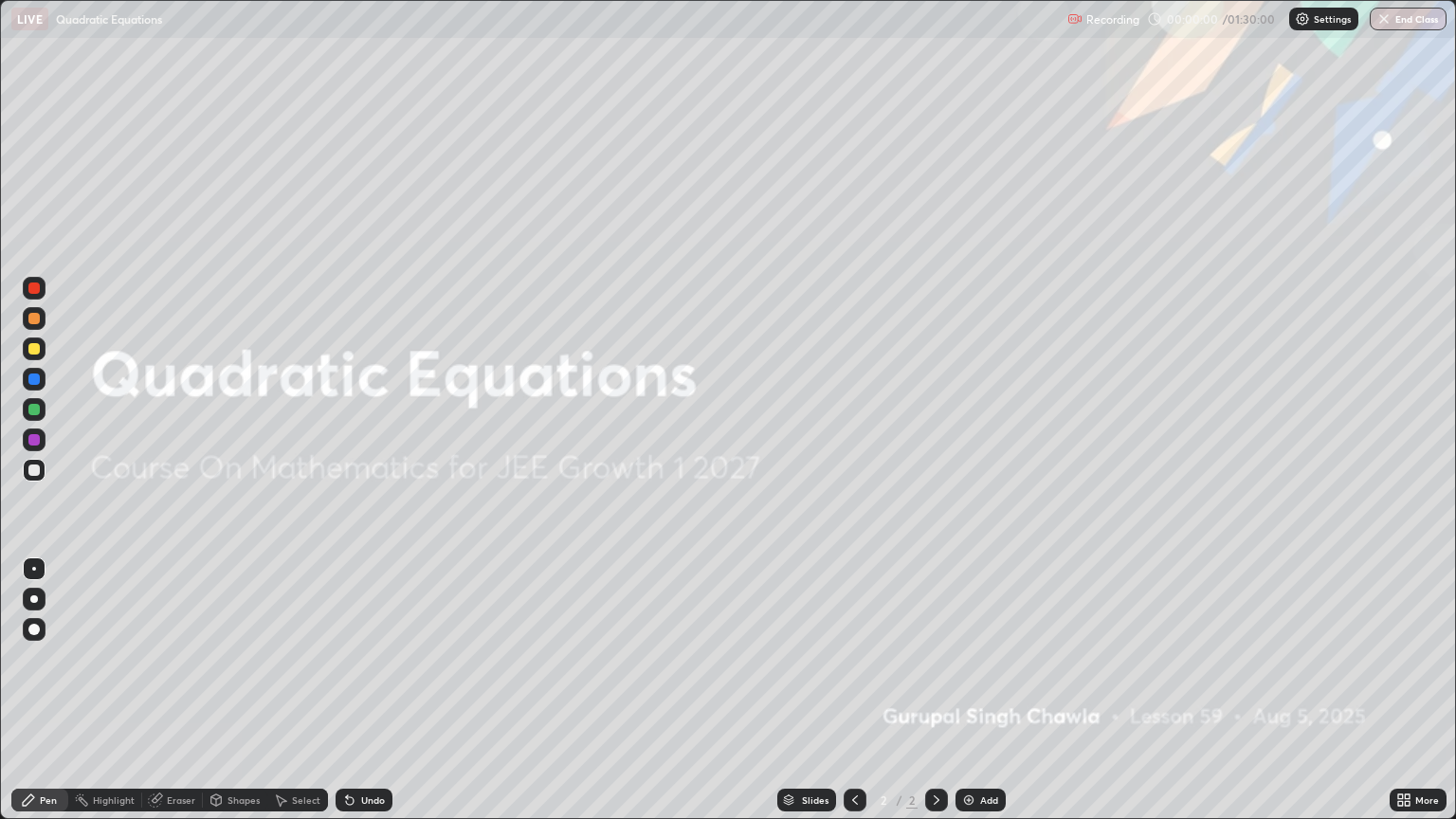 scroll, scrollTop: 93973, scrollLeft: 93336, axis: both 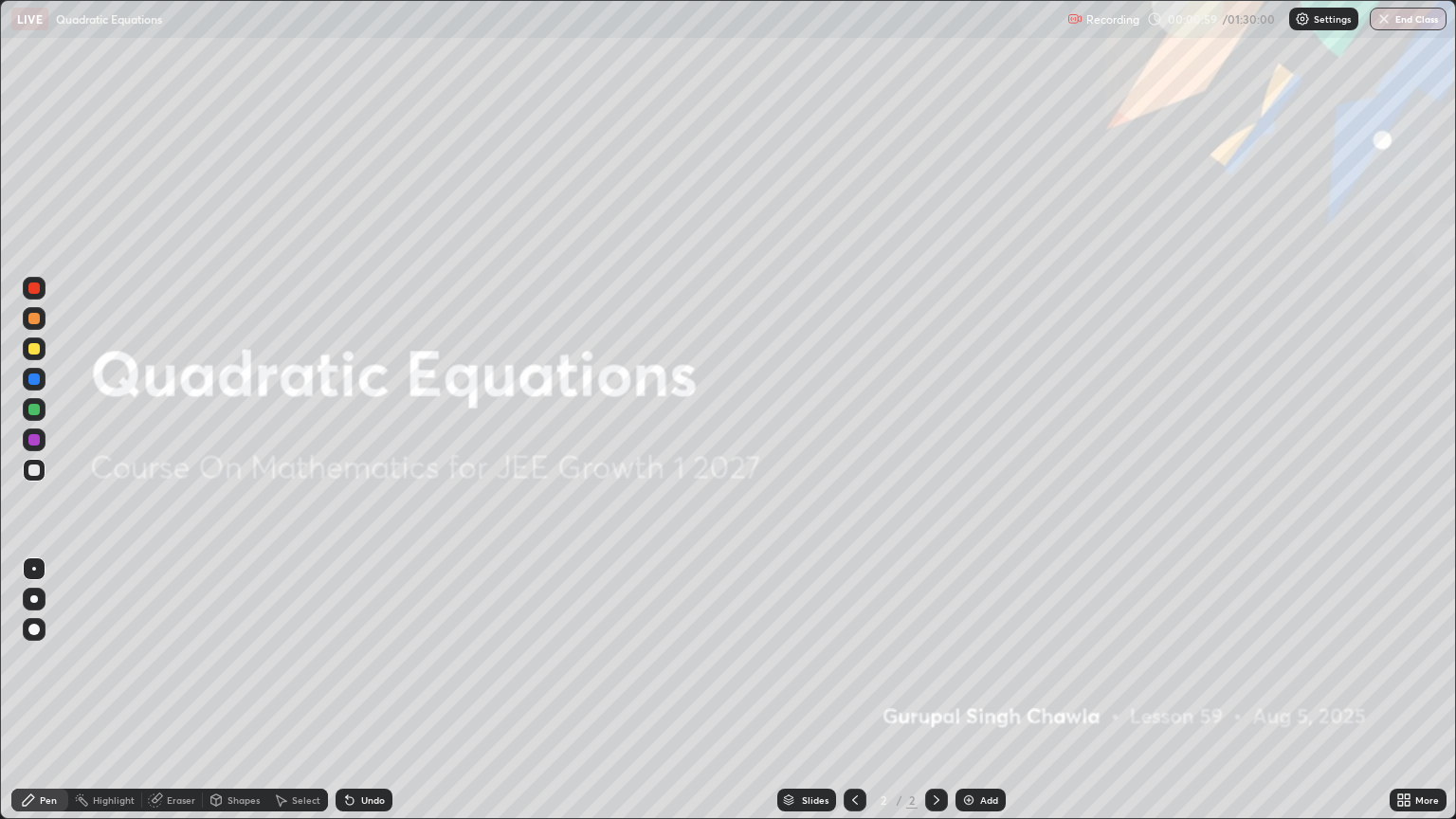 click on "Add" at bounding box center [980, 800] 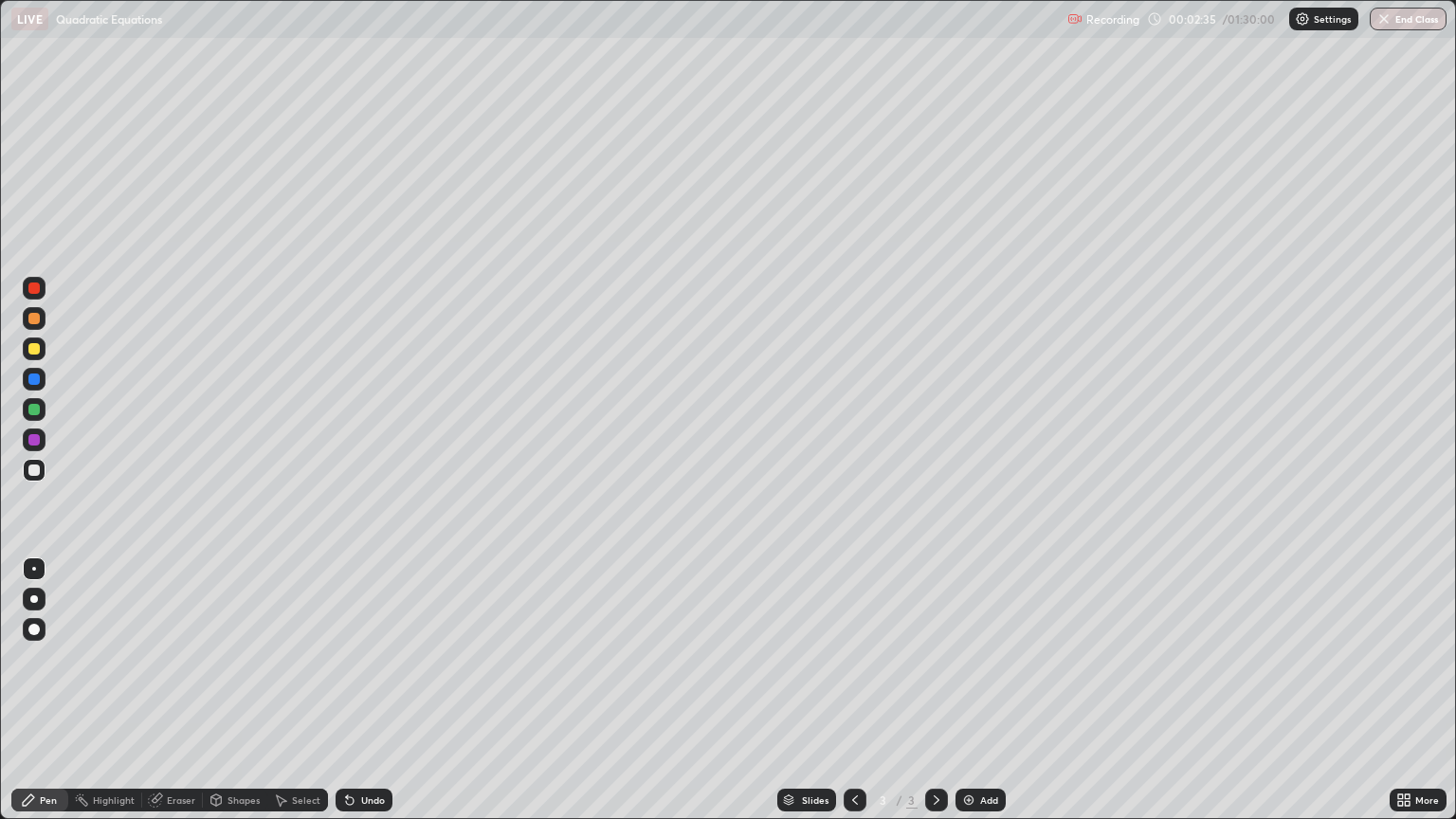 click at bounding box center [34, 349] 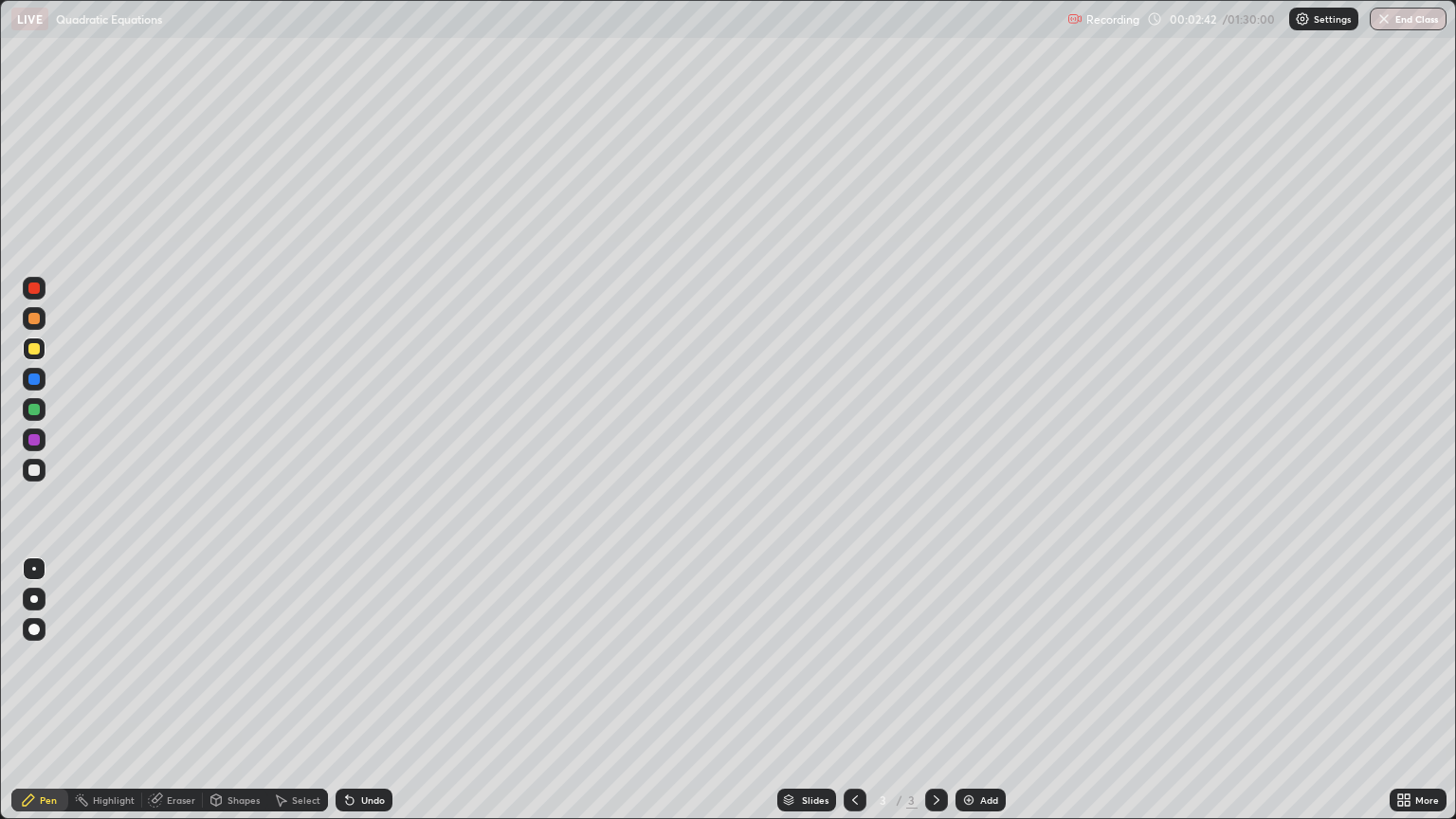 click at bounding box center [34, 599] 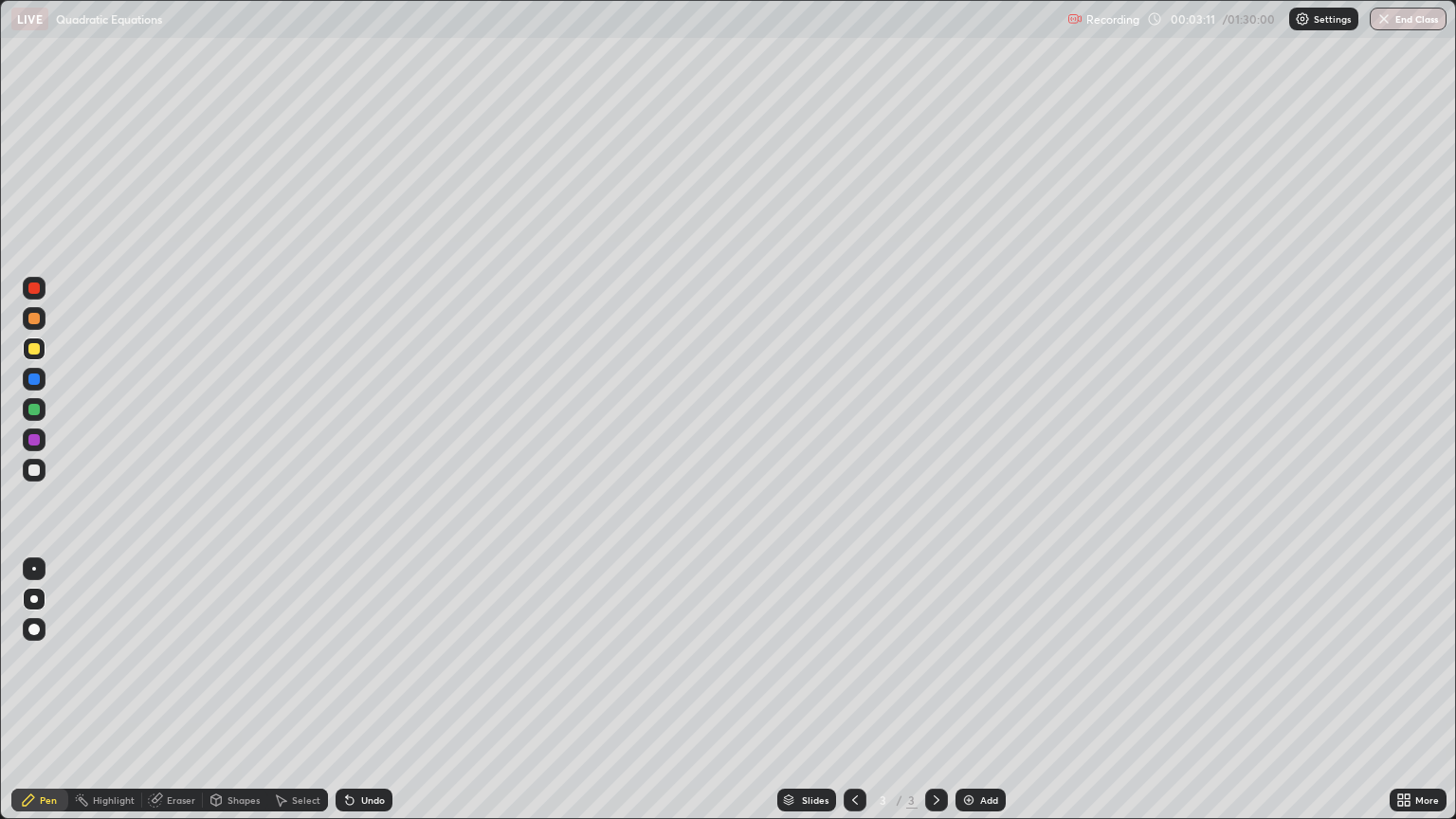 click on "Shapes" at bounding box center [235, 800] 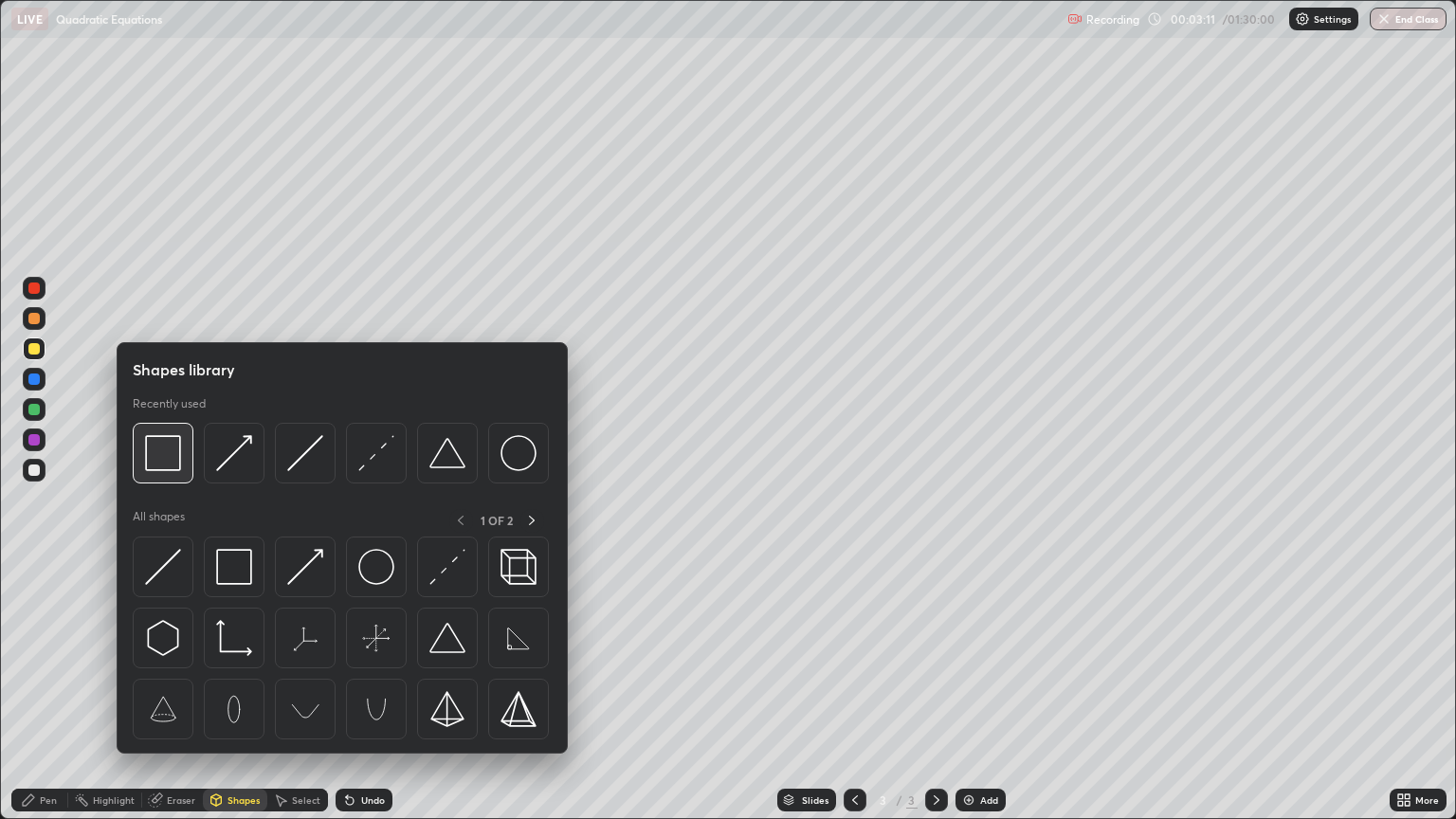 click at bounding box center [163, 453] 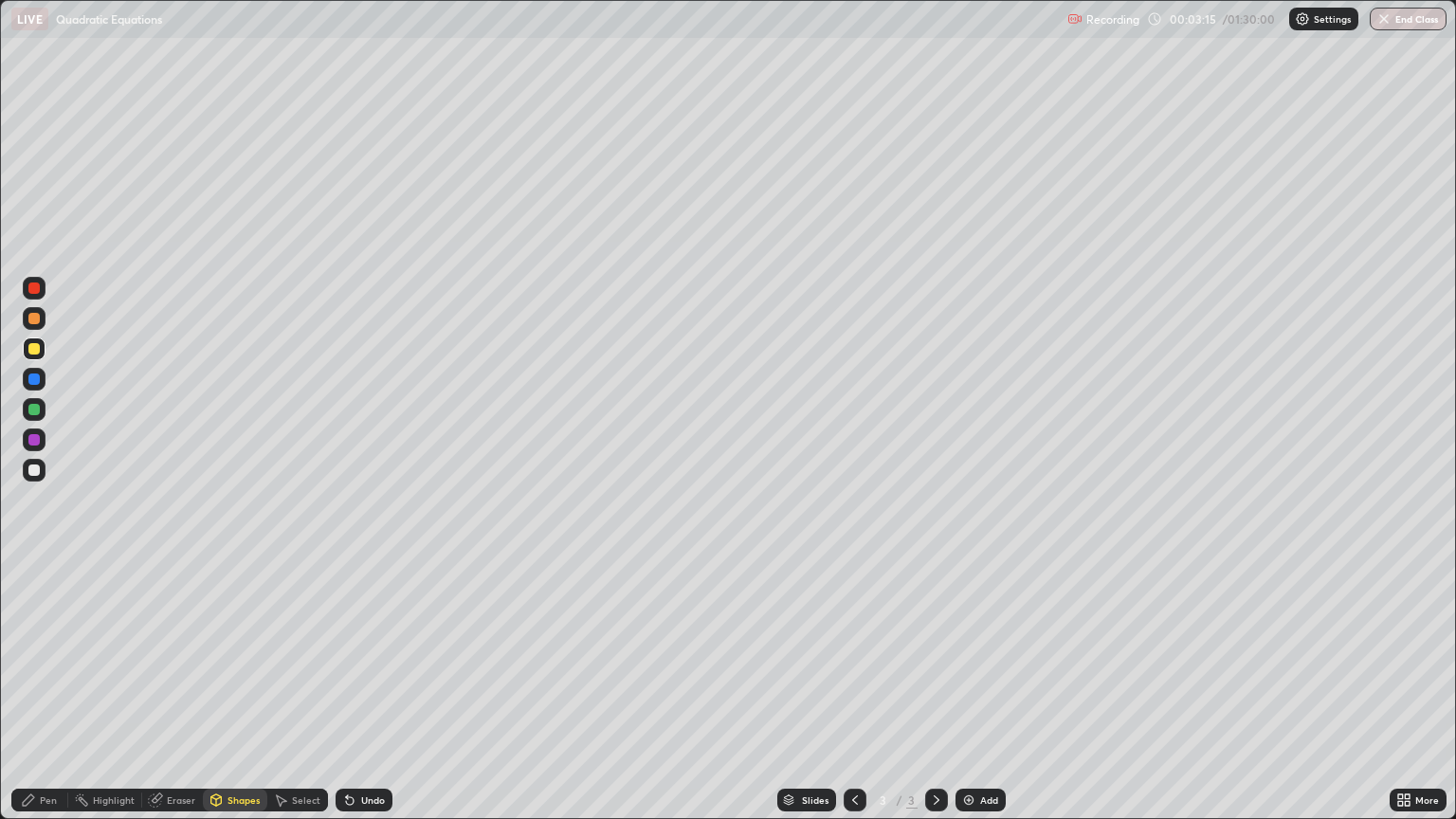 click on "Pen" at bounding box center [40, 800] 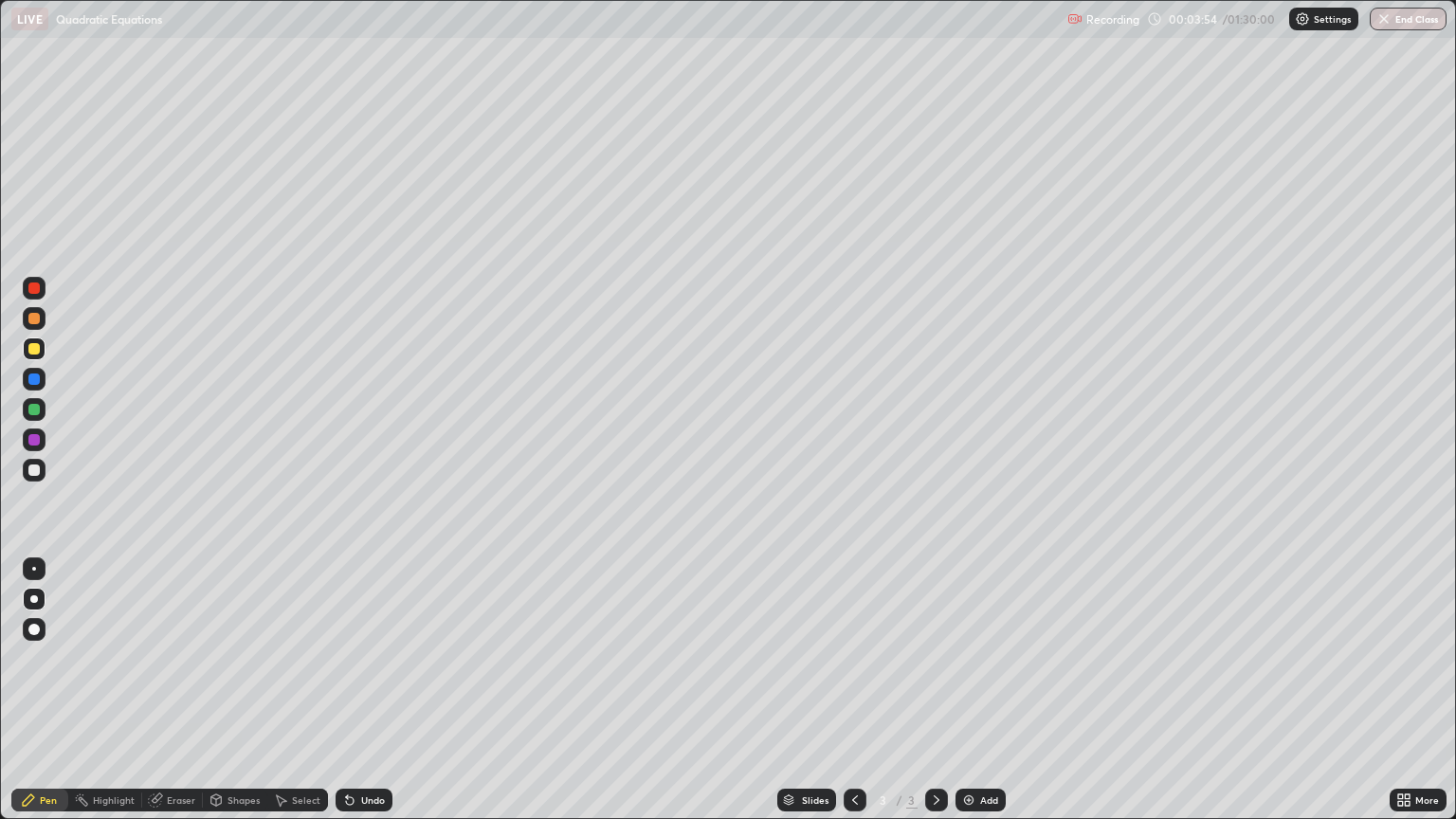 click at bounding box center (34, 288) 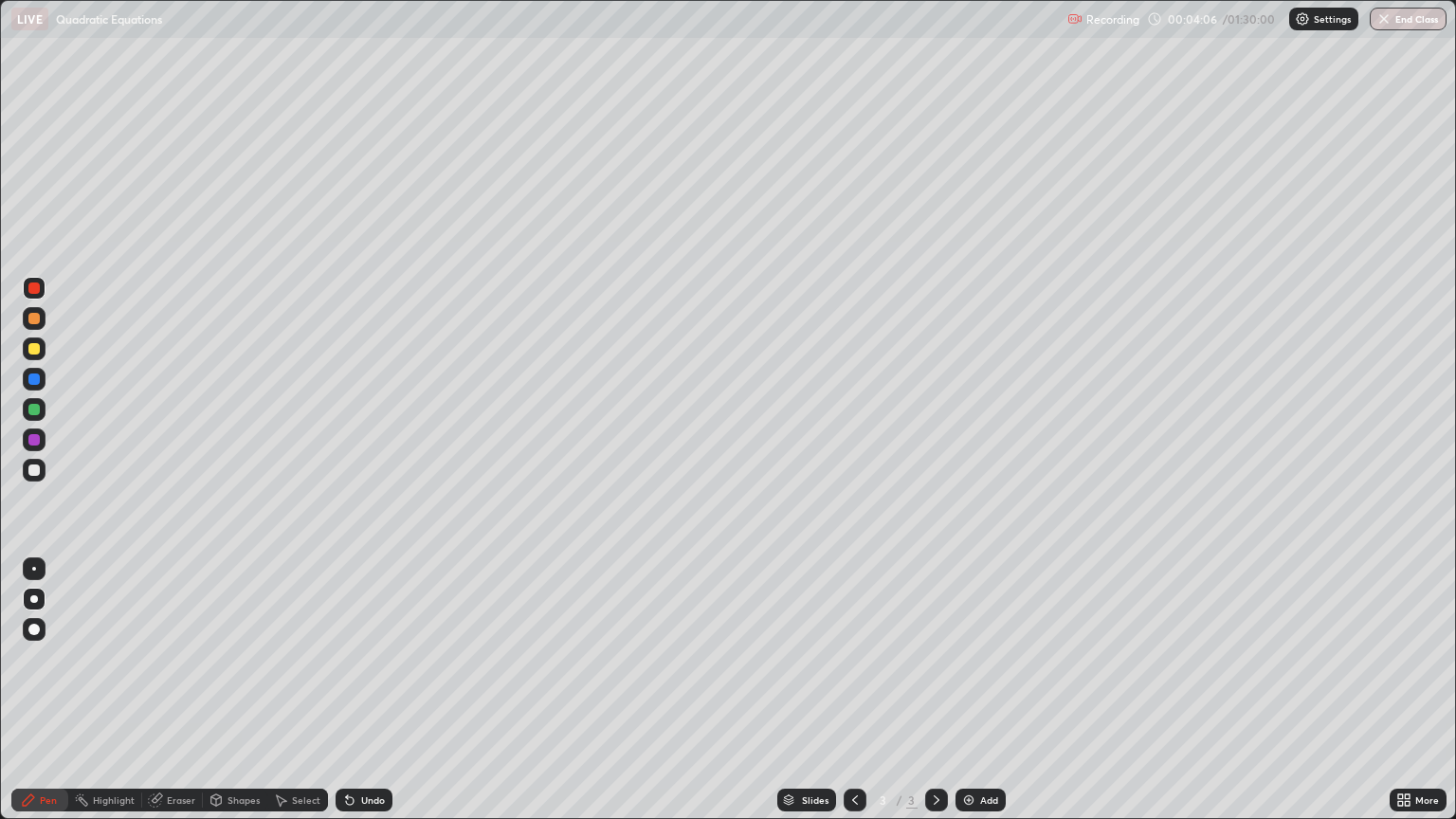 click at bounding box center (34, 470) 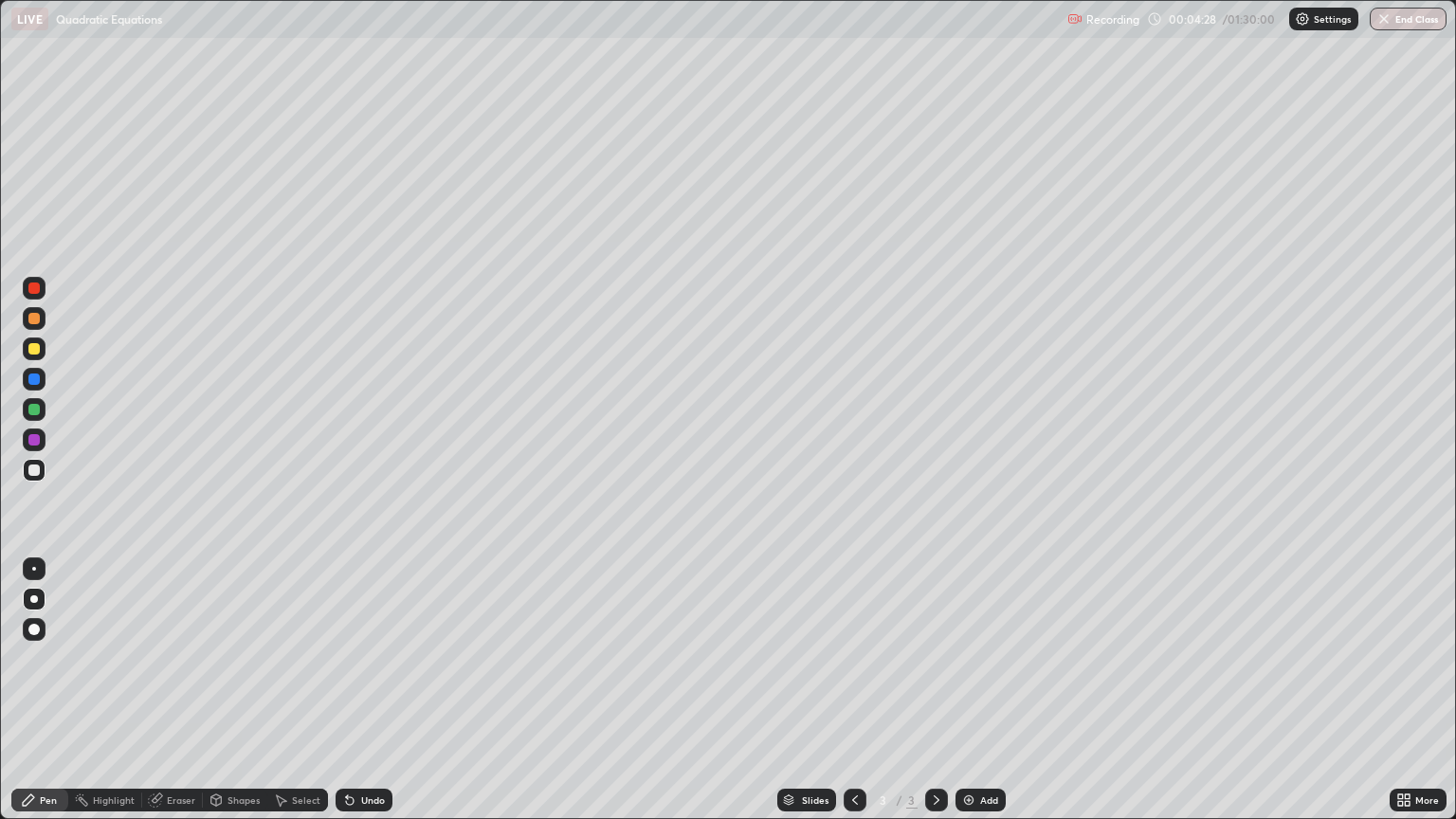 click at bounding box center (34, 379) 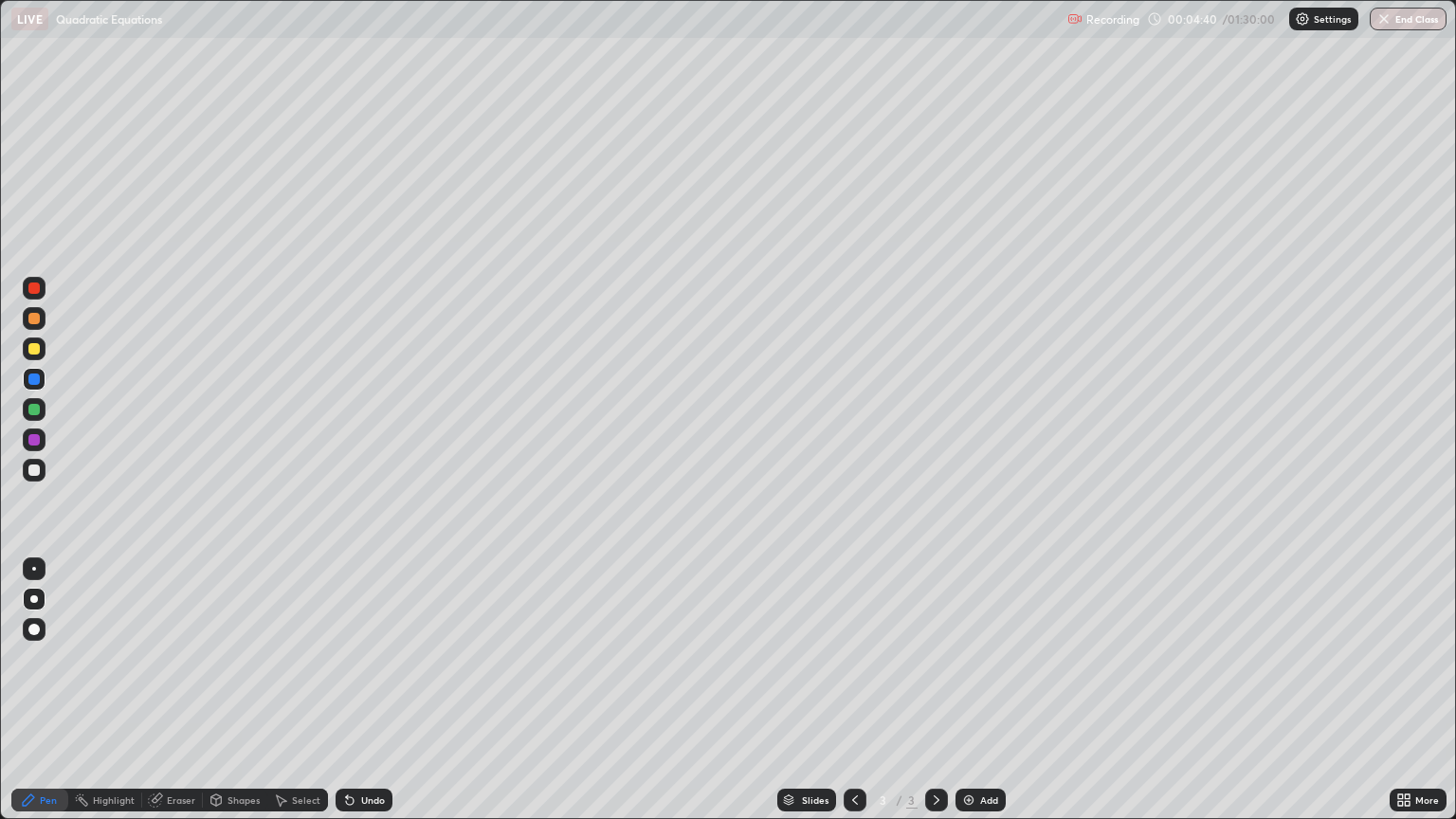 click at bounding box center (34, 470) 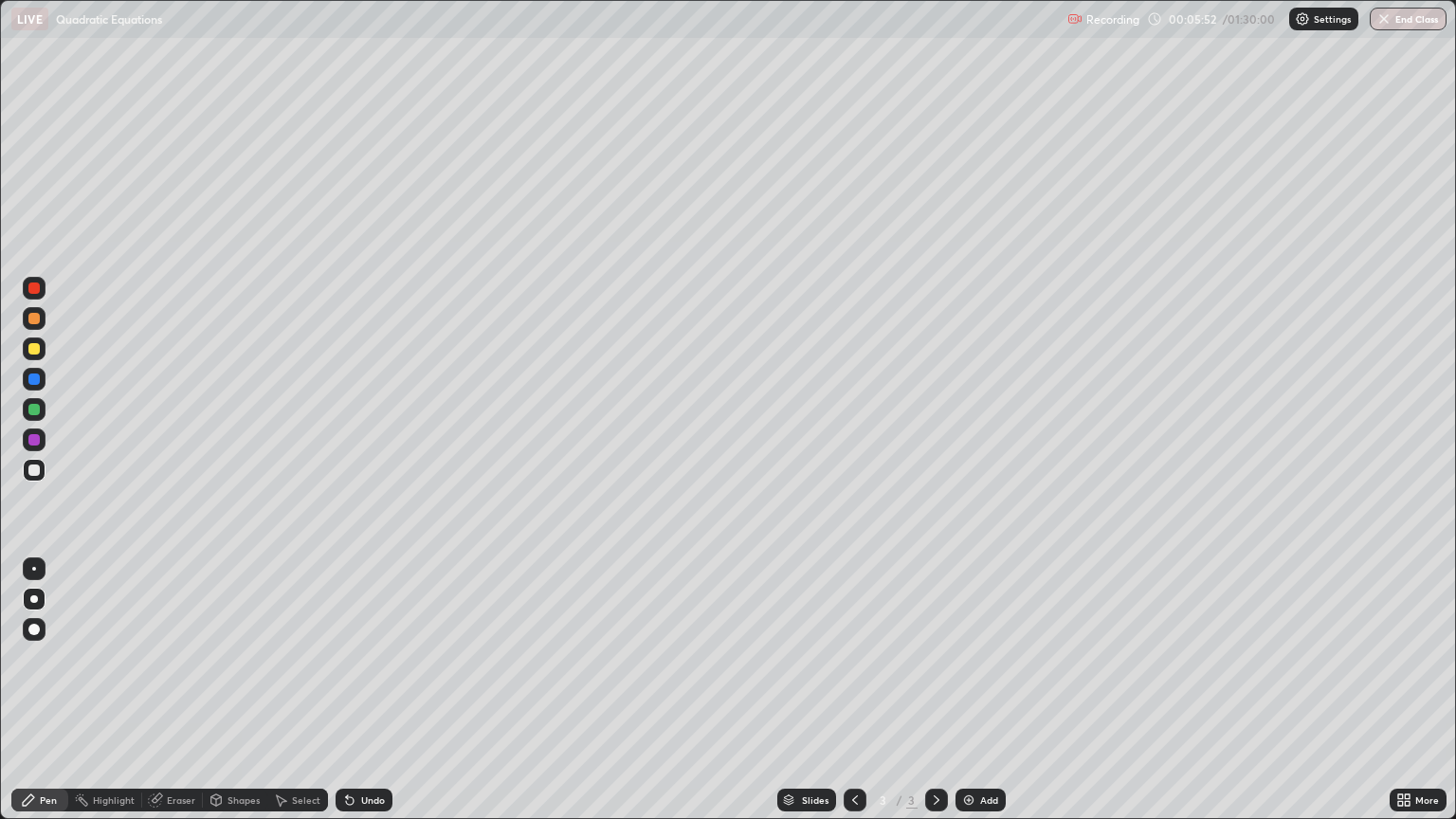 click at bounding box center [34, 440] 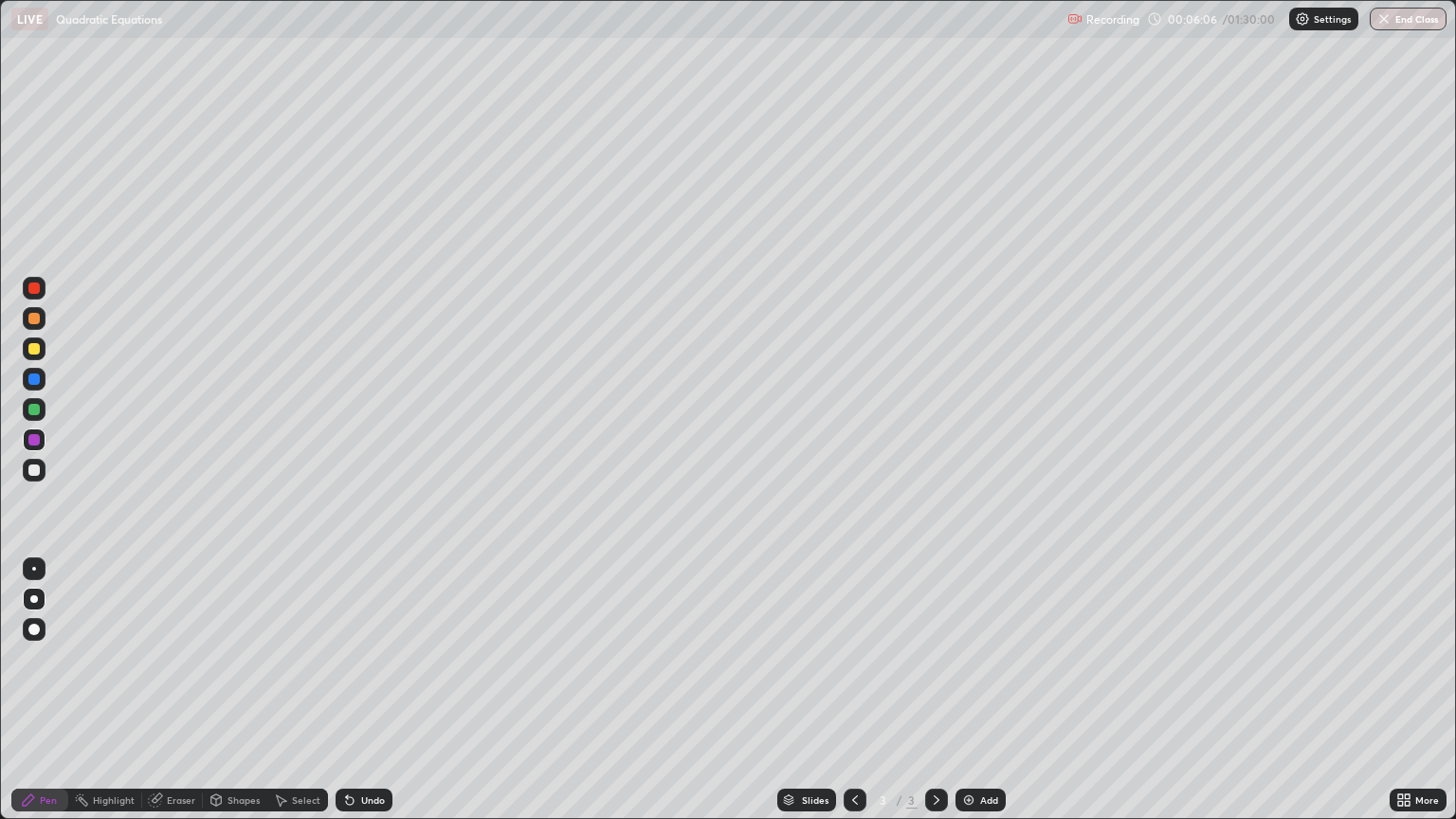 click at bounding box center (34, 410) 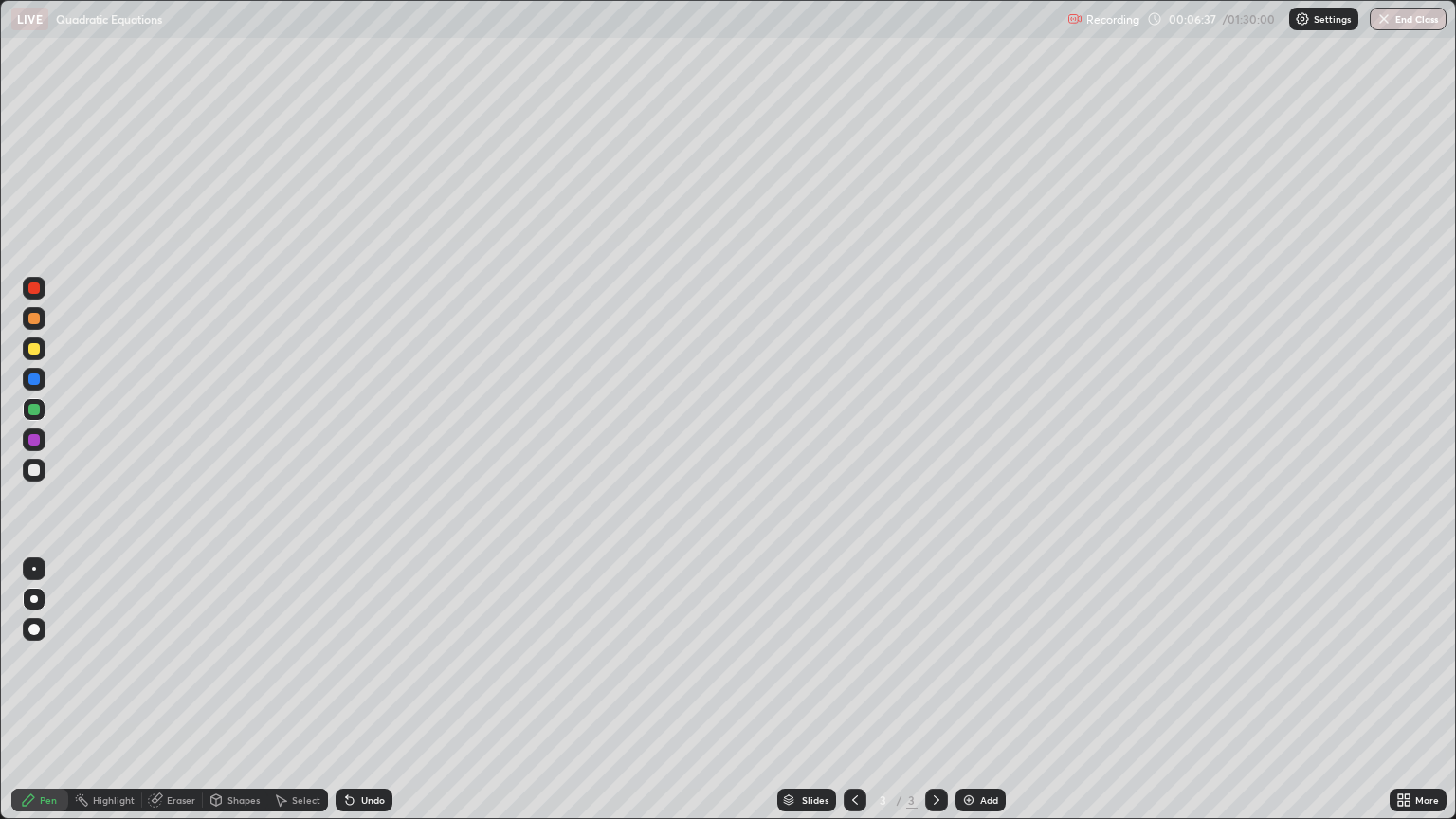 click on "Undo" at bounding box center (364, 800) 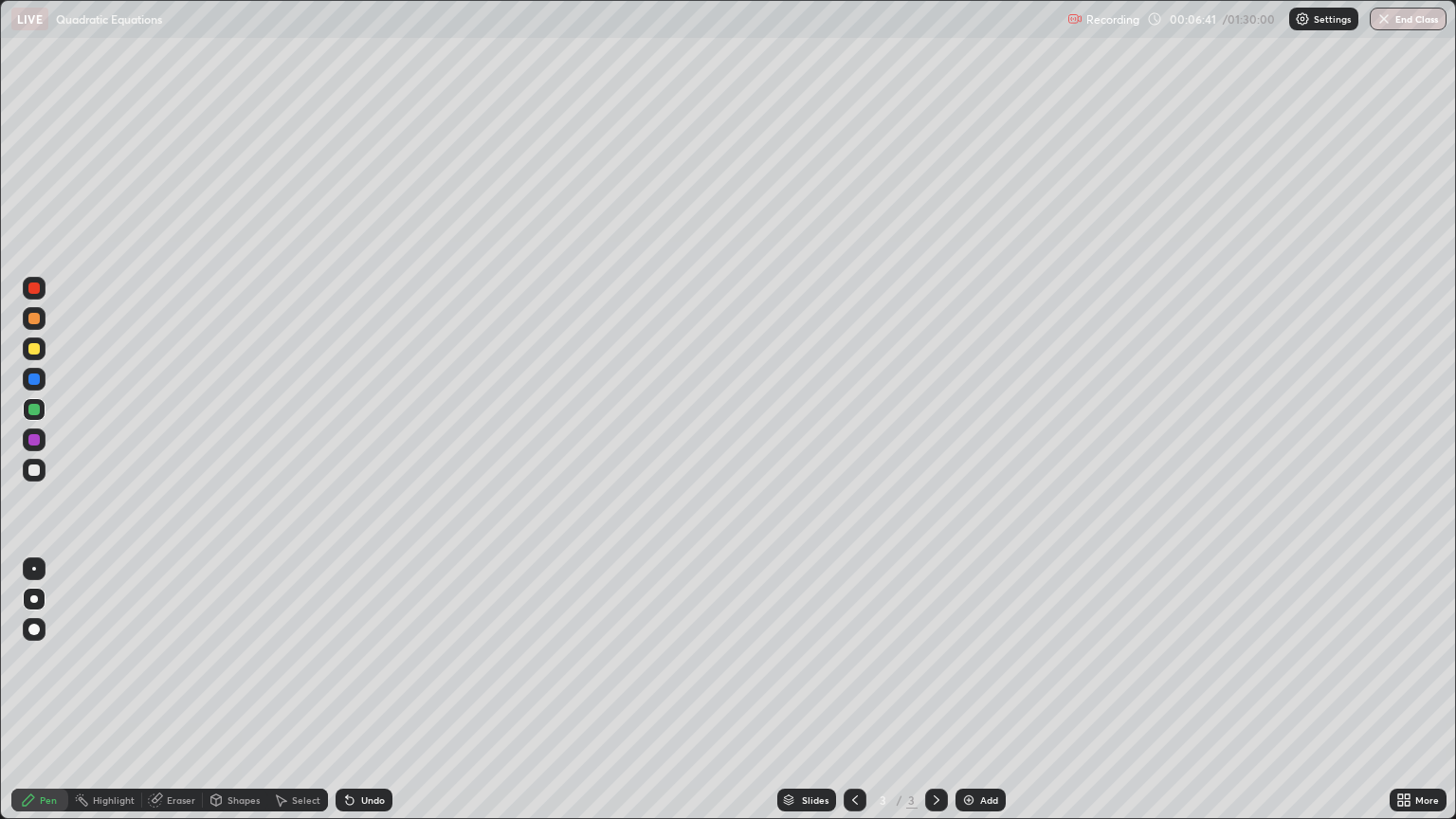 click at bounding box center (34, 470) 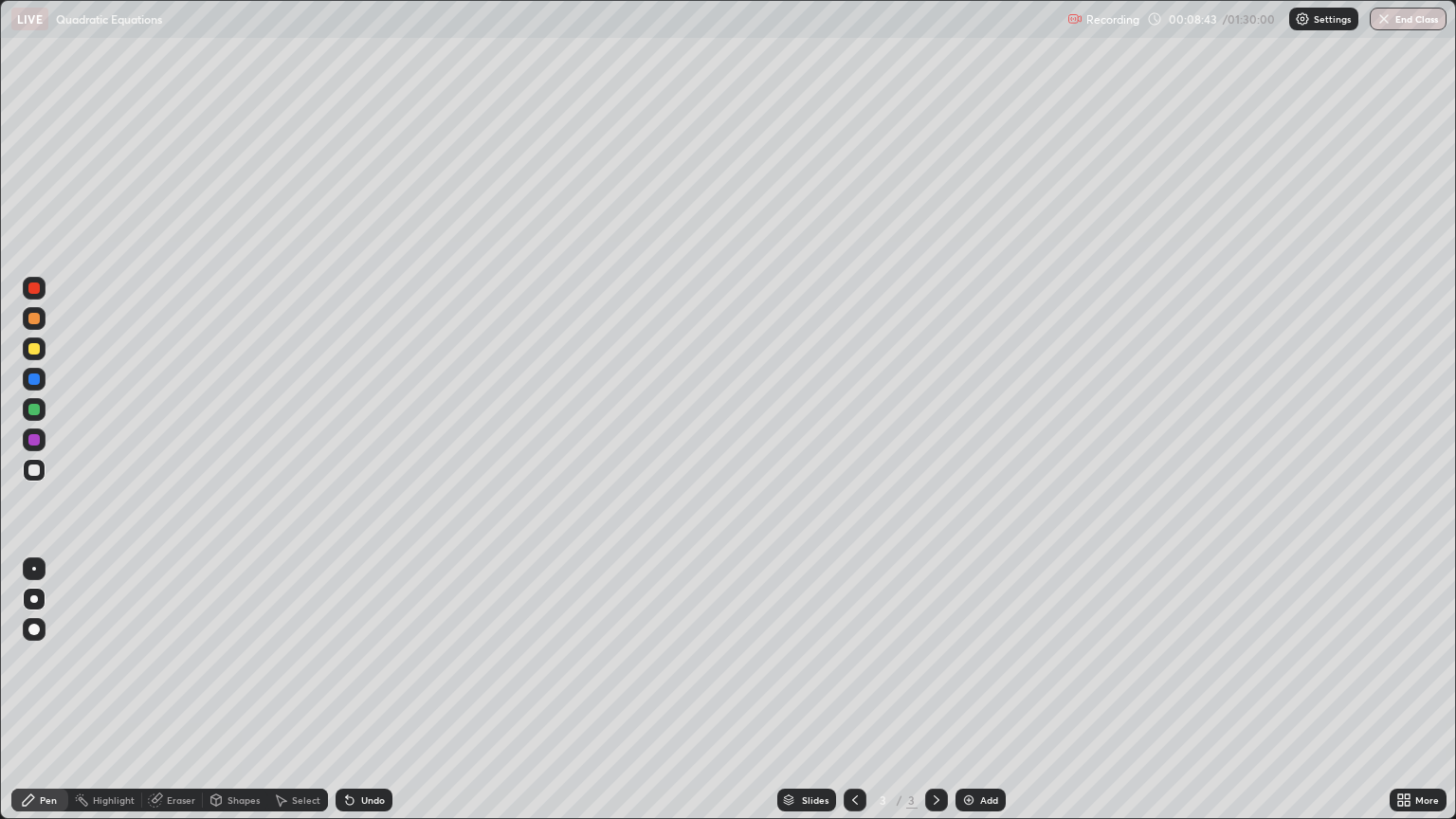 click on "Add" at bounding box center (989, 800) 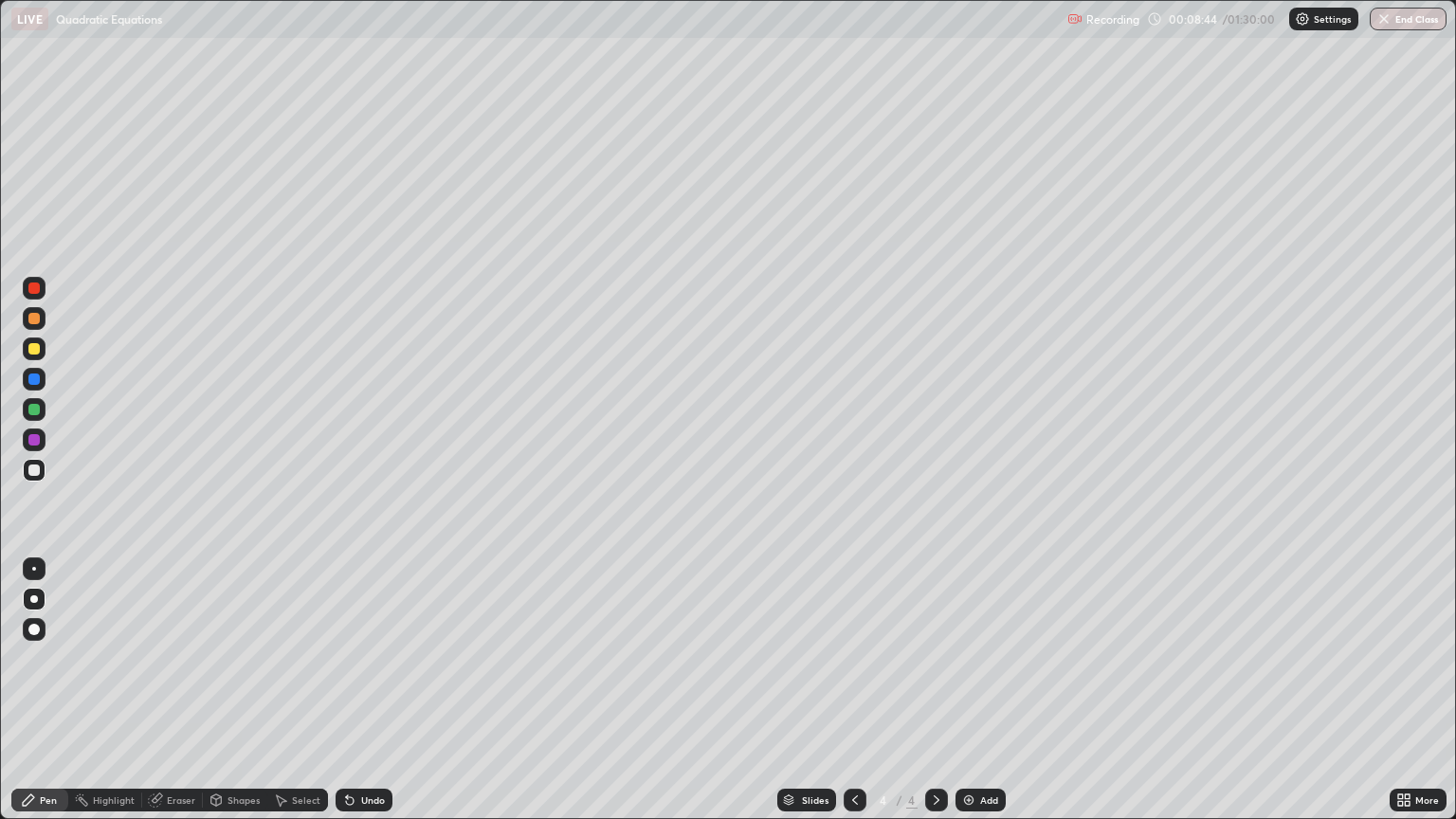 click 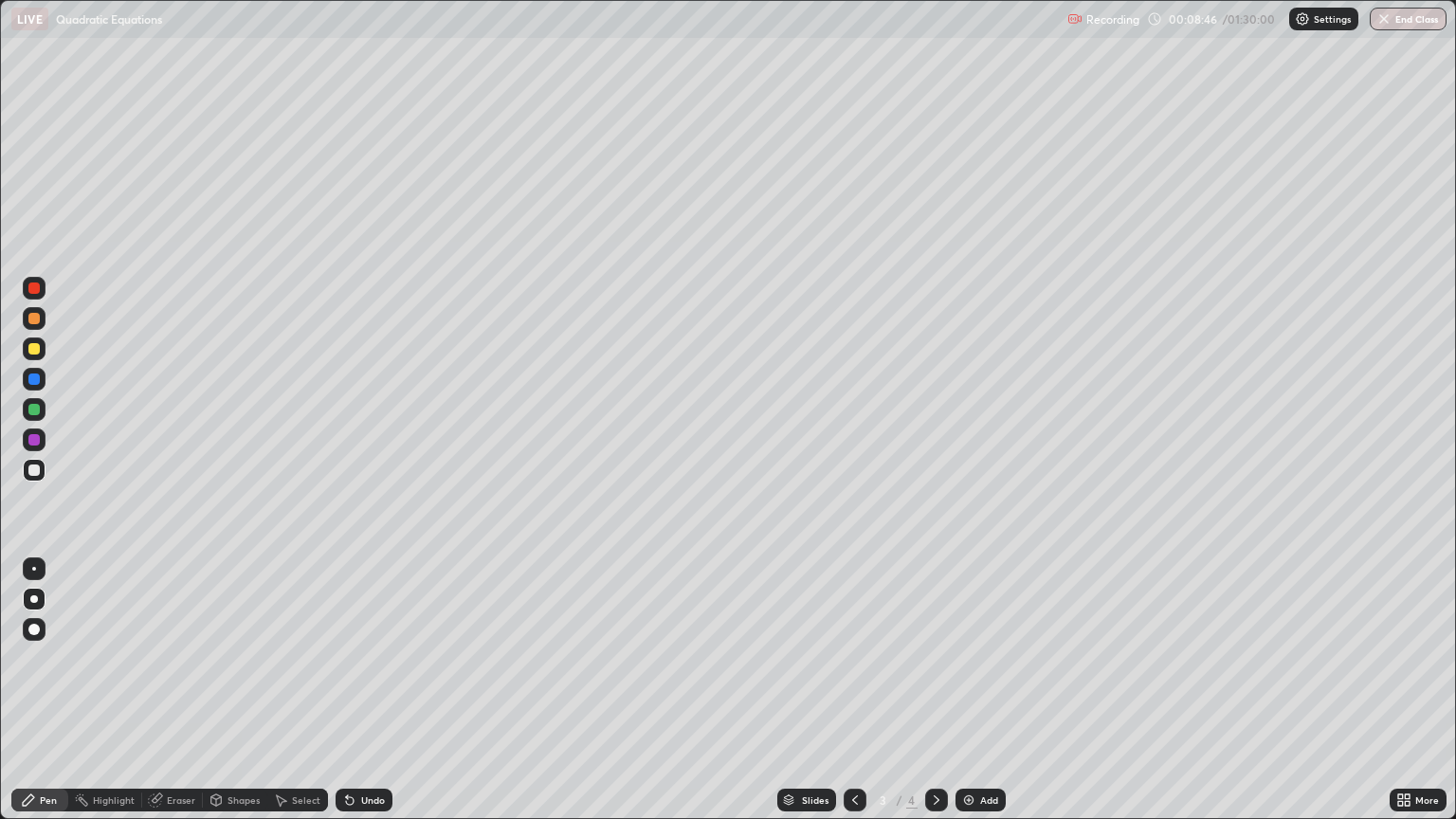 click at bounding box center (34, 470) 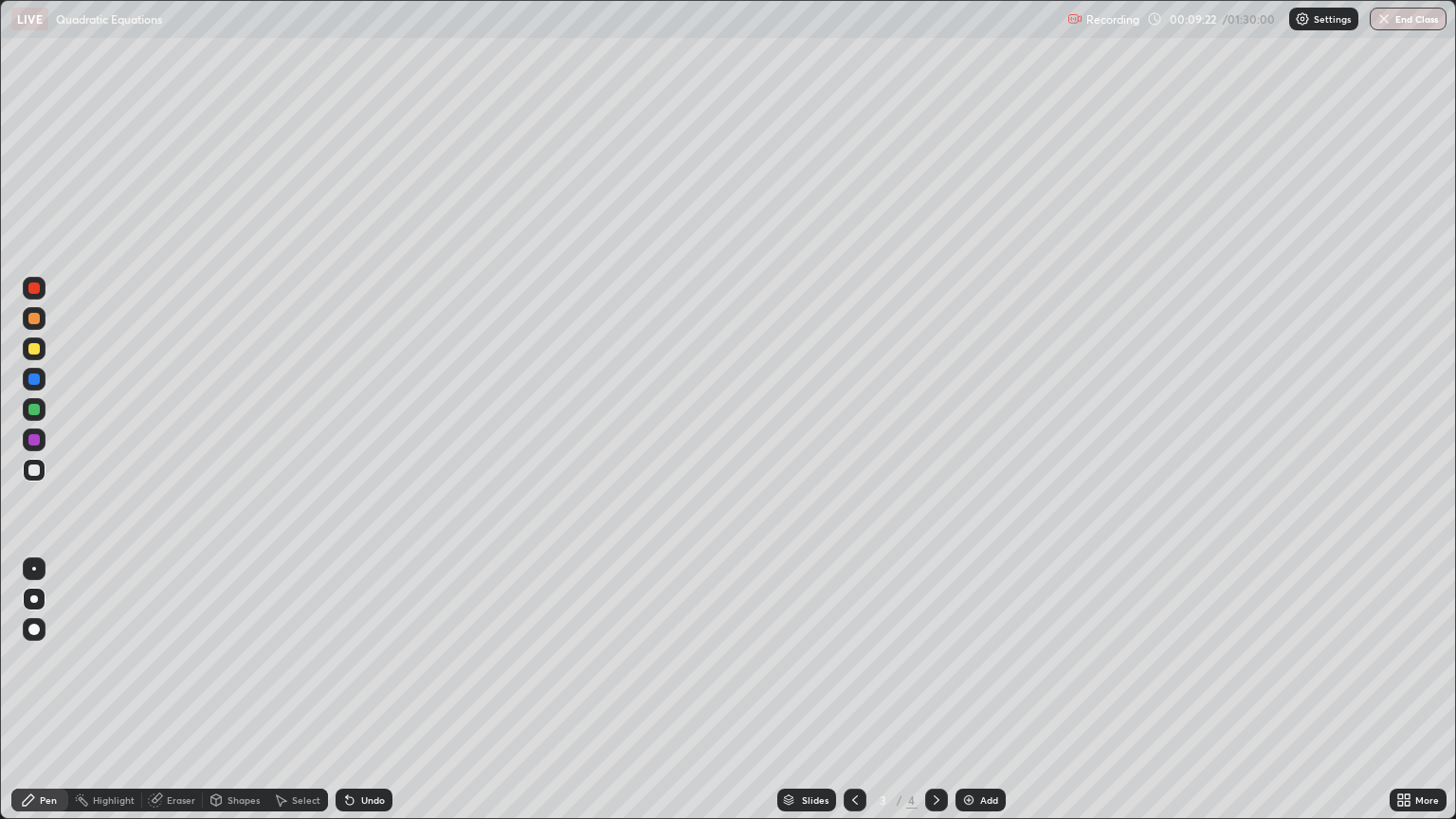 click at bounding box center [34, 379] 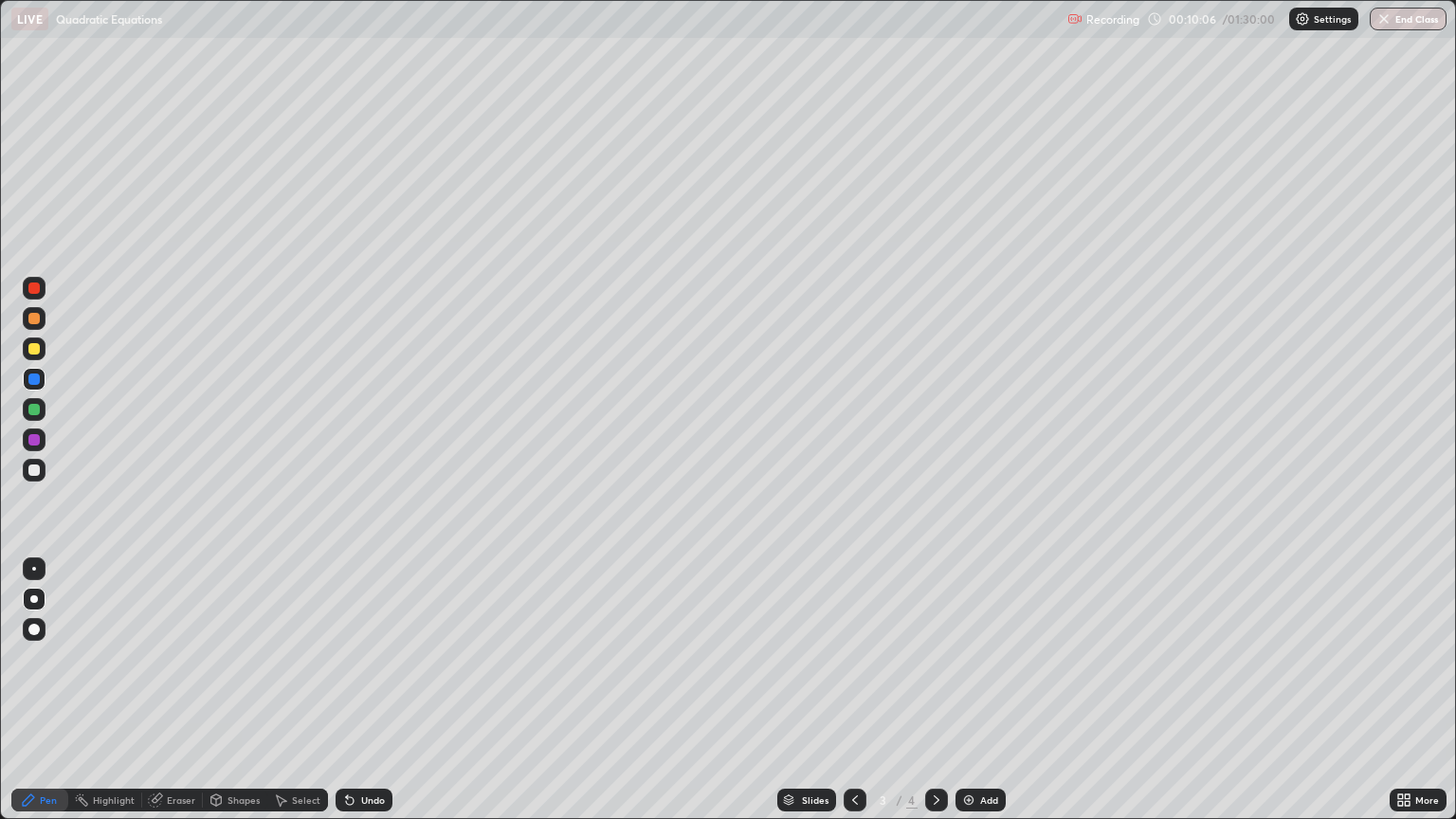 click at bounding box center [34, 470] 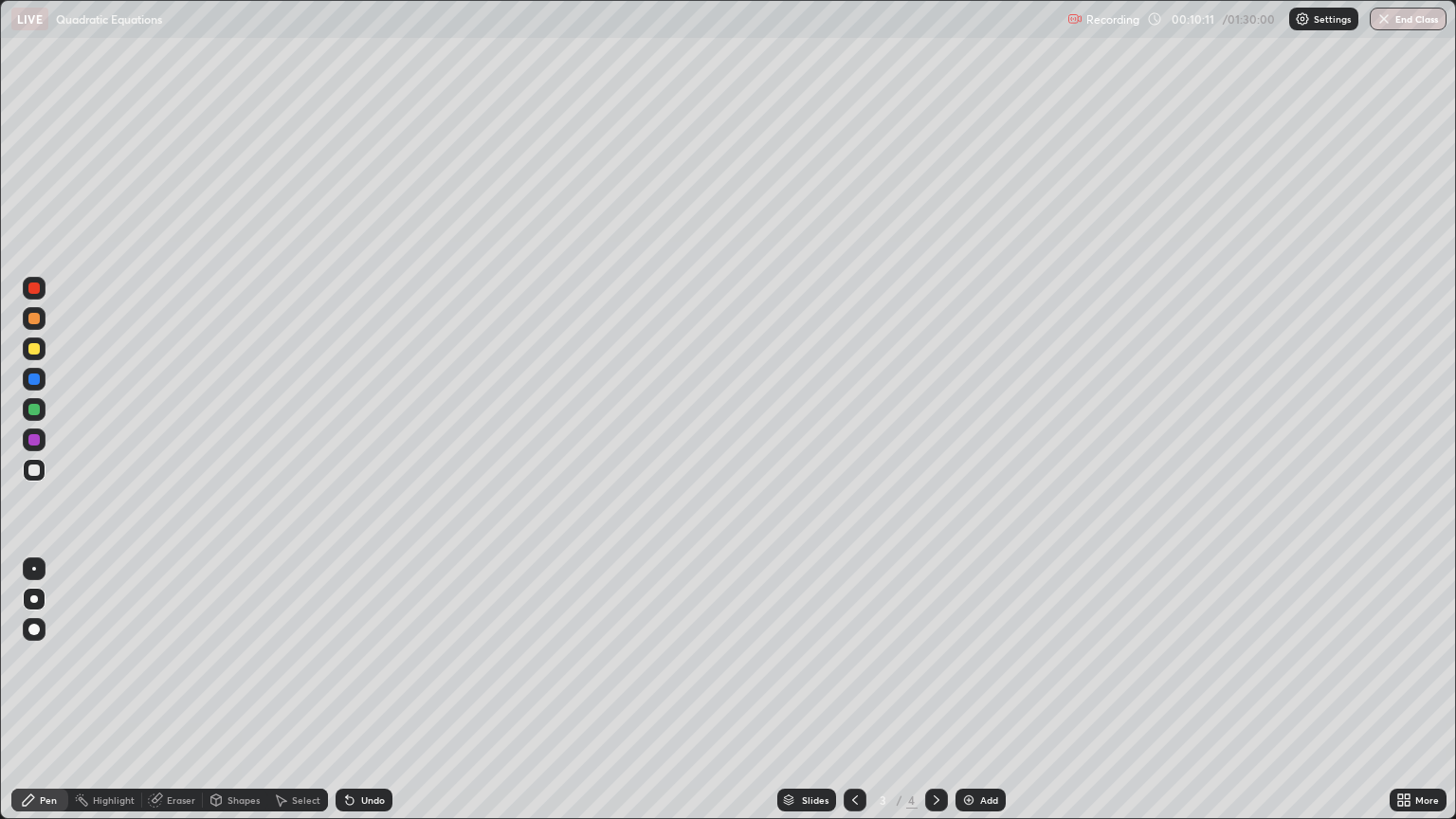 click on "Undo" at bounding box center (373, 800) 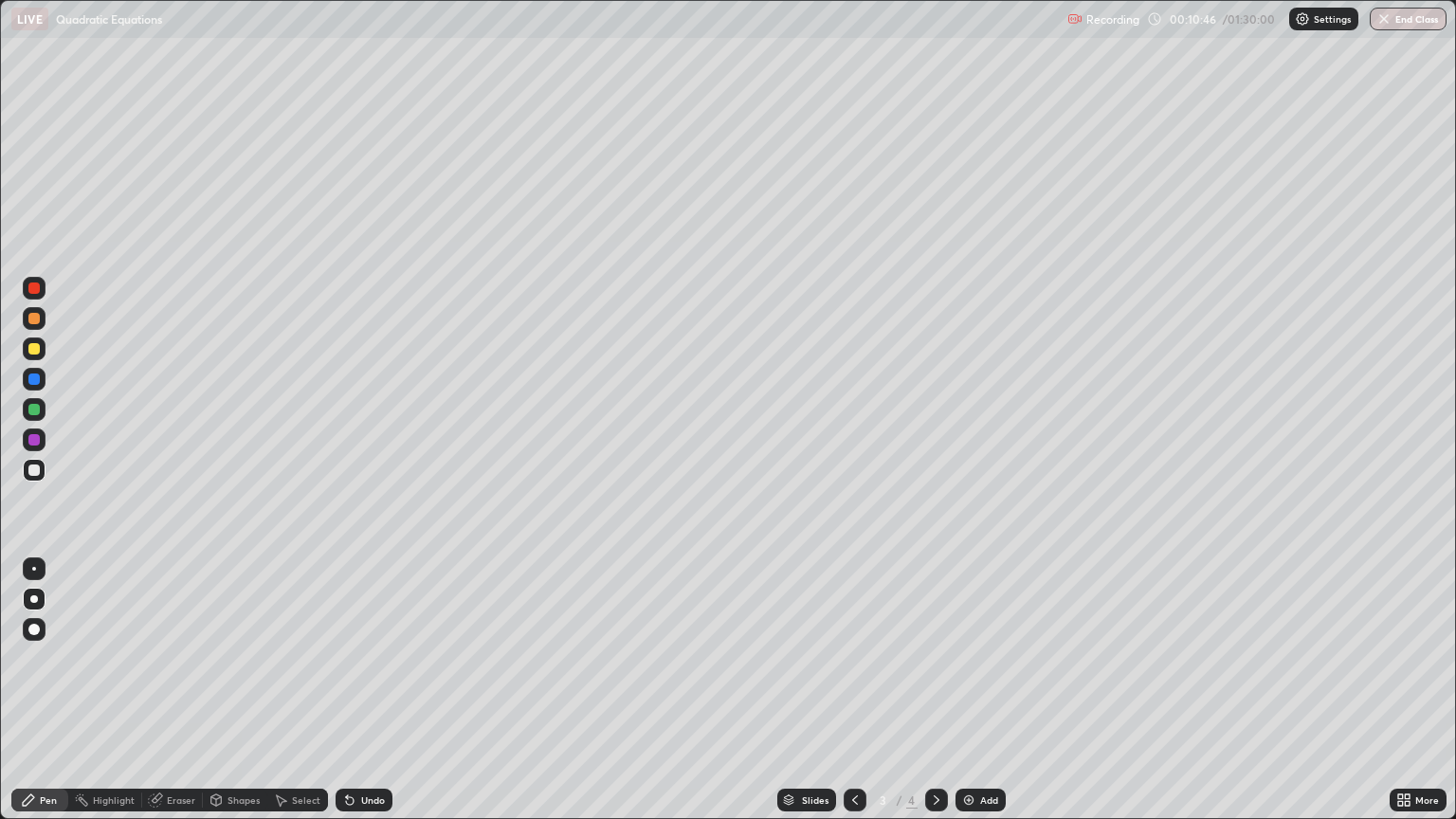 click at bounding box center [34, 440] 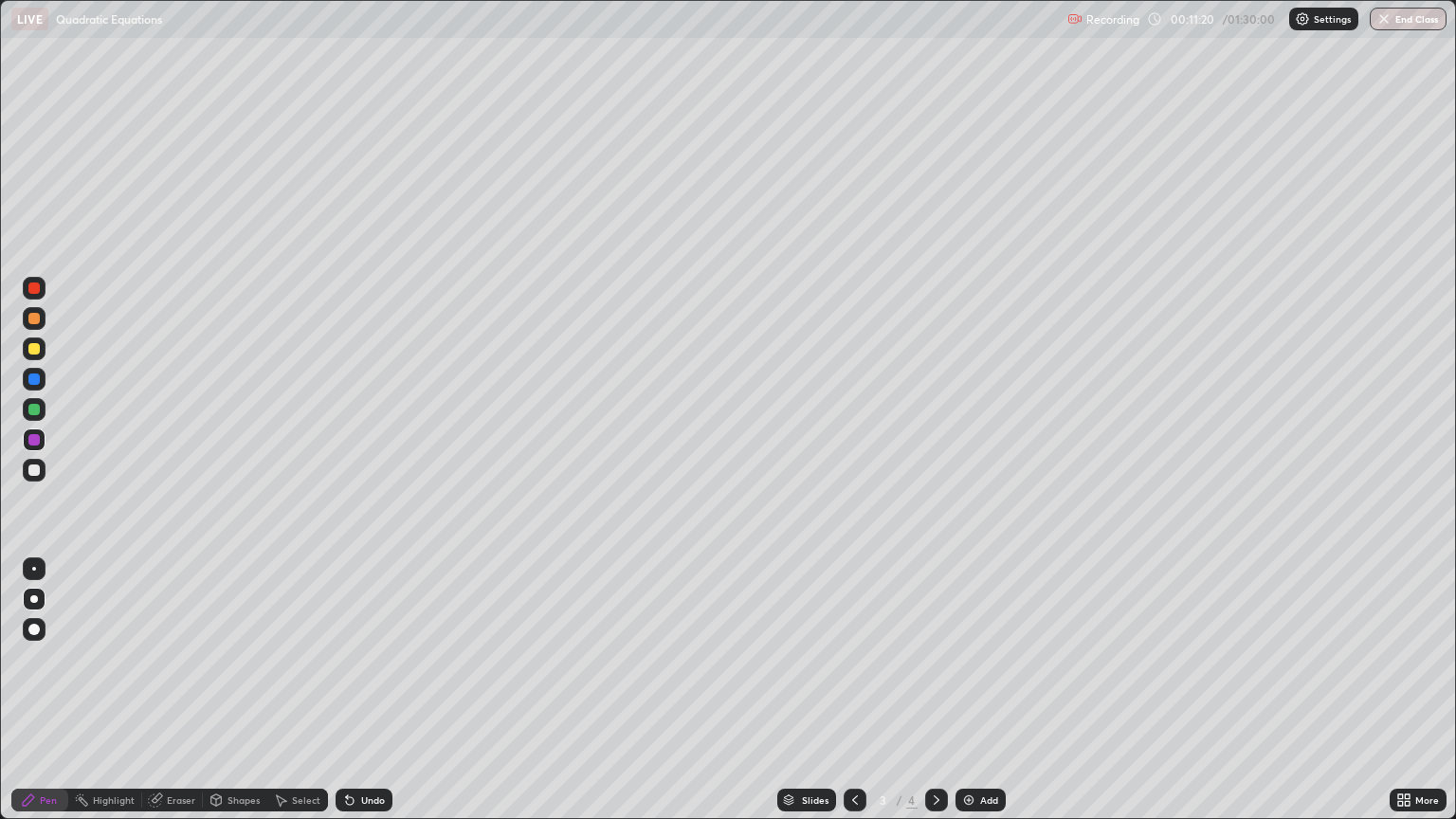 click on "Add" at bounding box center [989, 800] 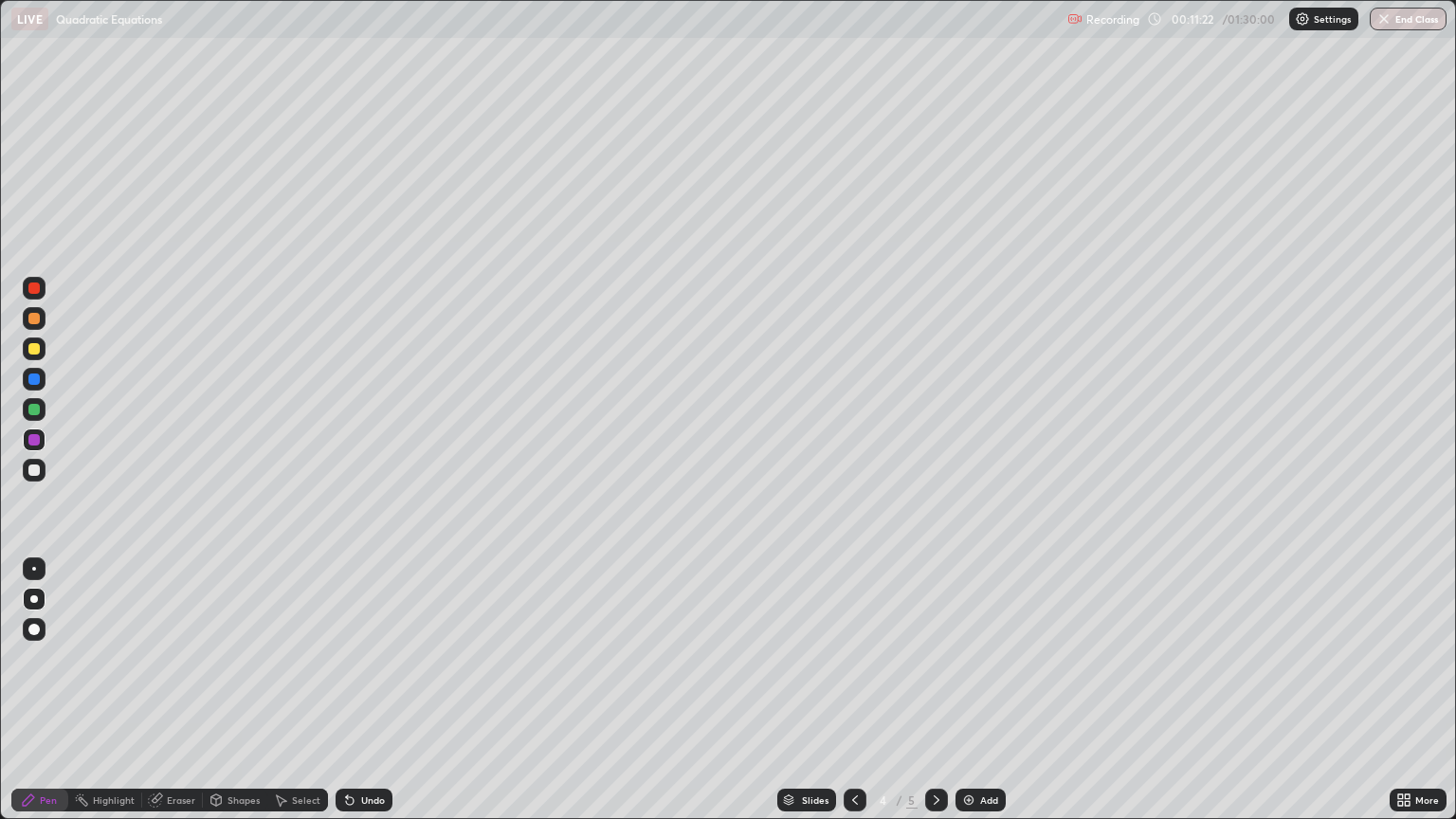 click at bounding box center [34, 349] 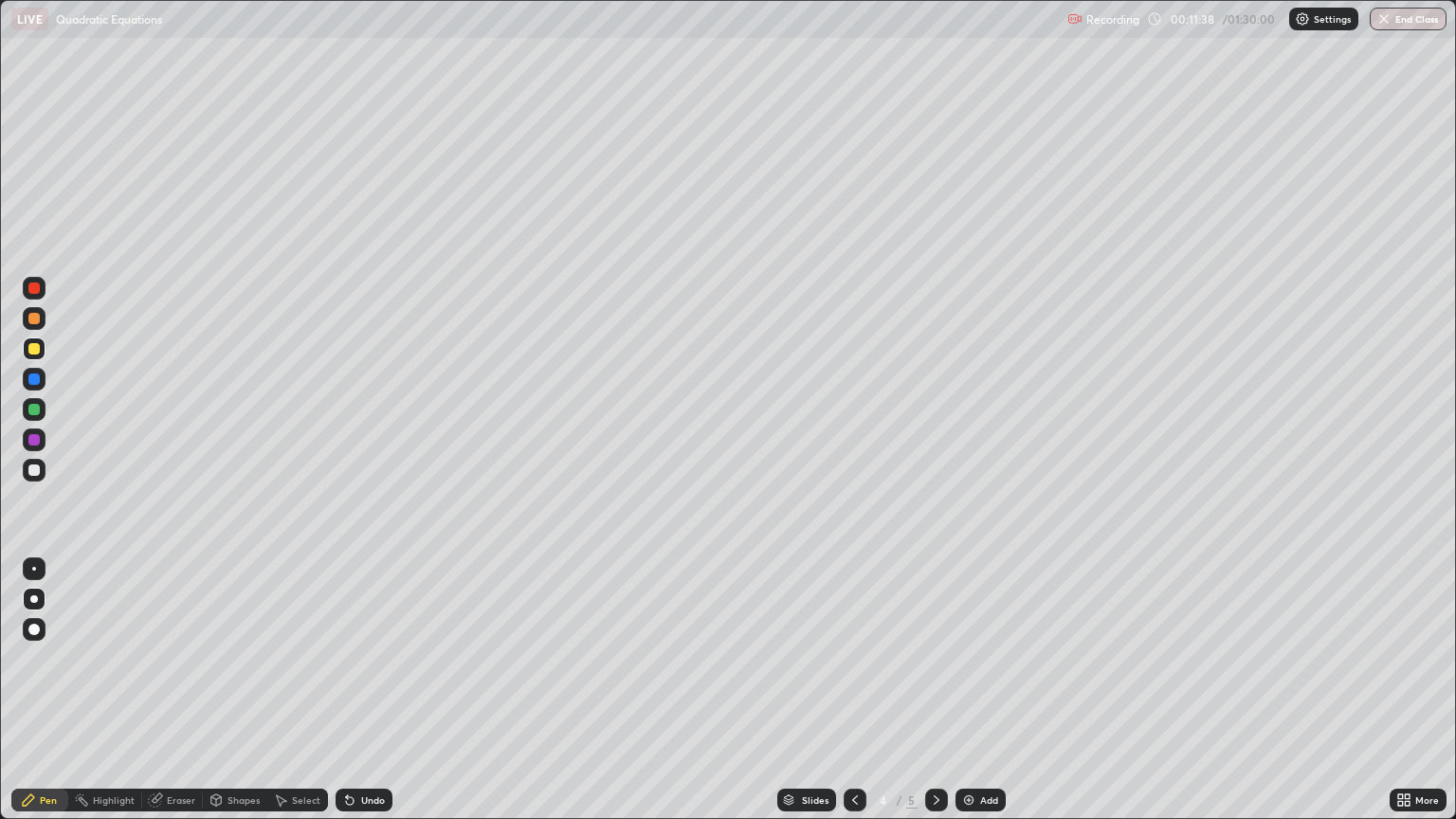 click on "Undo" at bounding box center [364, 800] 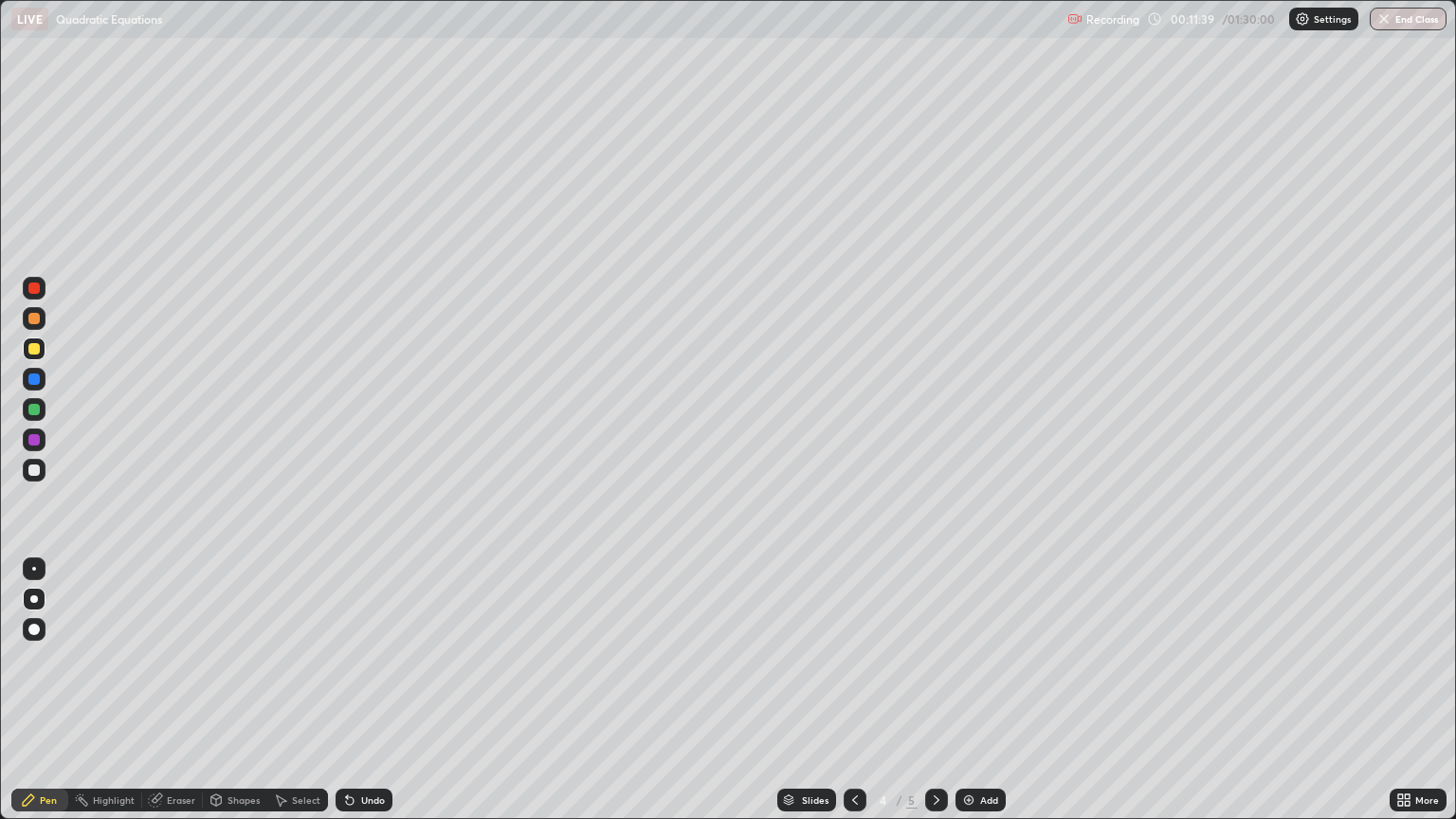 click on "Undo" at bounding box center (364, 800) 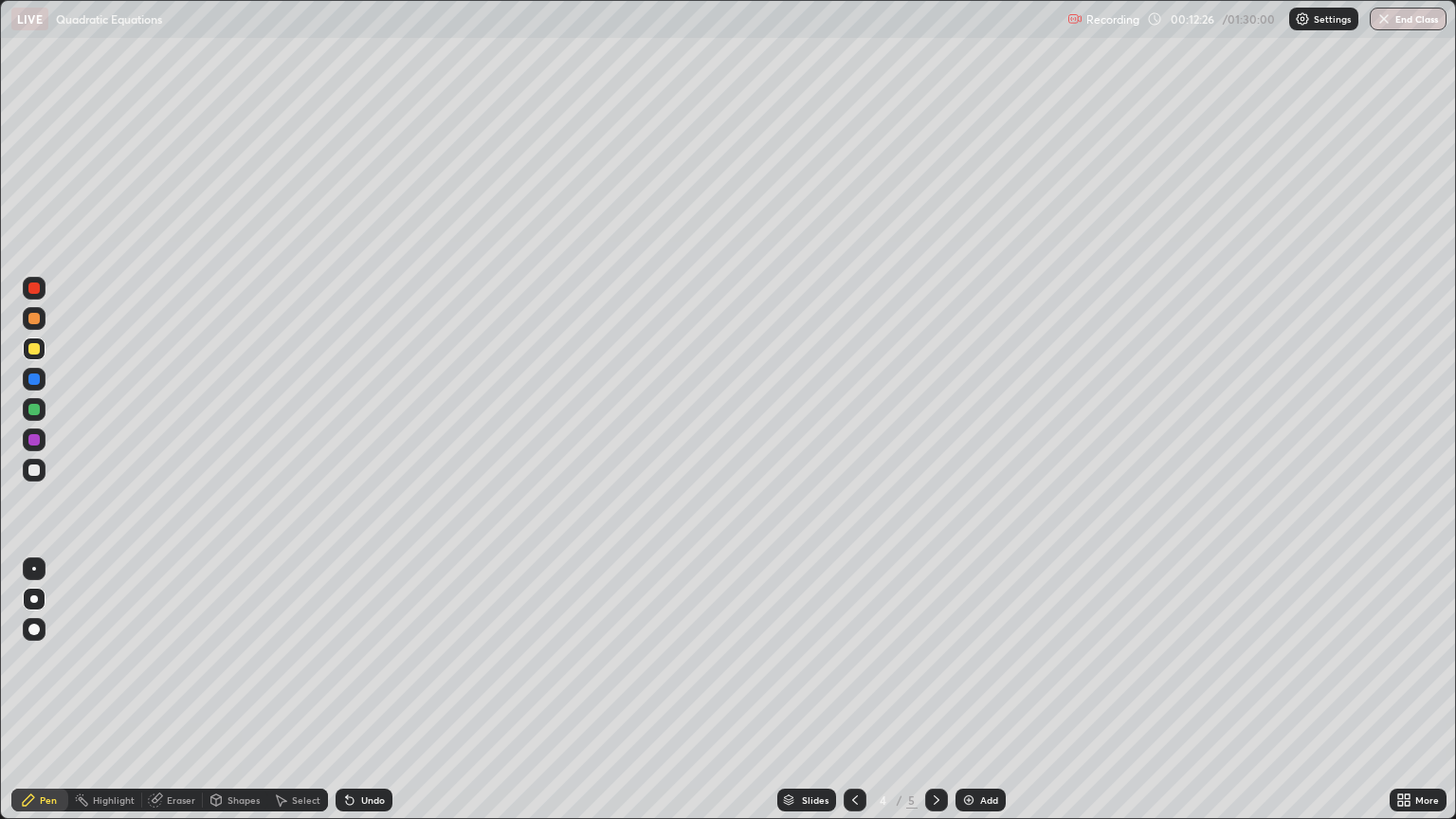 click at bounding box center (34, 470) 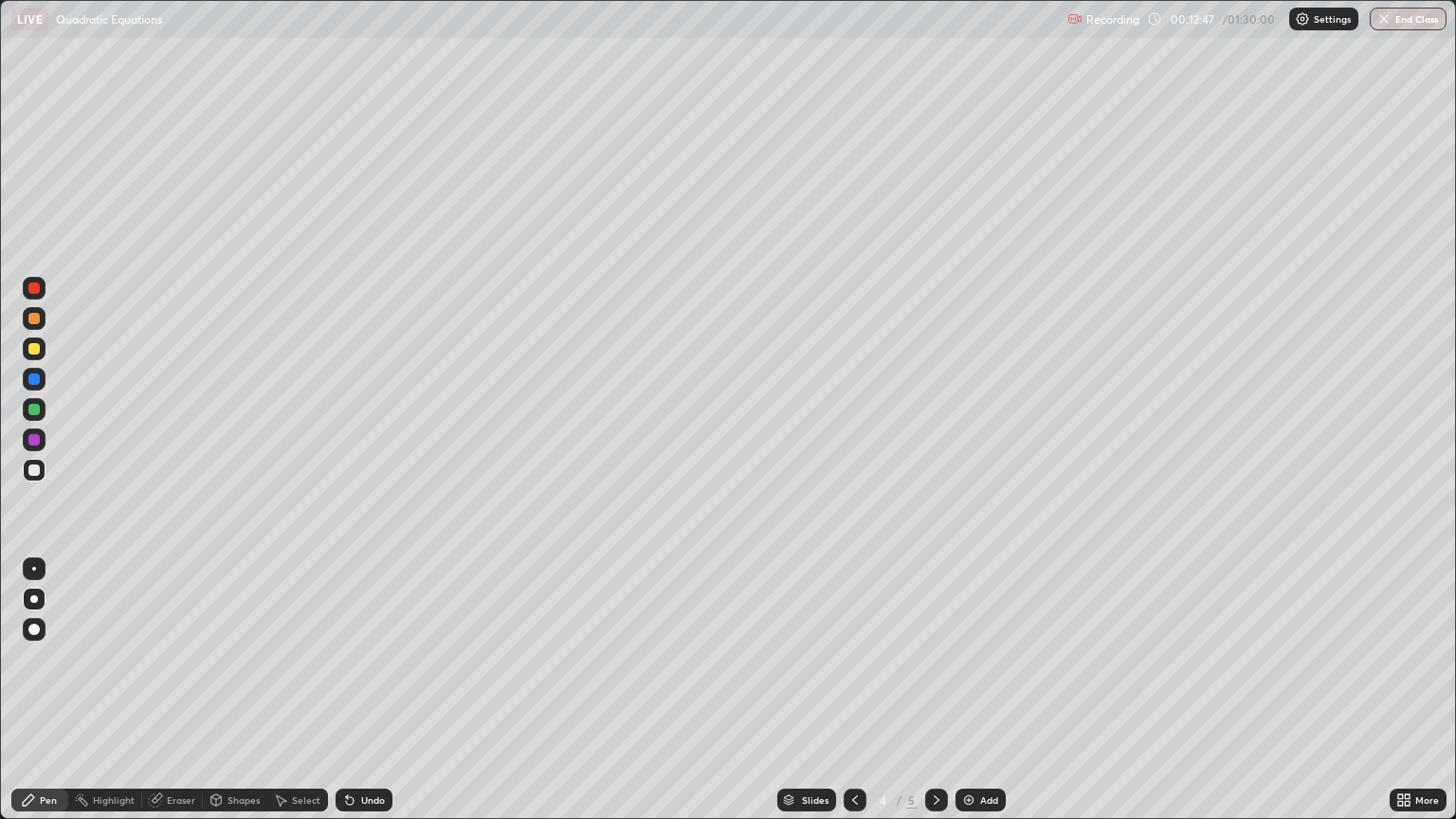 click 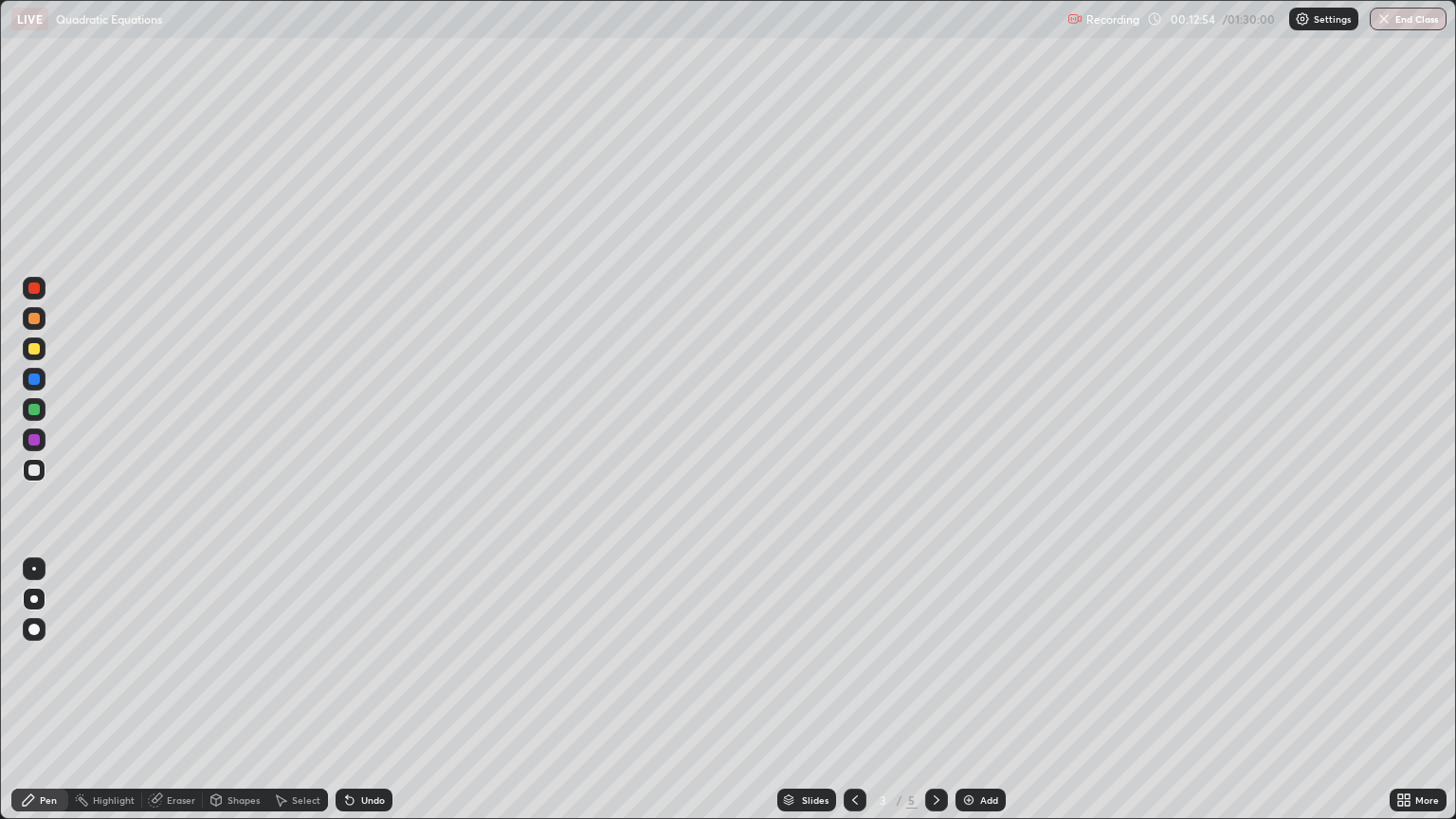 click 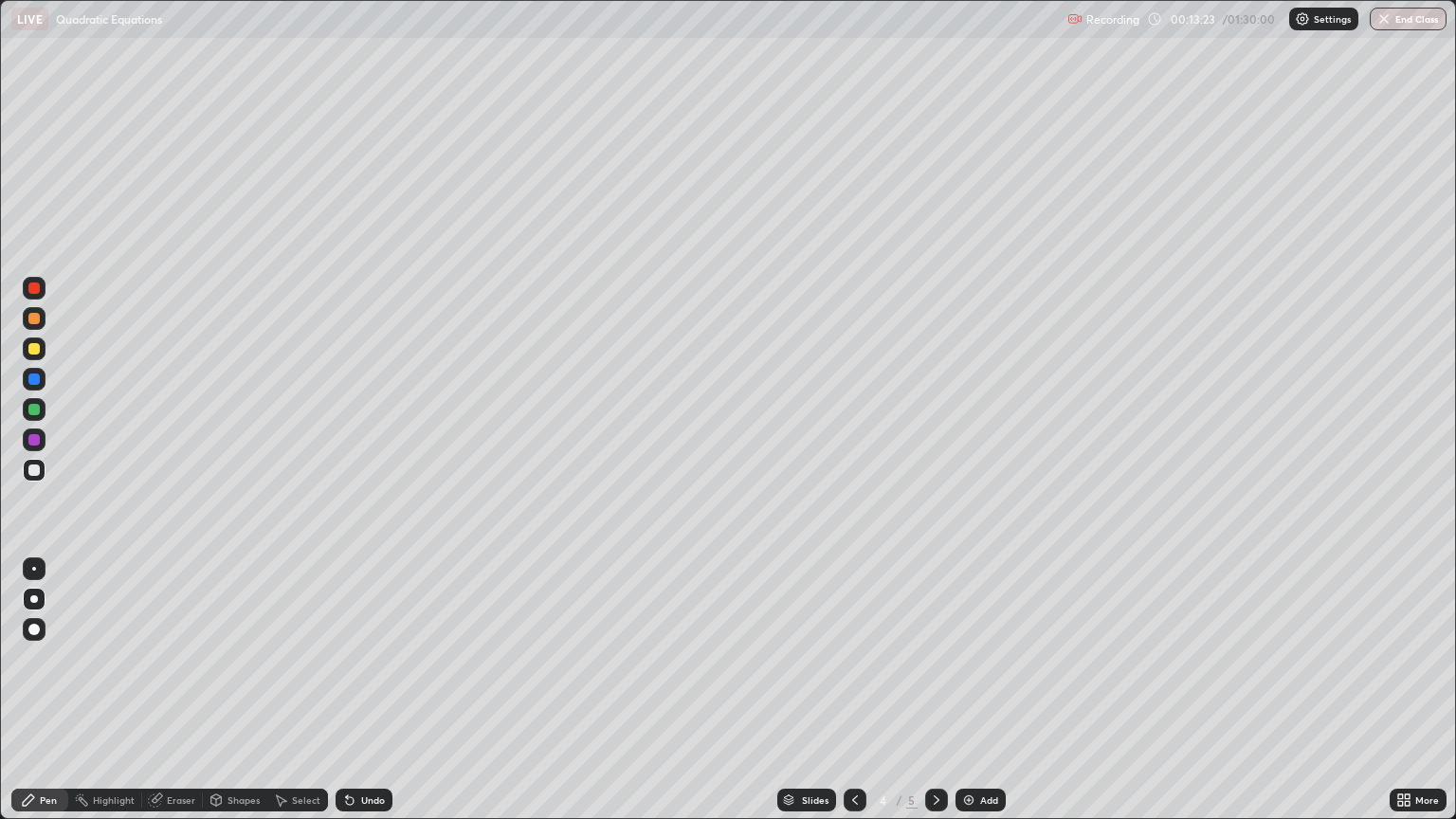 click on "Undo" at bounding box center (373, 800) 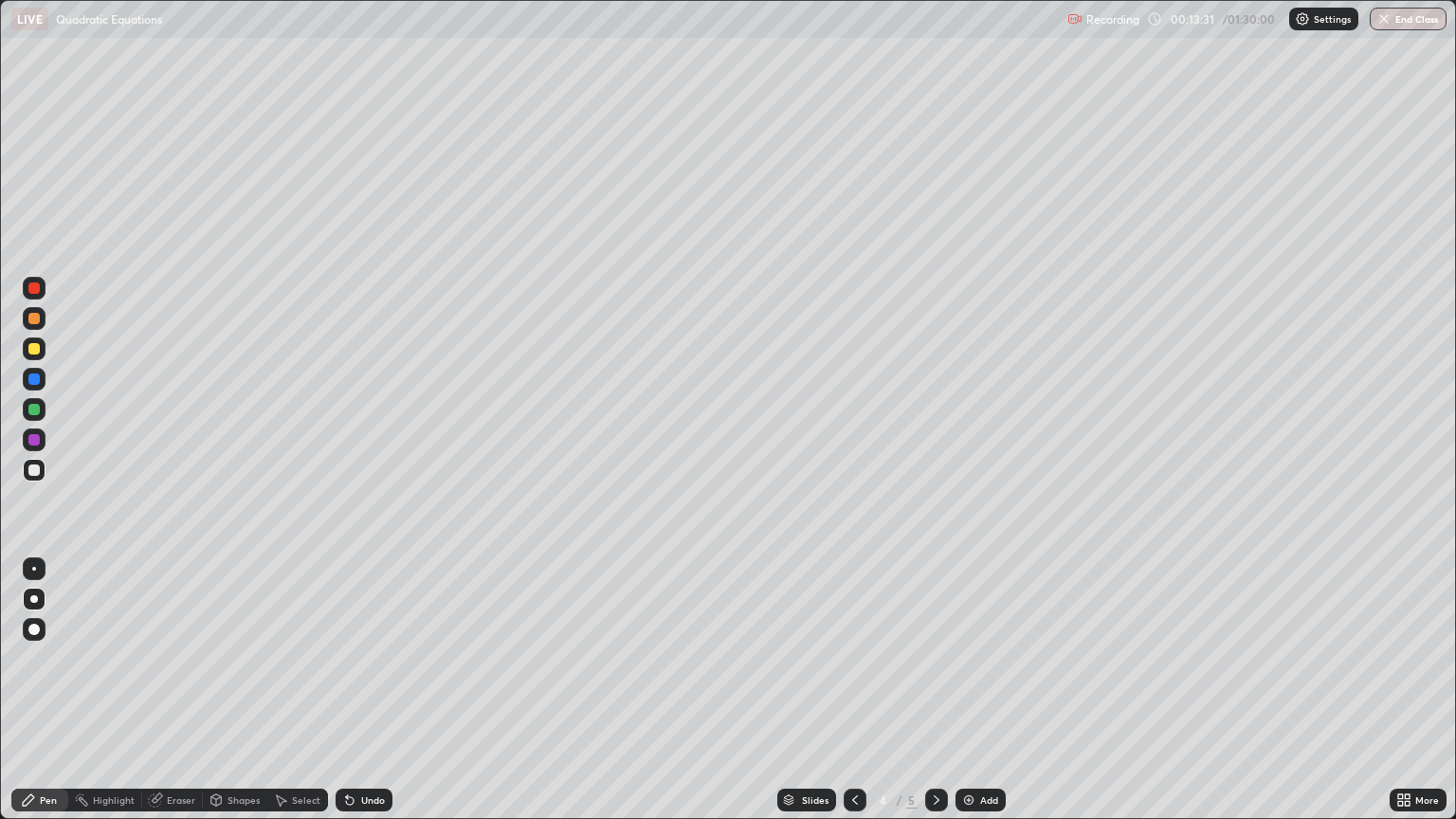 click at bounding box center (34, 379) 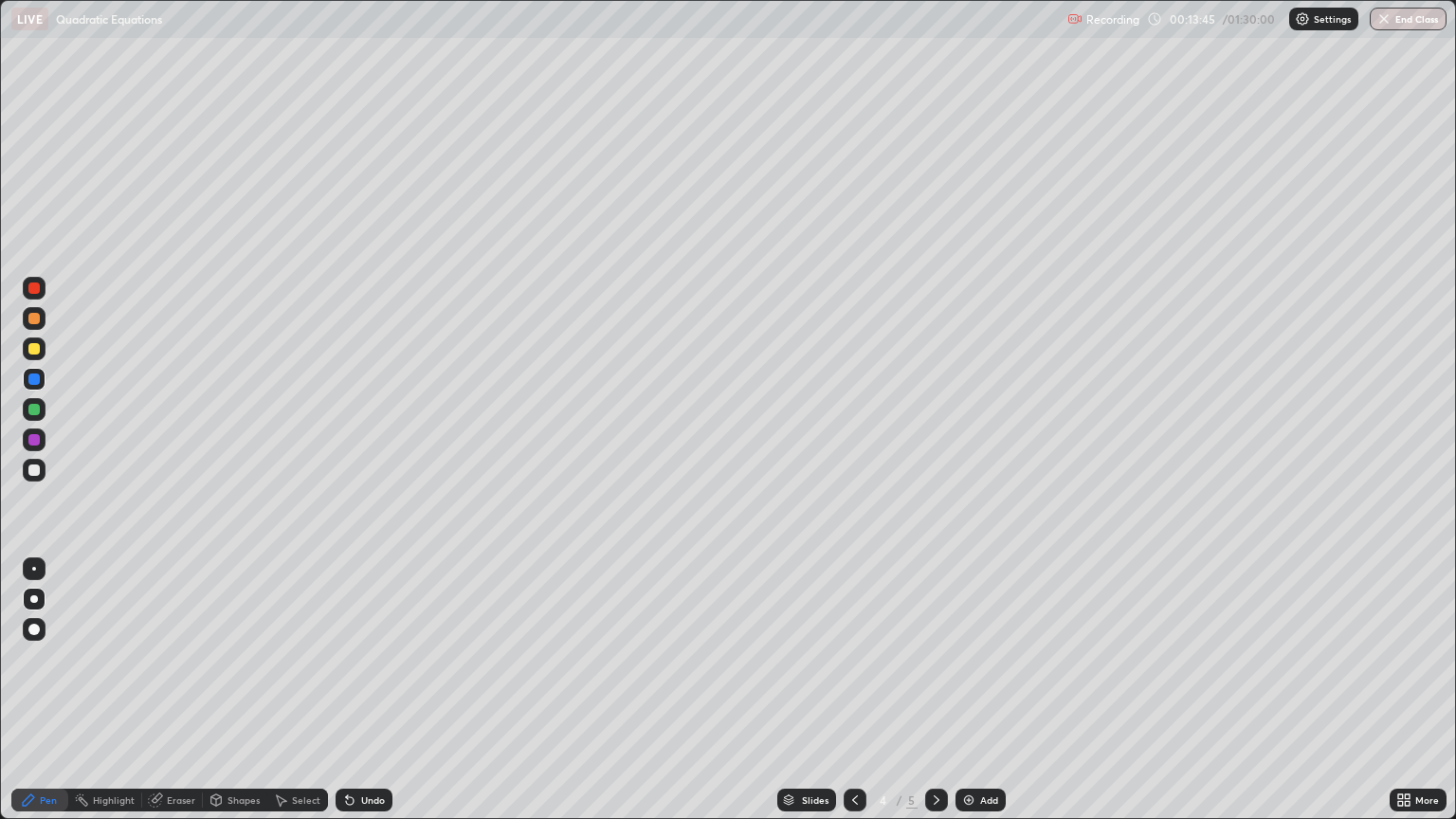 click on "Undo" at bounding box center [364, 800] 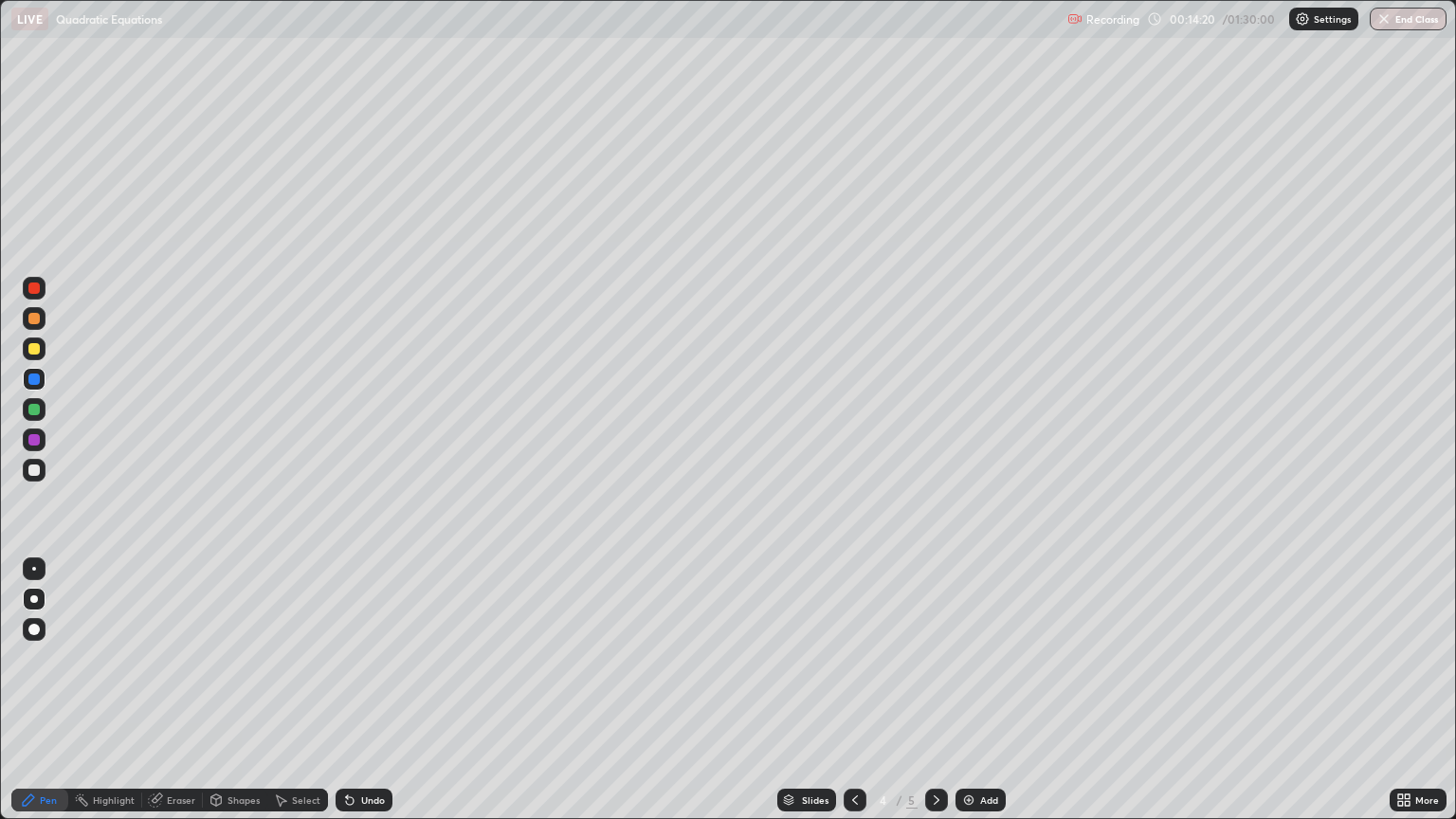 click at bounding box center [34, 410] 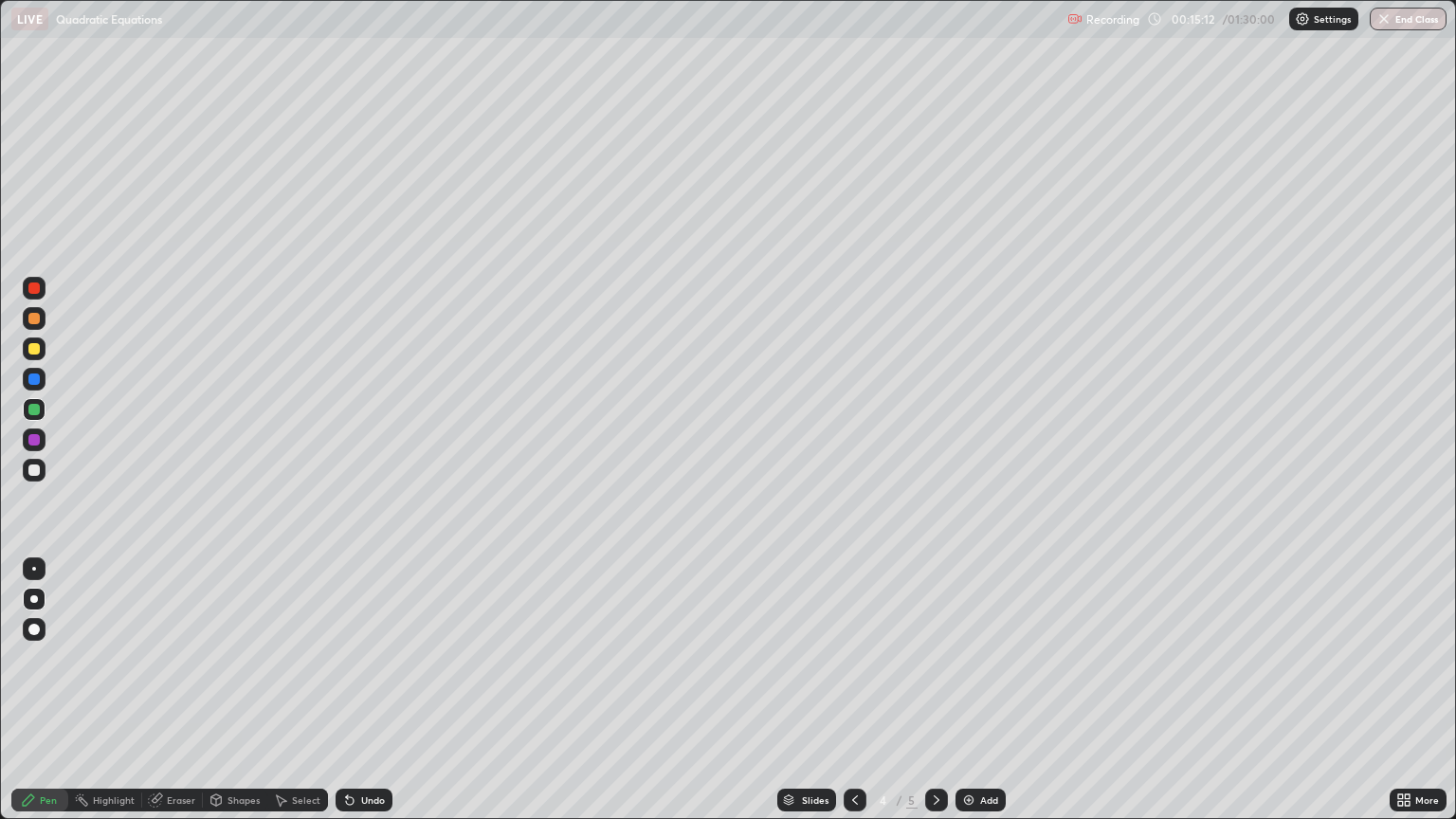 click at bounding box center [34, 470] 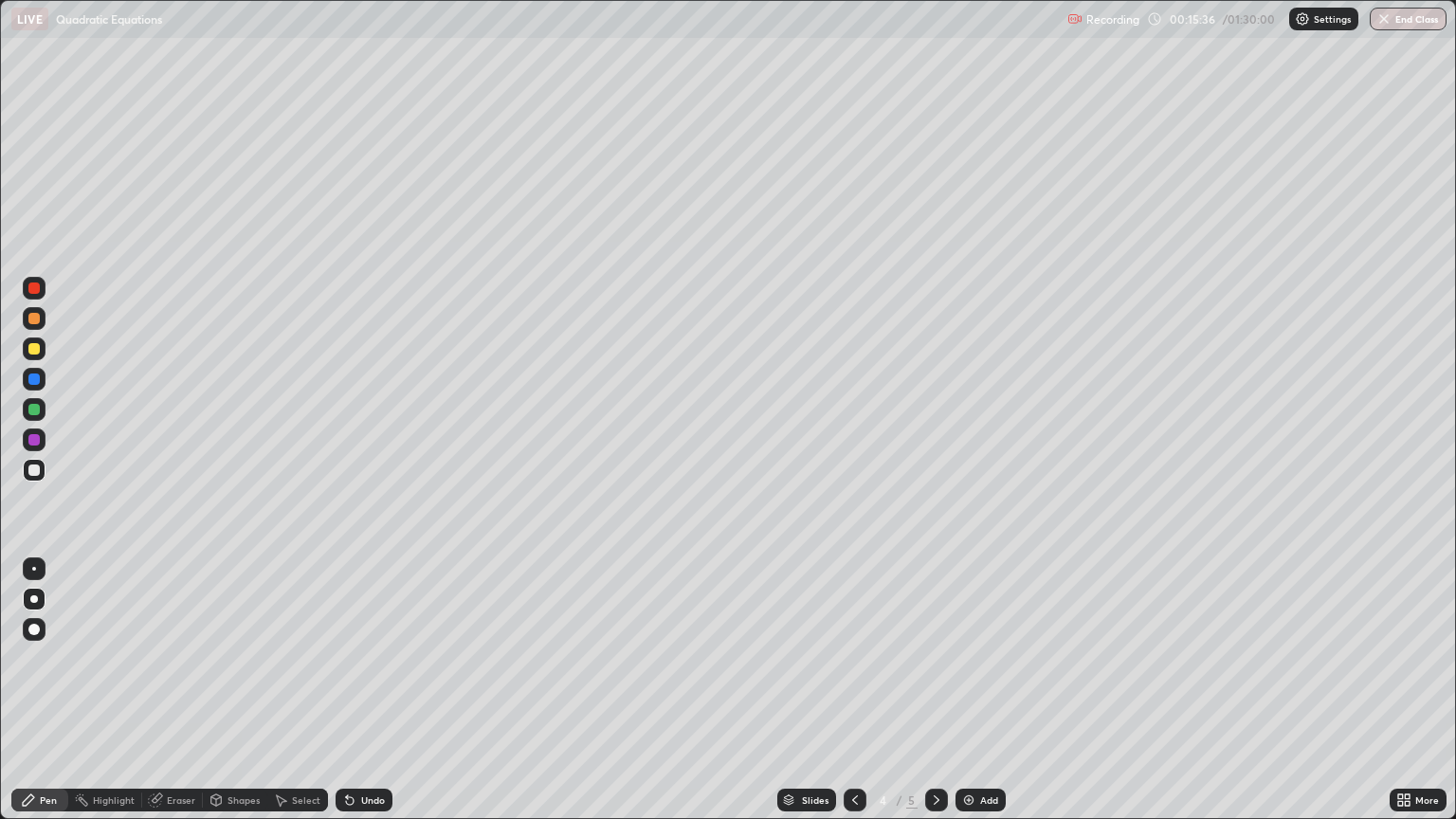 click at bounding box center (937, 800) 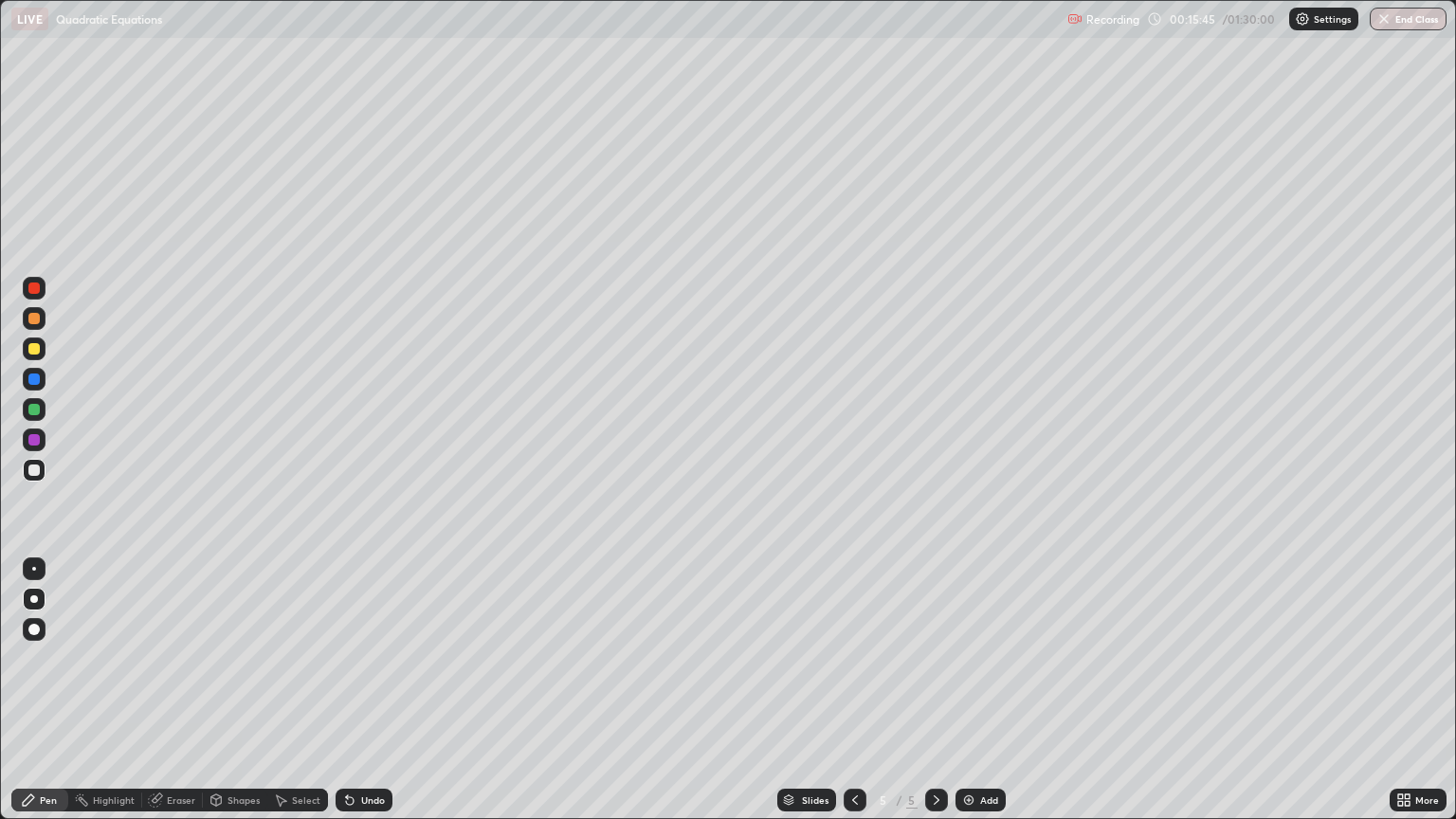 click at bounding box center [34, 349] 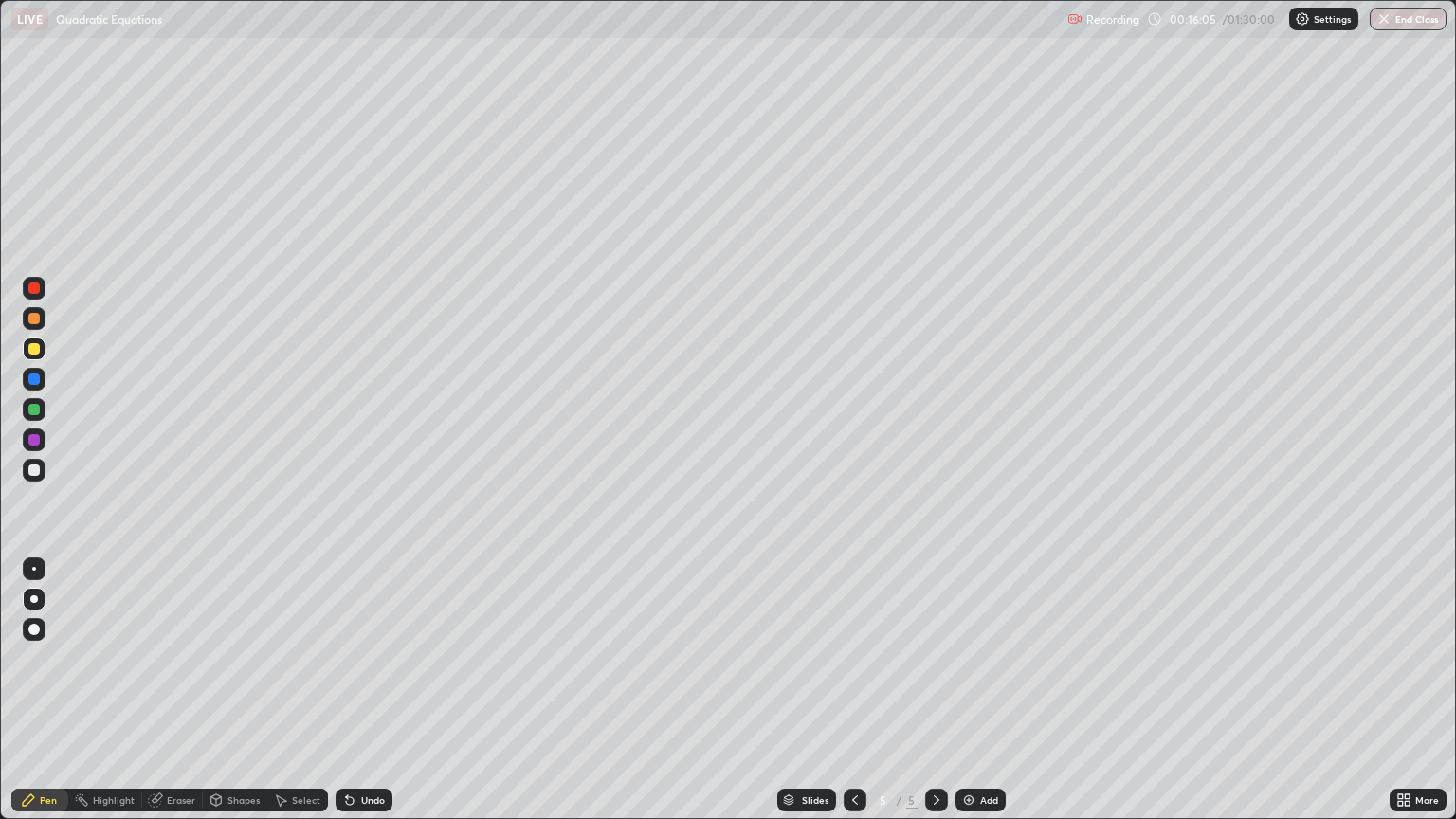 click on "Shapes" at bounding box center [235, 800] 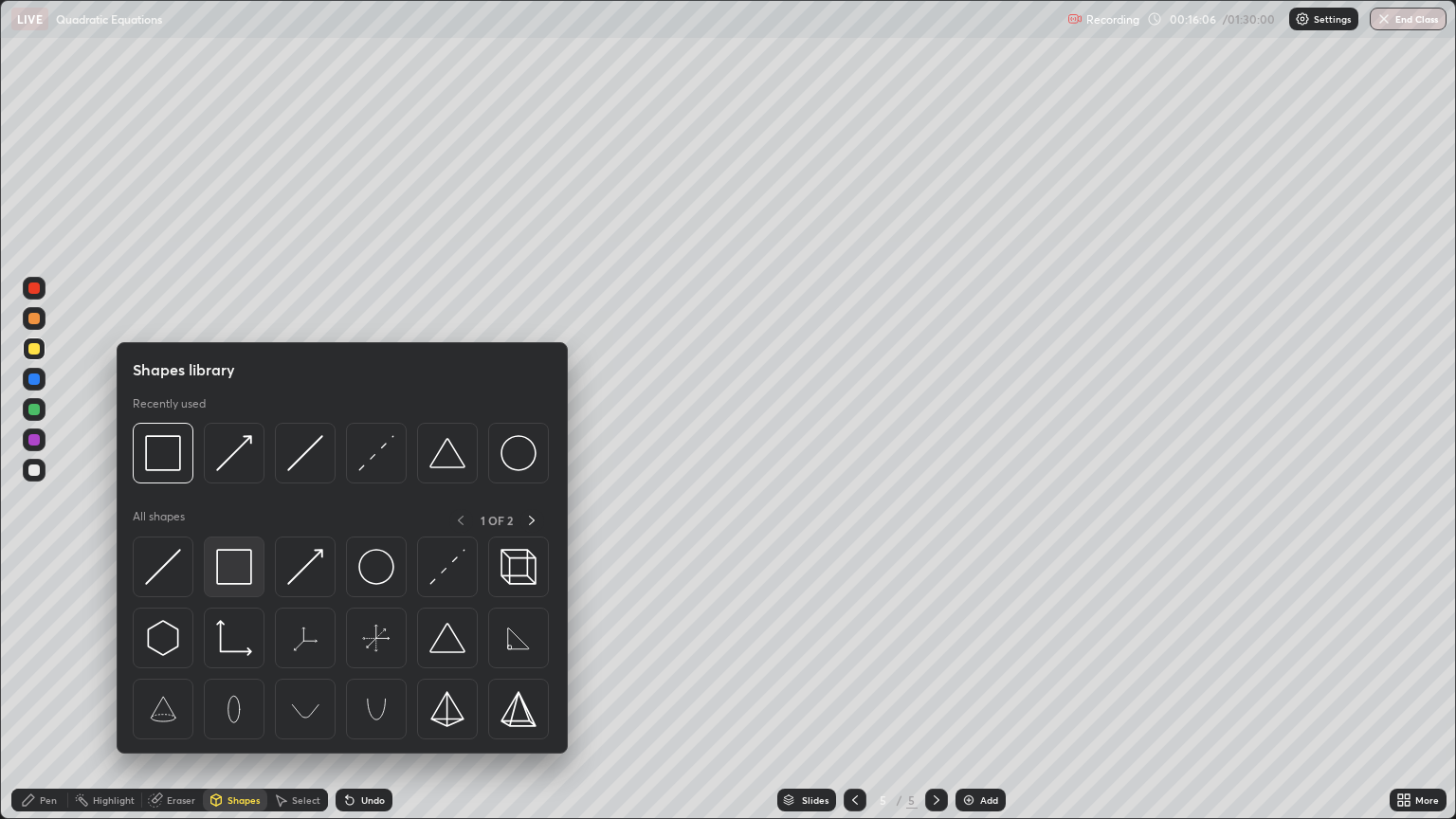 click at bounding box center (234, 567) 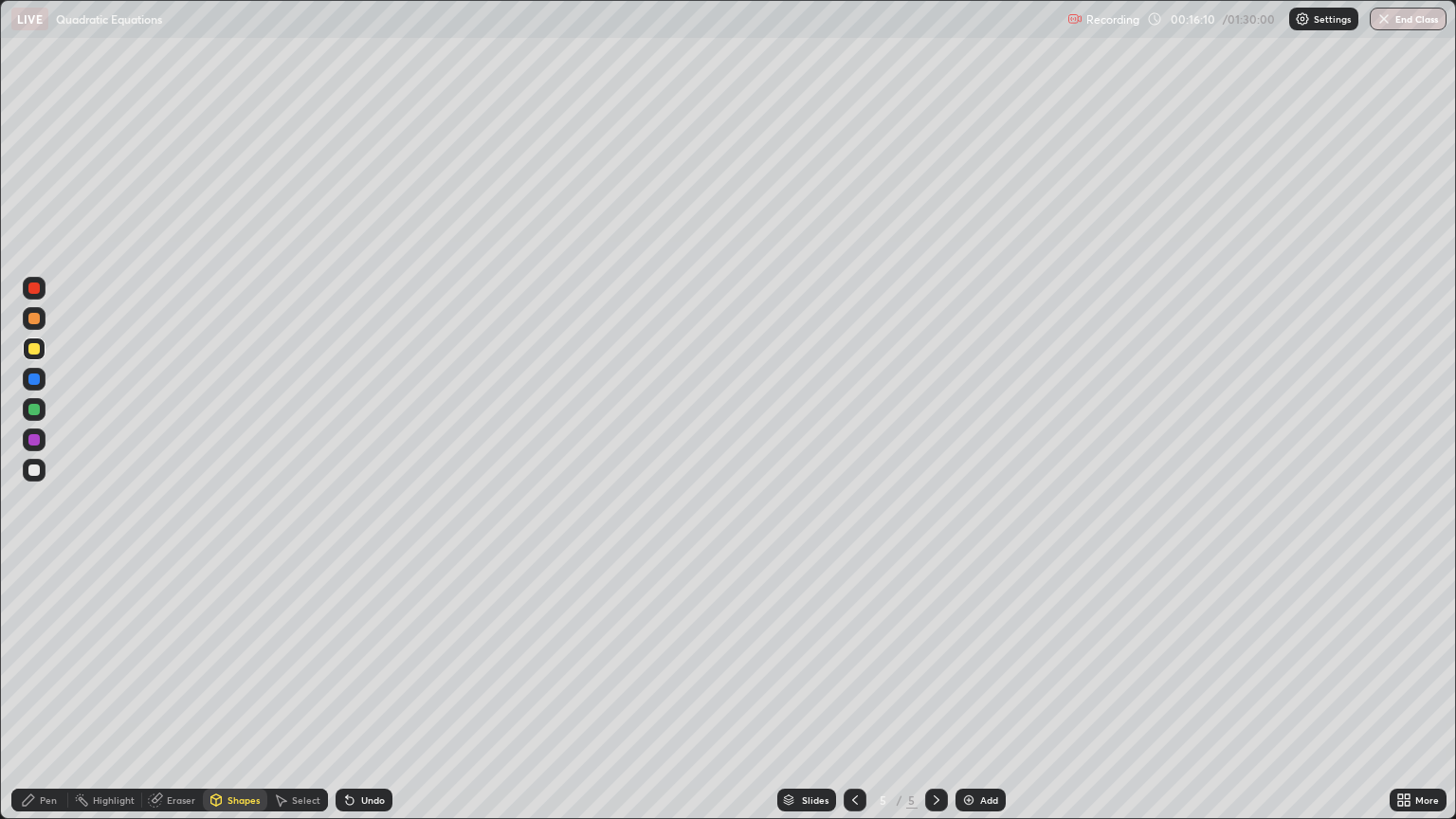 click on "Pen" at bounding box center (48, 800) 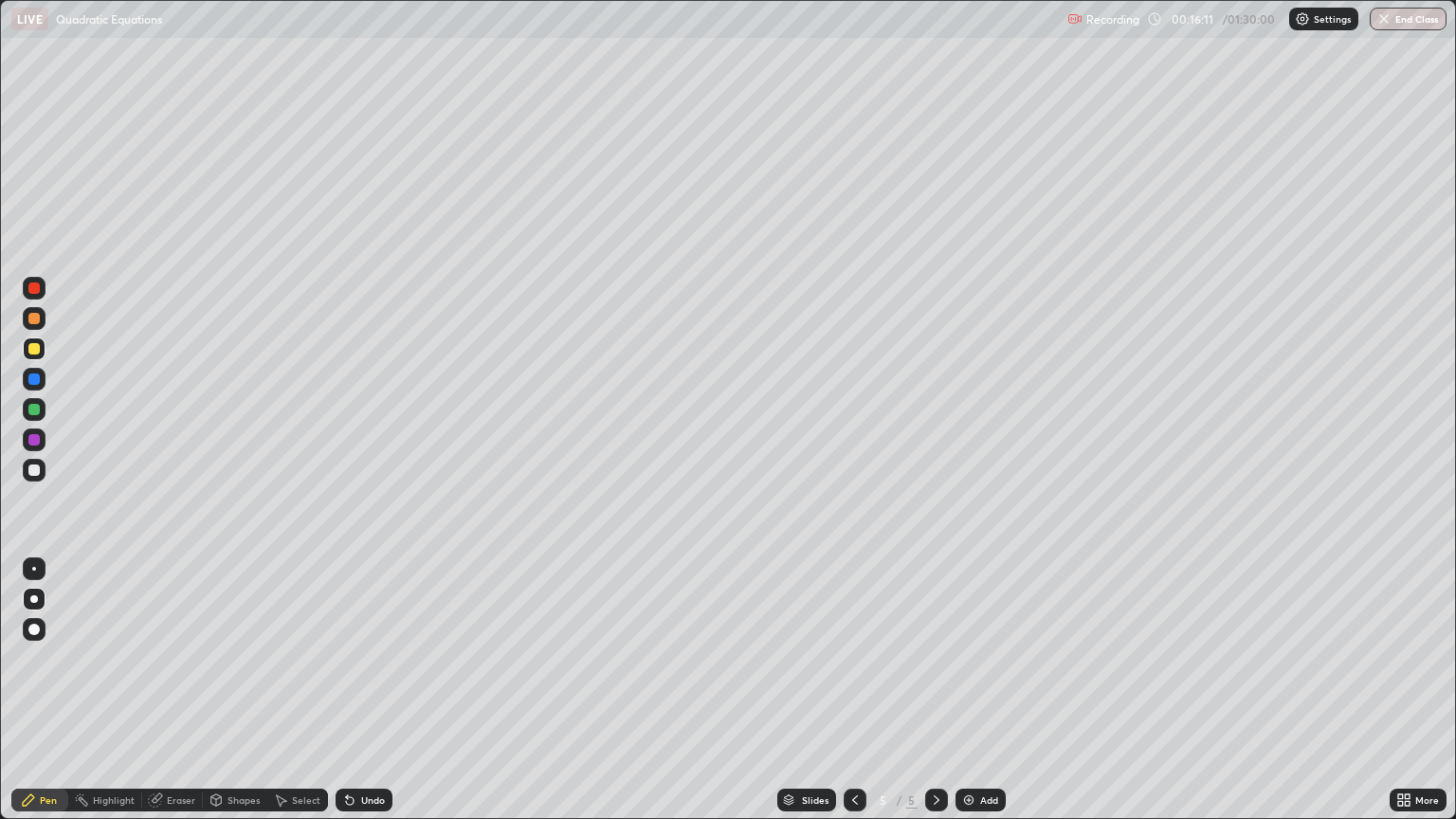 click at bounding box center [34, 470] 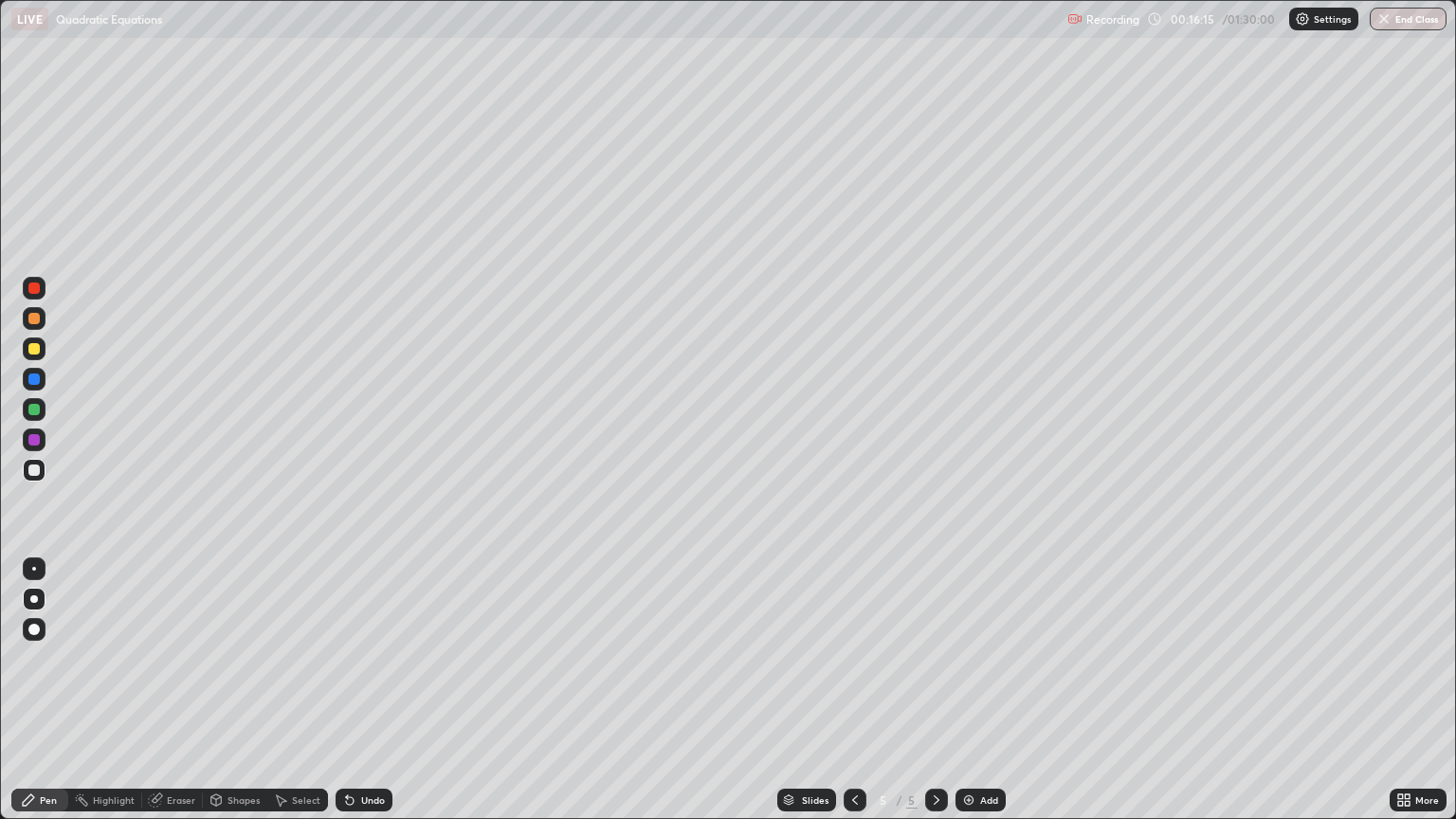 click on "Undo" at bounding box center [373, 800] 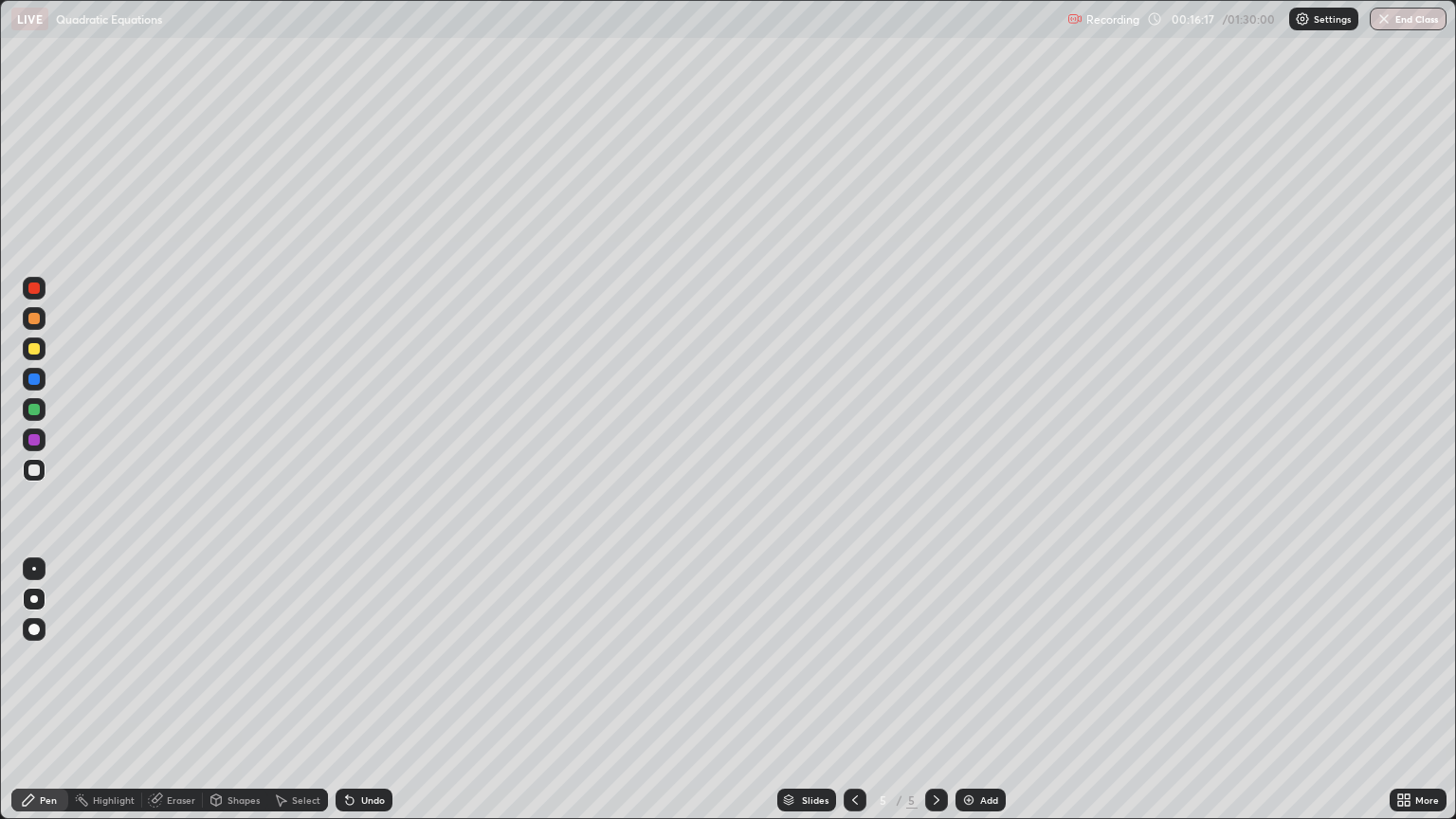 click on "Shapes" at bounding box center [244, 800] 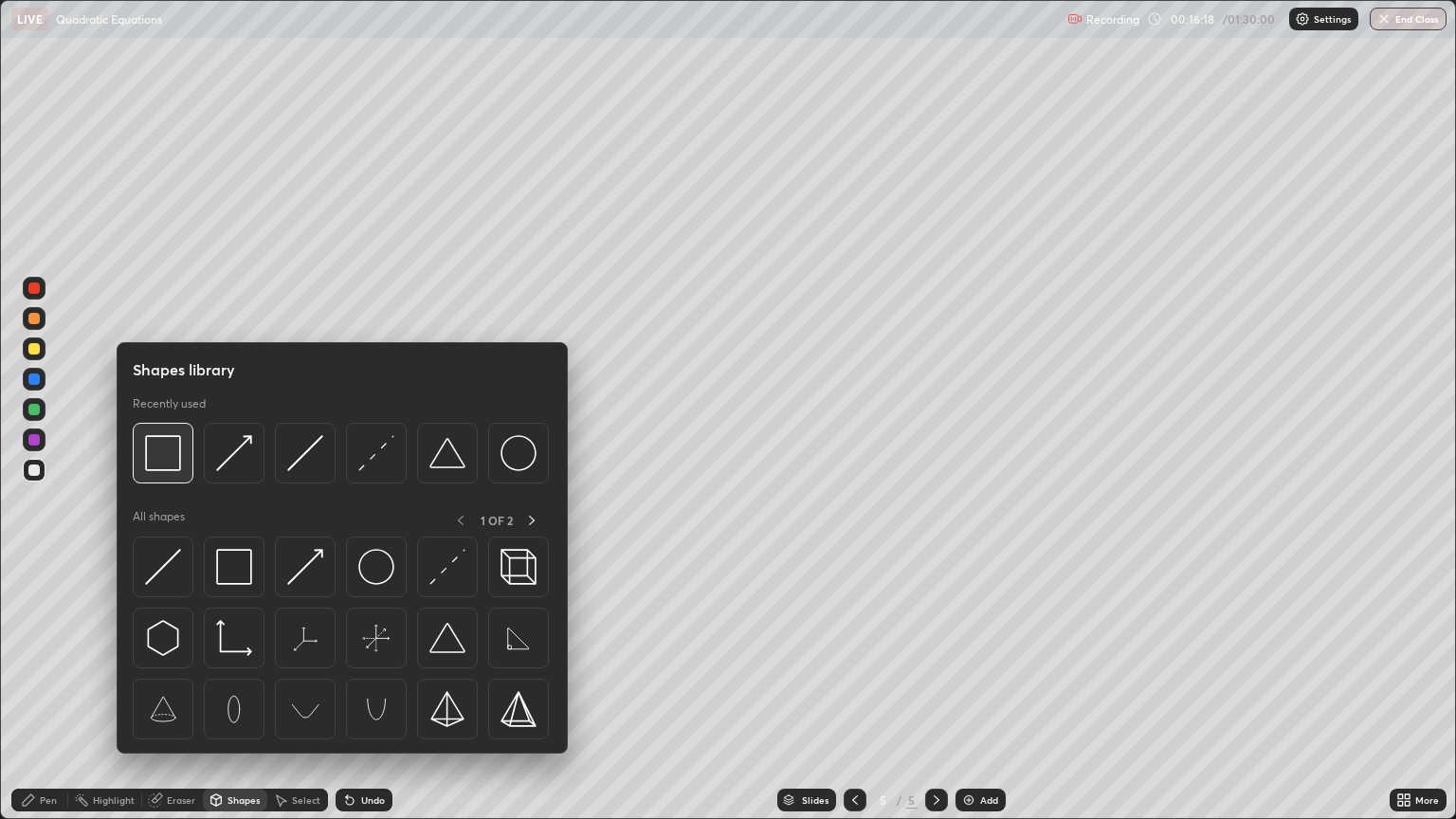click at bounding box center [163, 453] 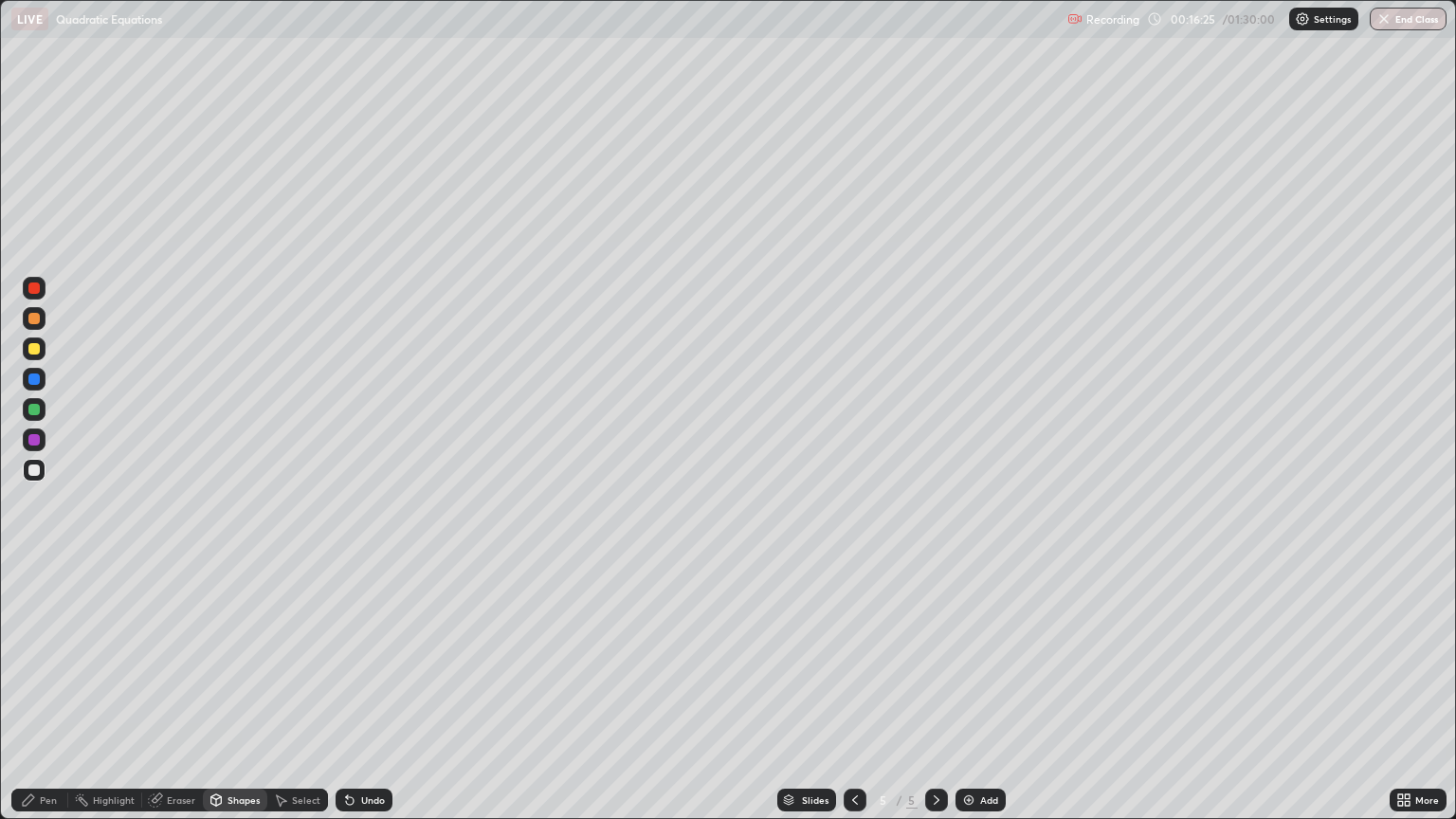 click 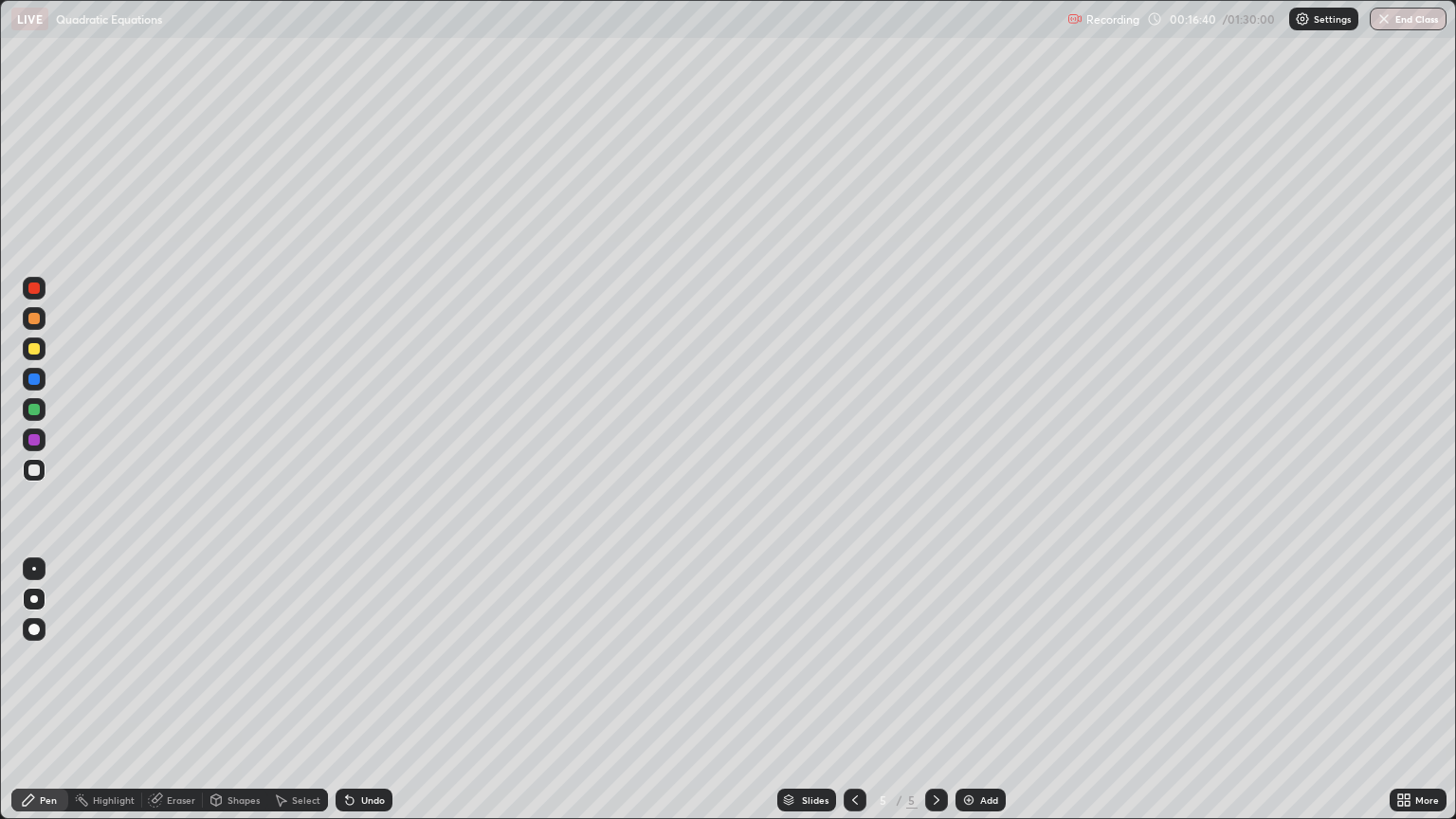click at bounding box center (34, 349) 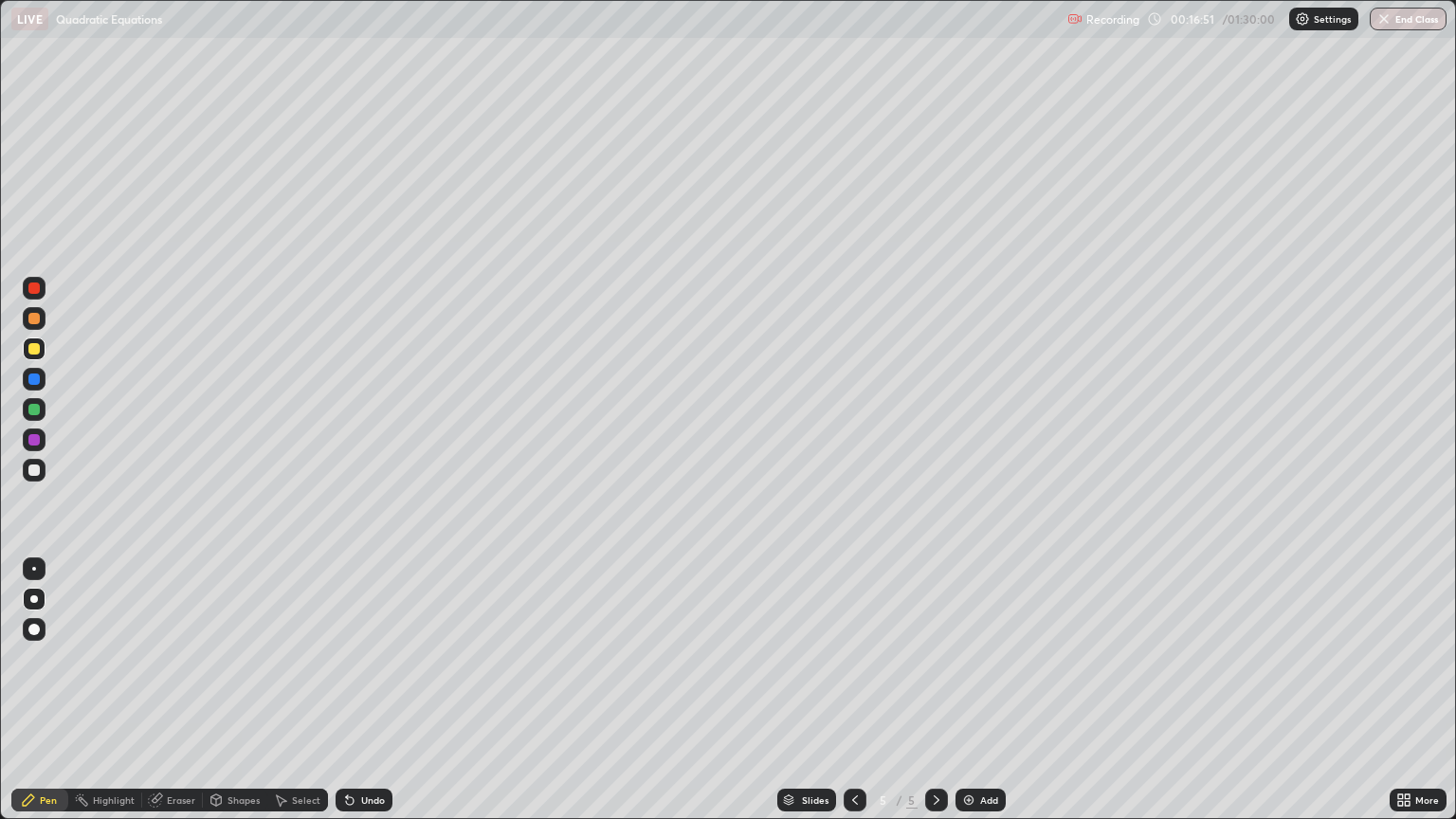 click at bounding box center (34, 379) 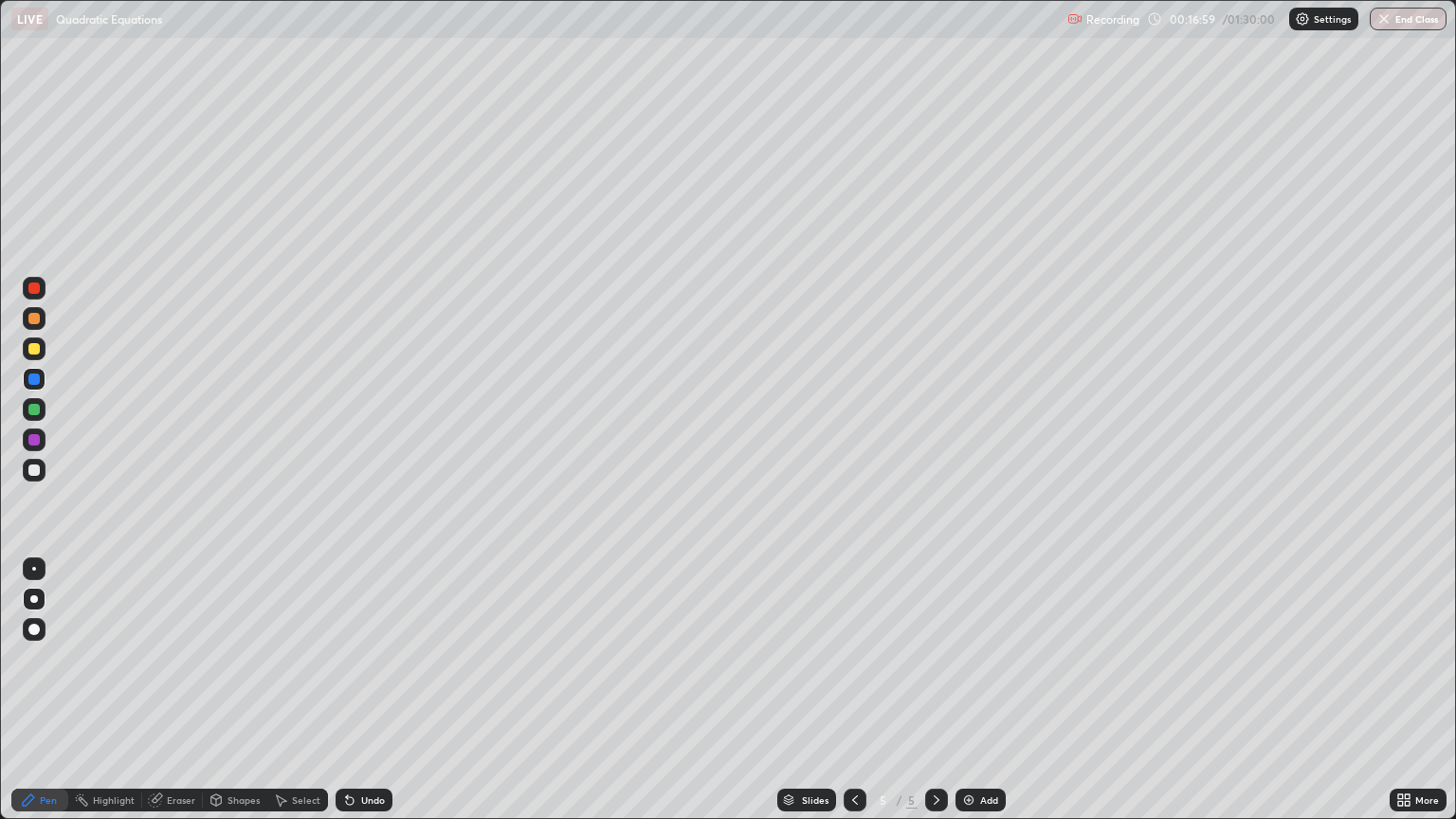 click on "Select" at bounding box center (298, 800) 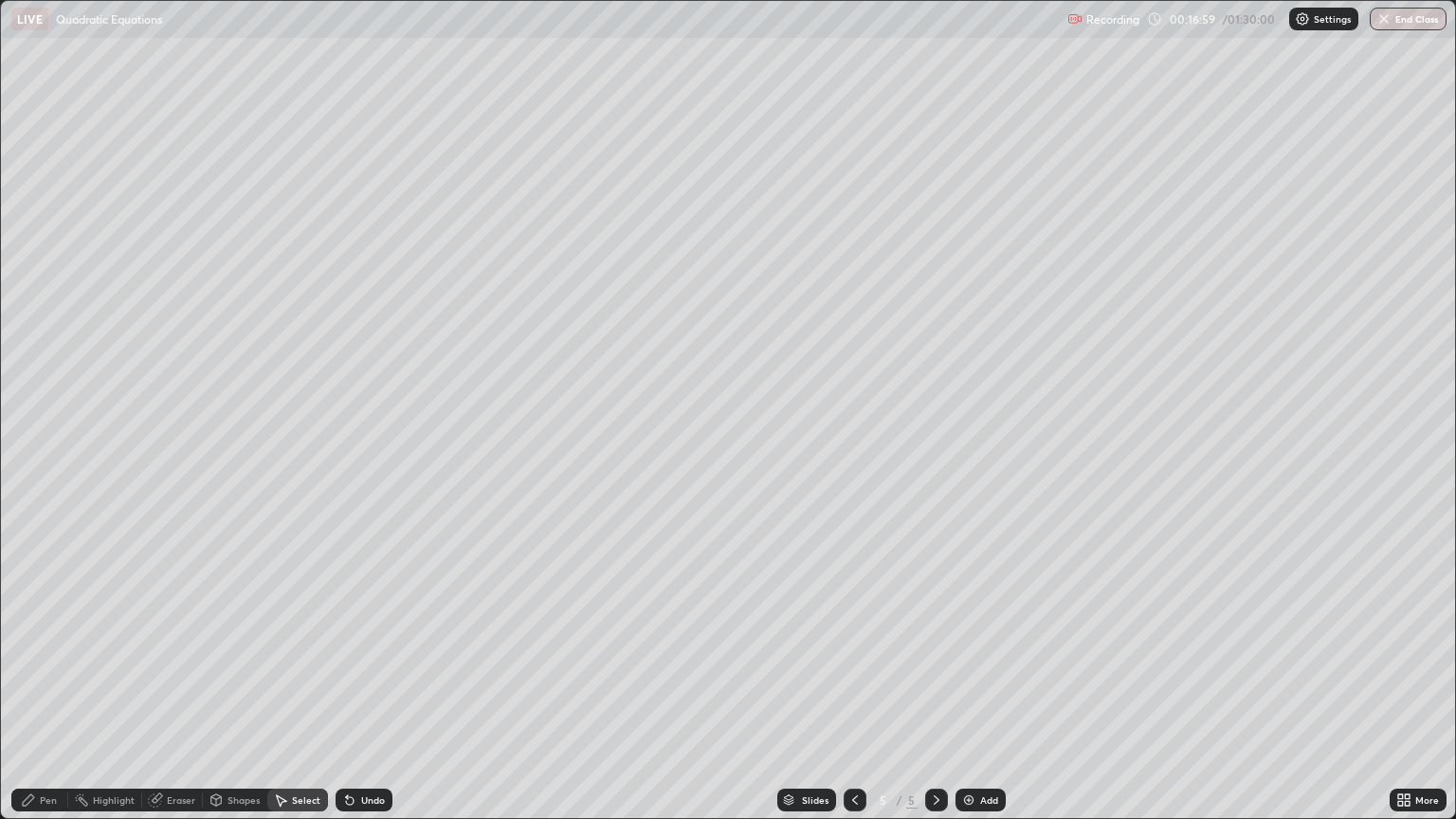 click on "Shapes" at bounding box center (244, 800) 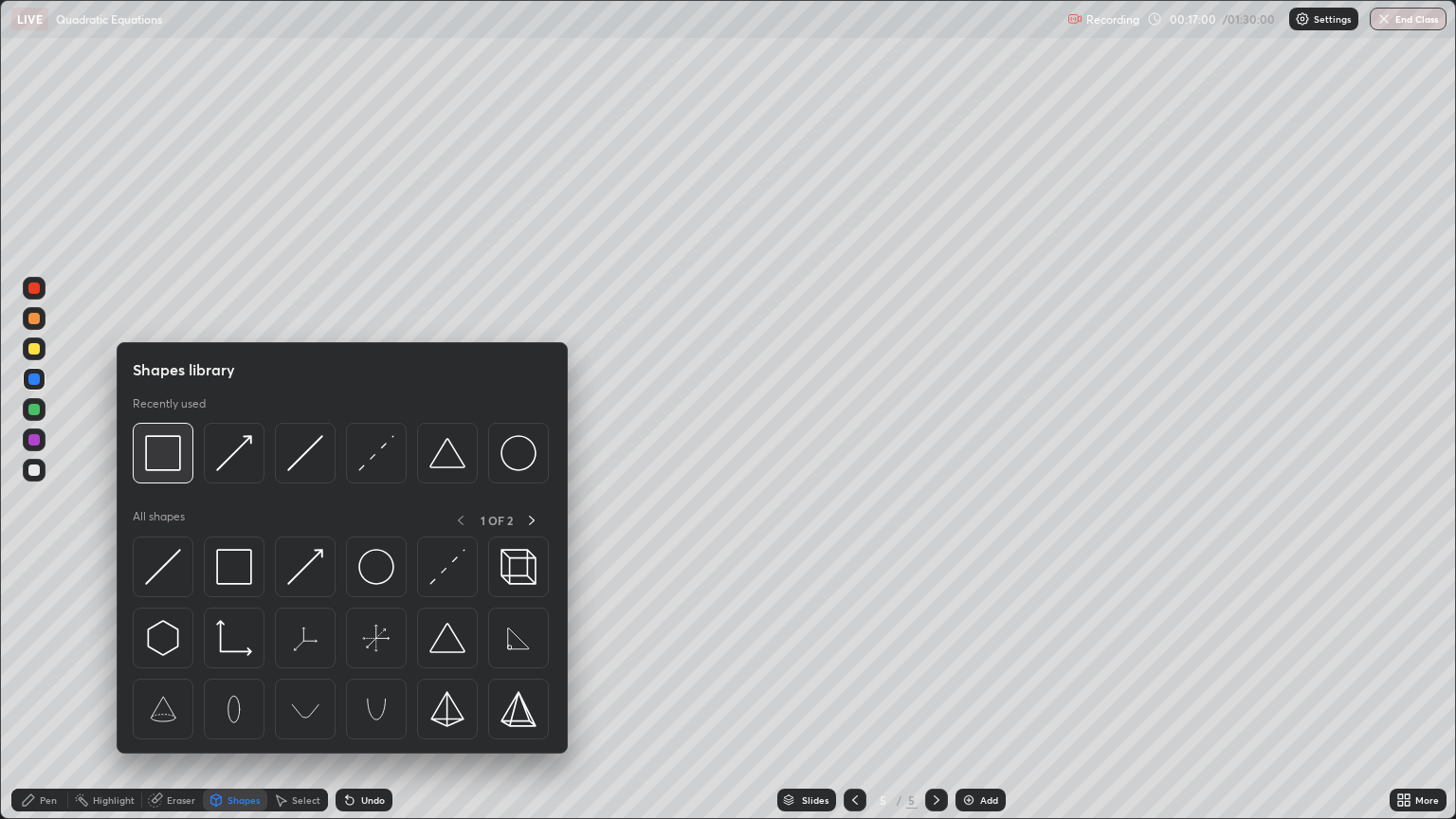 click at bounding box center [163, 453] 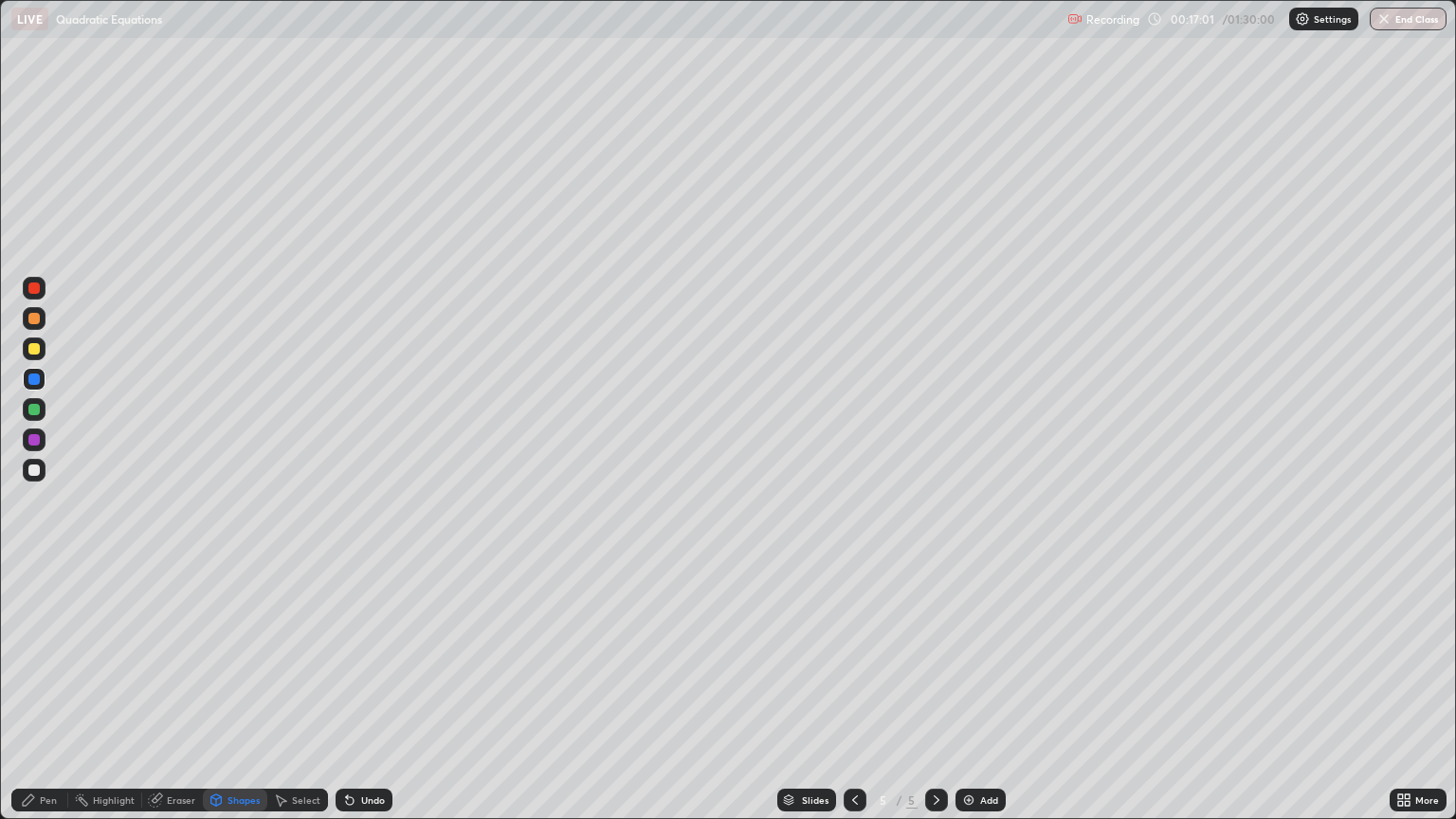 click on "Pen" at bounding box center (40, 800) 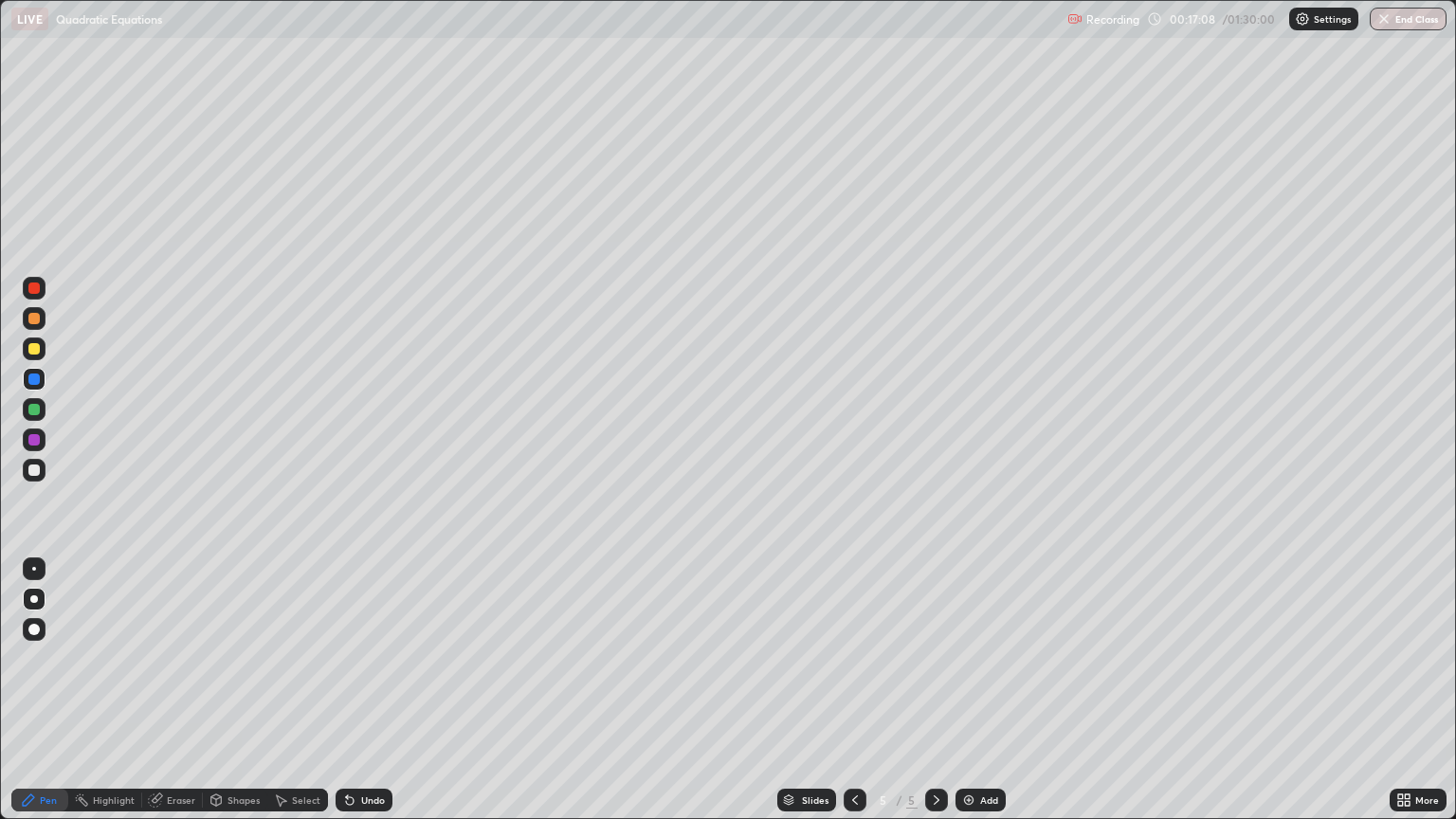 click on "Shapes" at bounding box center (244, 800) 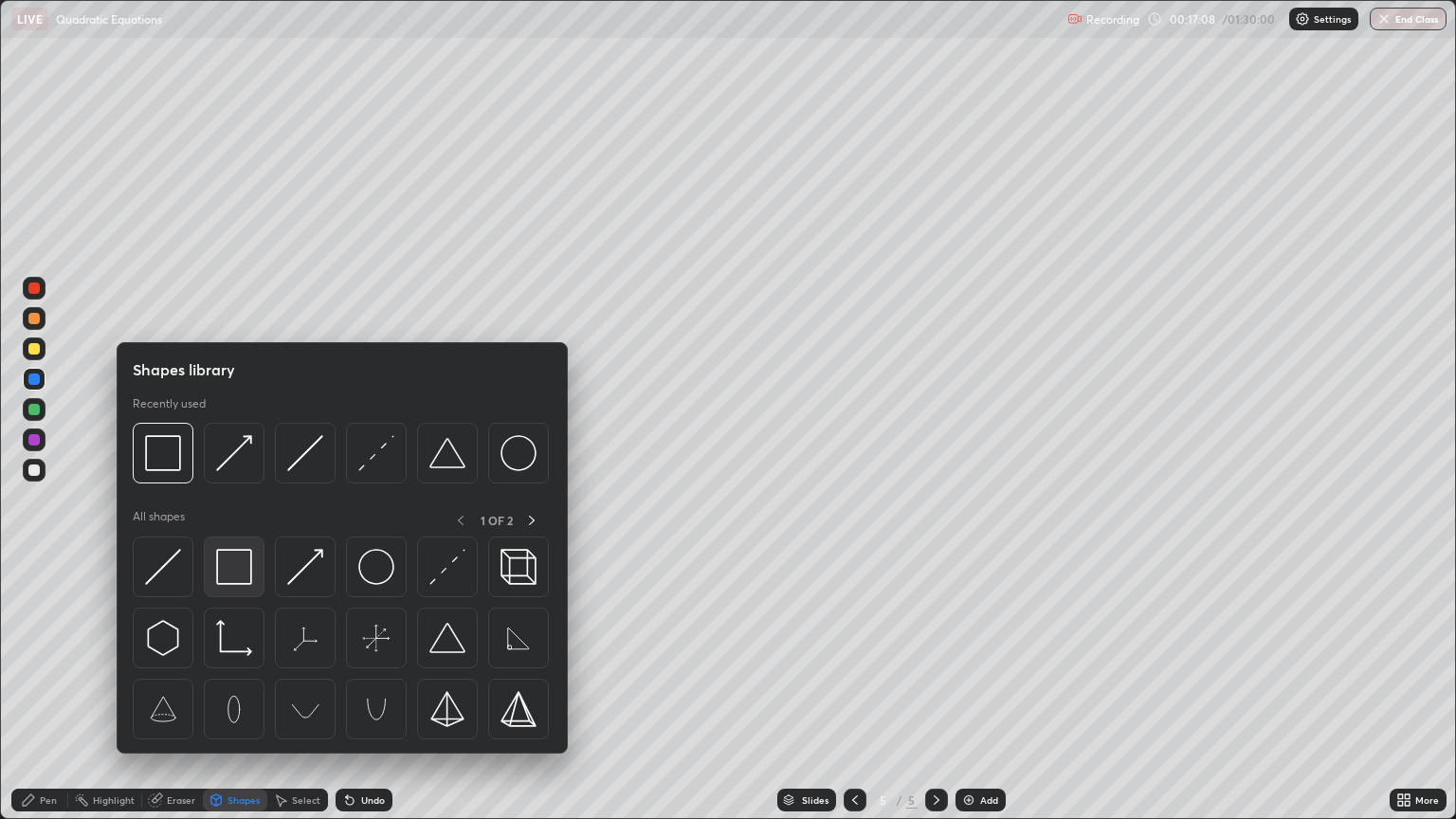 click at bounding box center (234, 567) 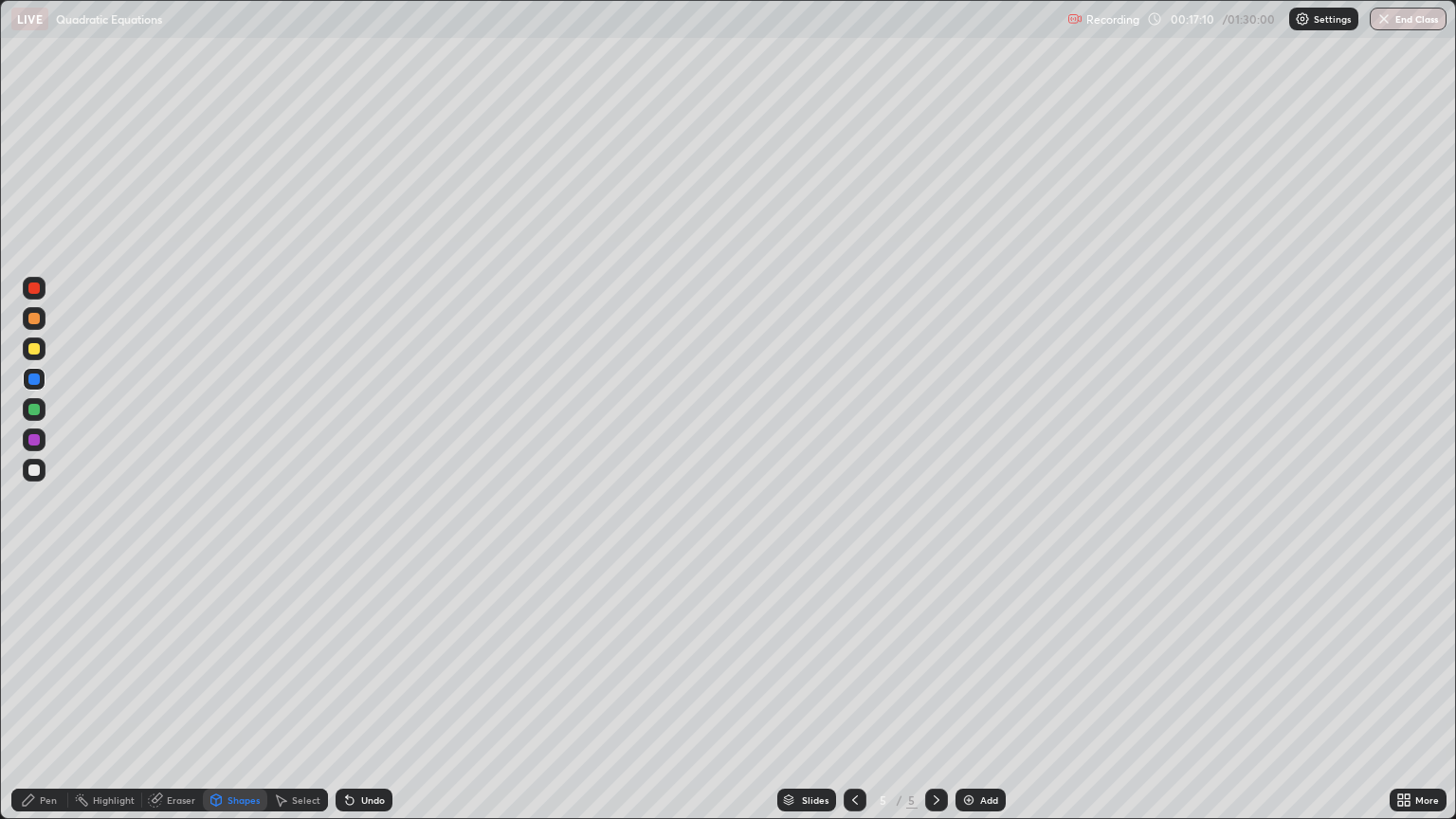 click on "Pen" at bounding box center (40, 800) 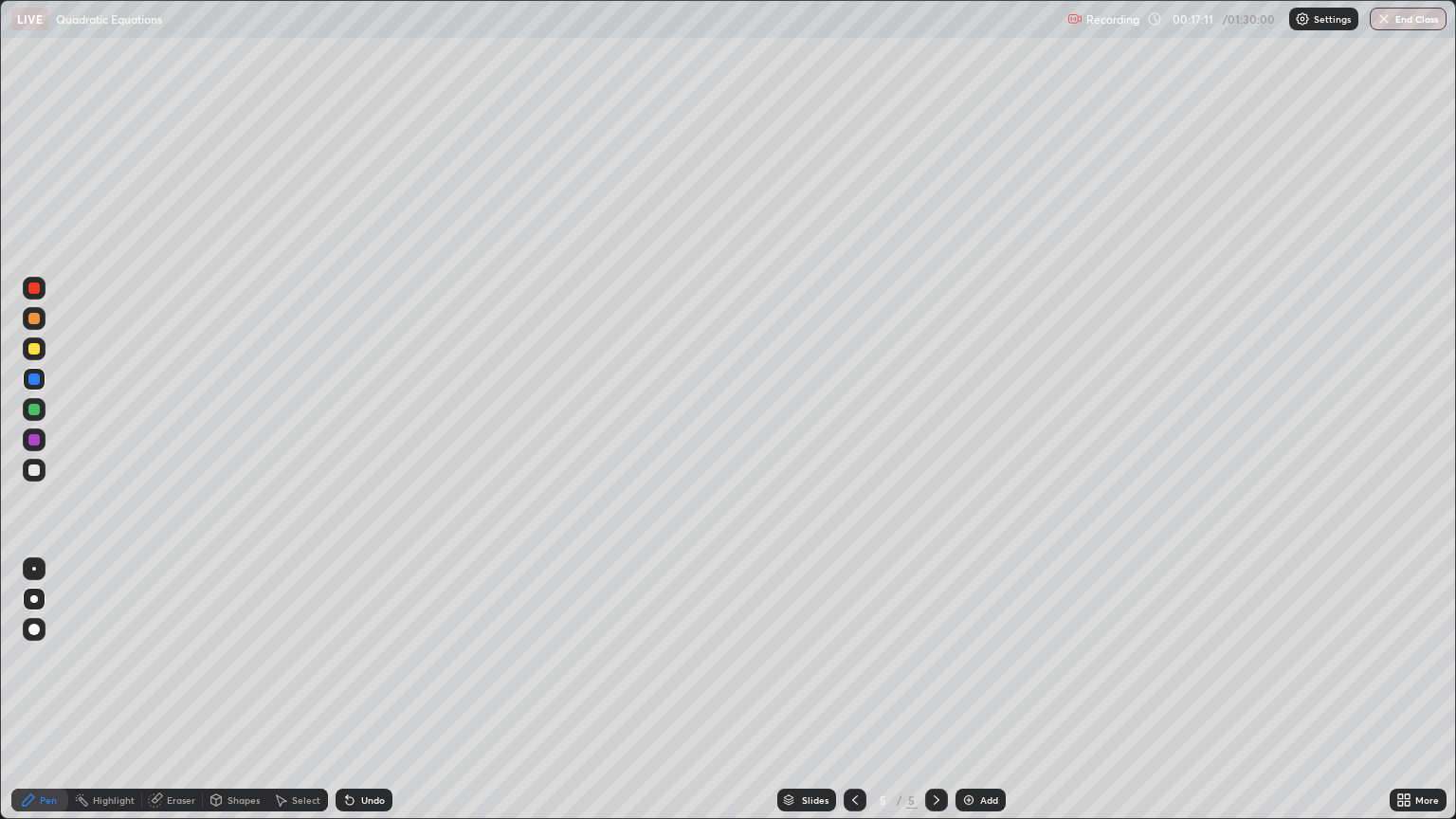 click at bounding box center [34, 470] 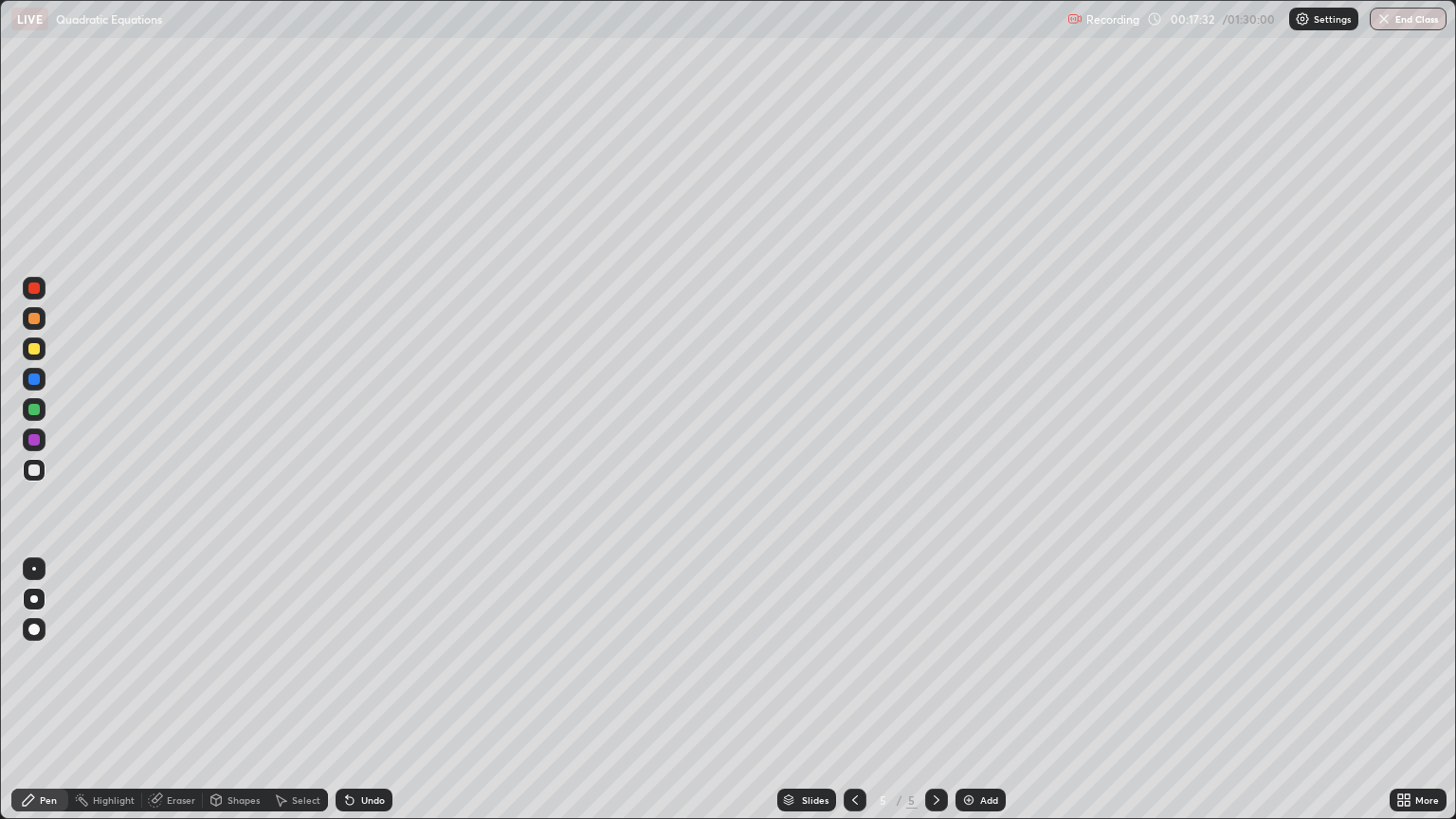 click at bounding box center (969, 800) 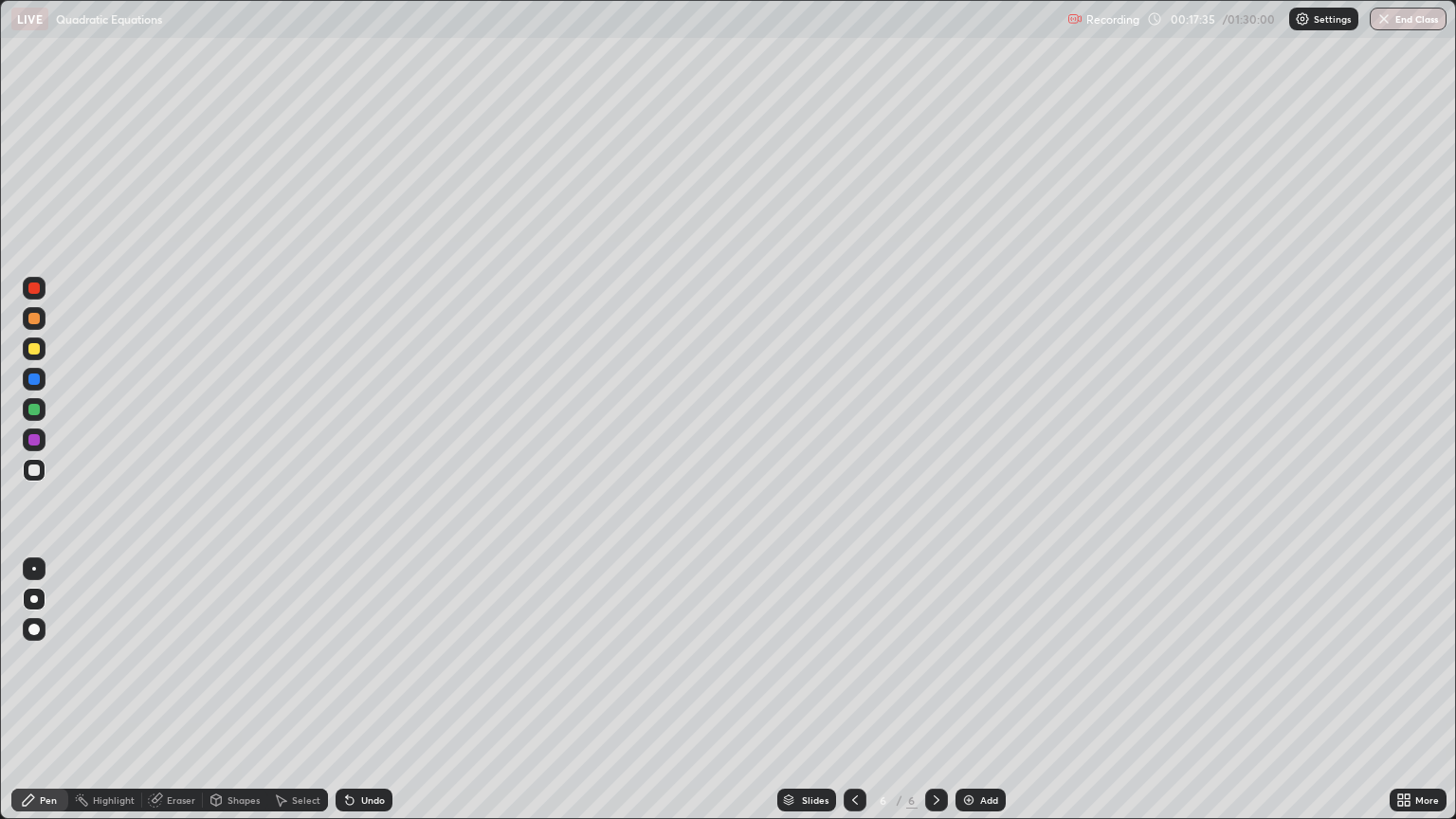 click at bounding box center [34, 349] 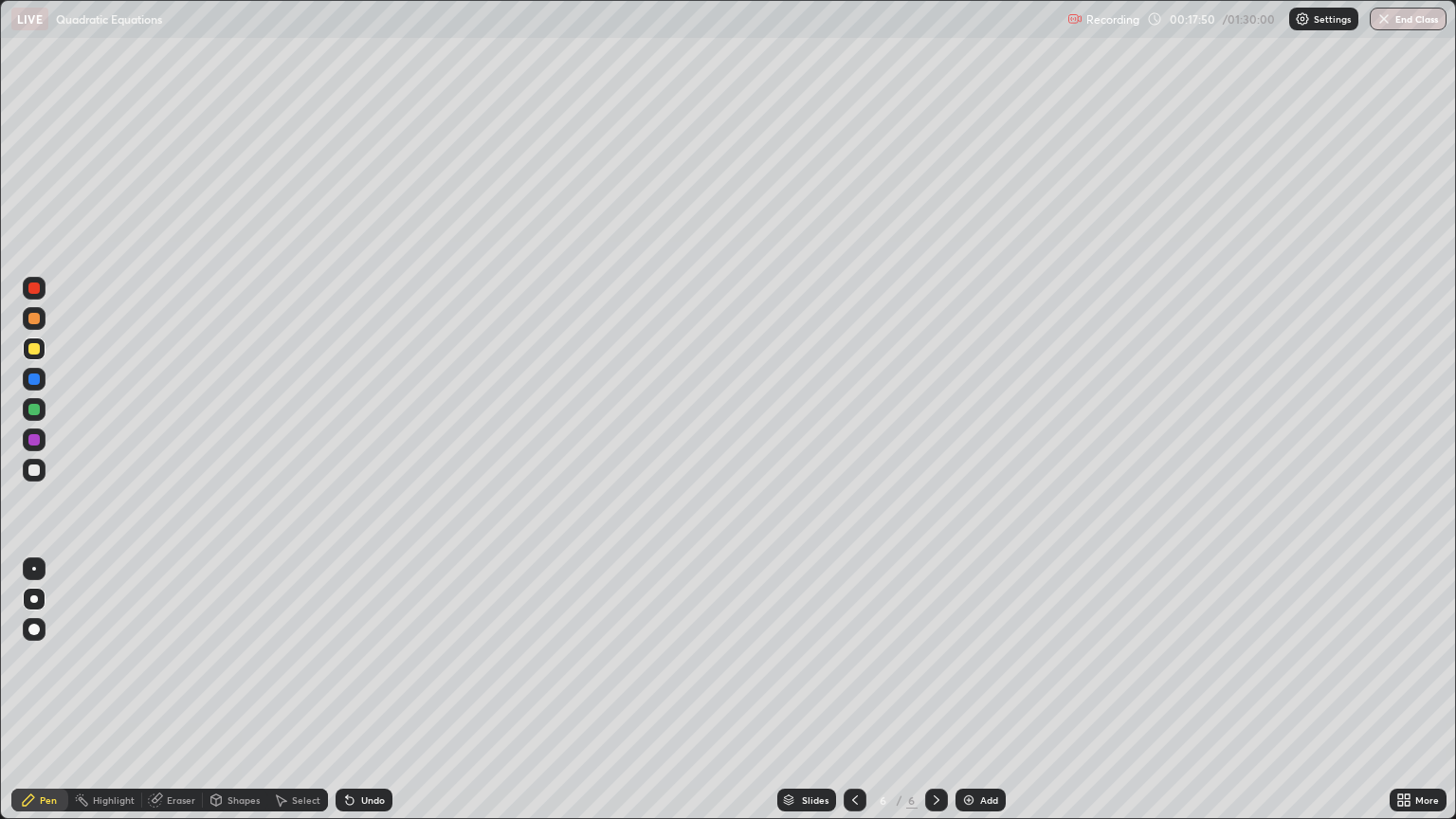 click at bounding box center (34, 288) 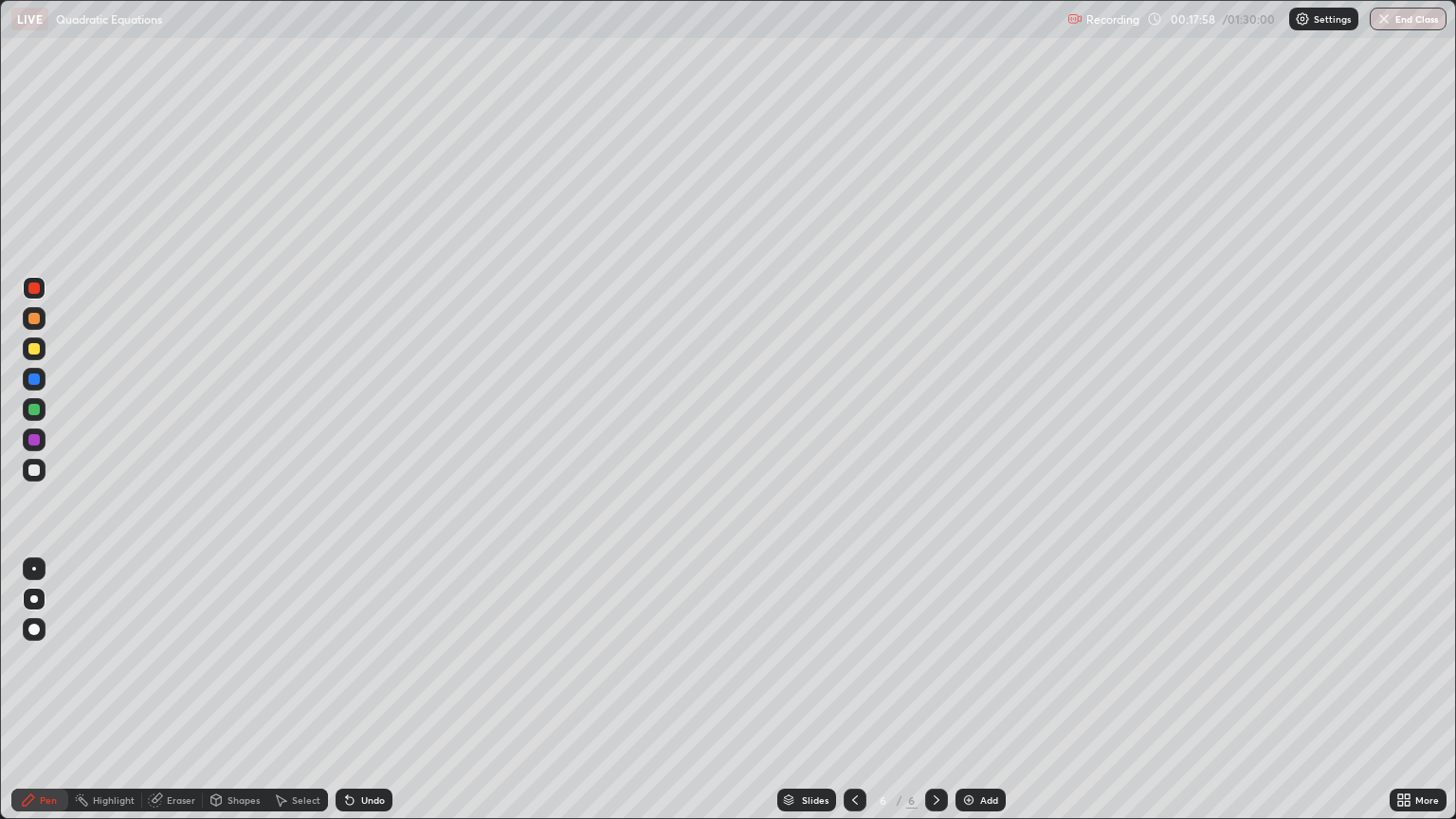 click at bounding box center (34, 349) 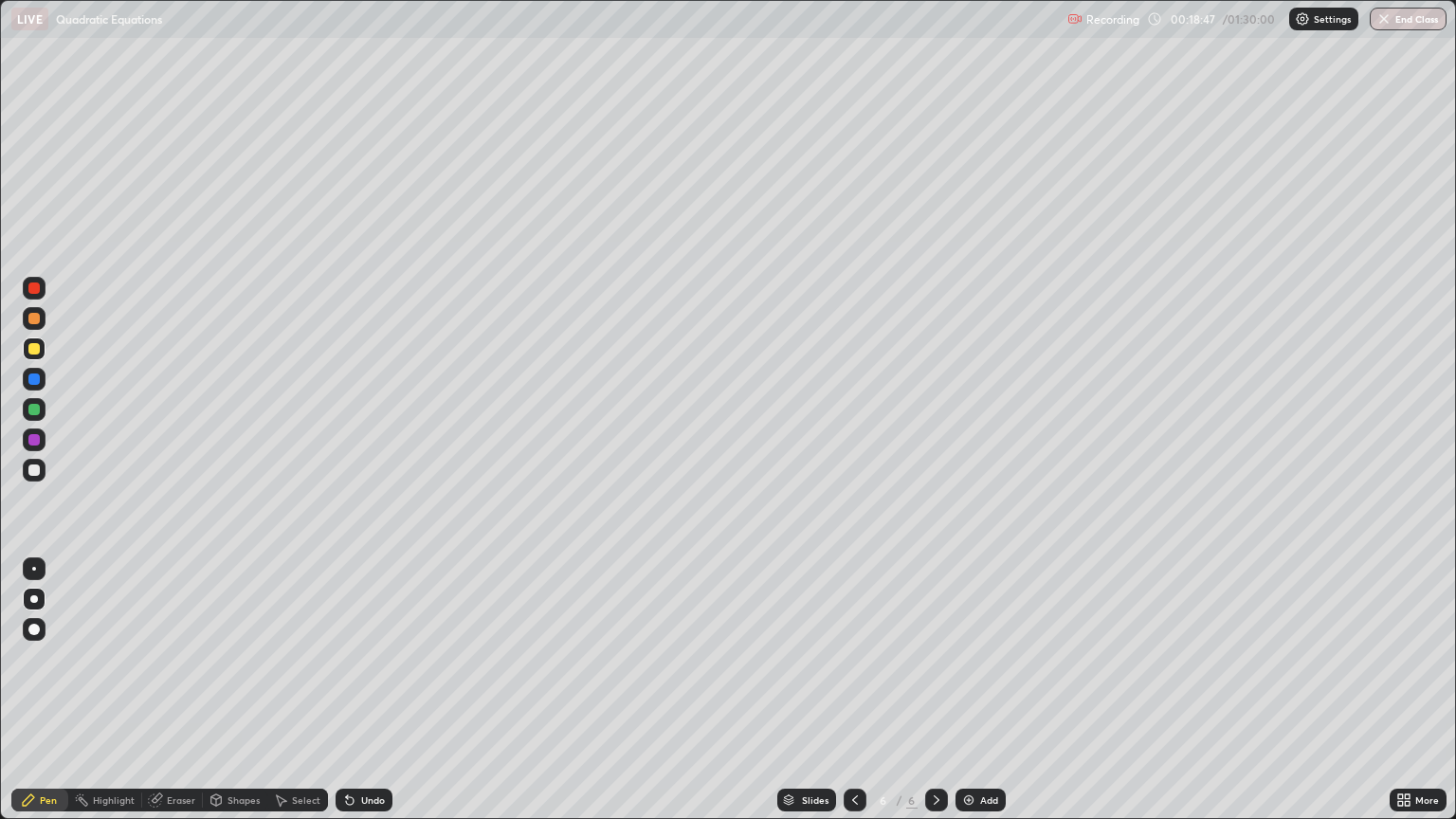click on "Undo" at bounding box center (364, 800) 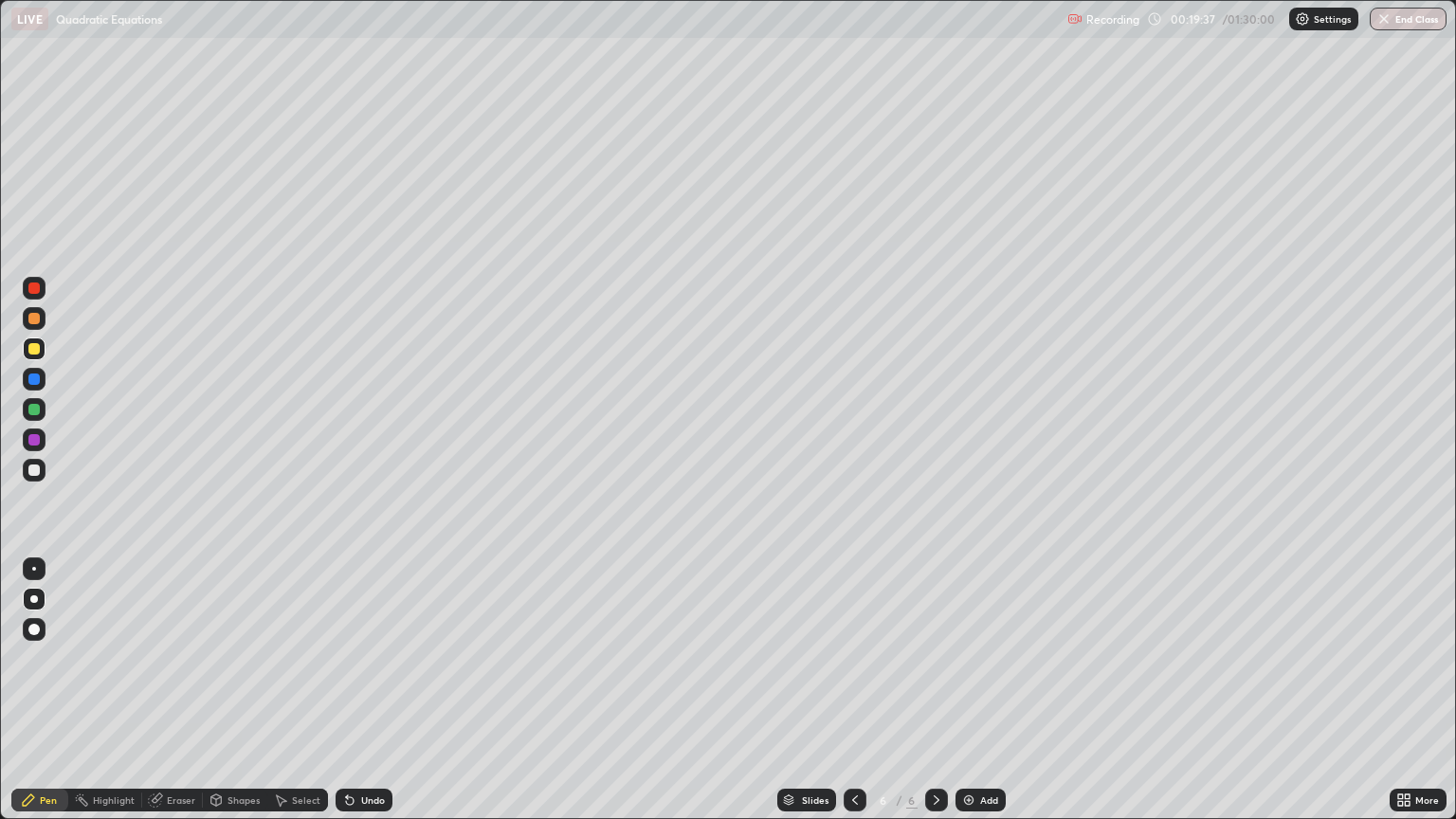 click at bounding box center (34, 288) 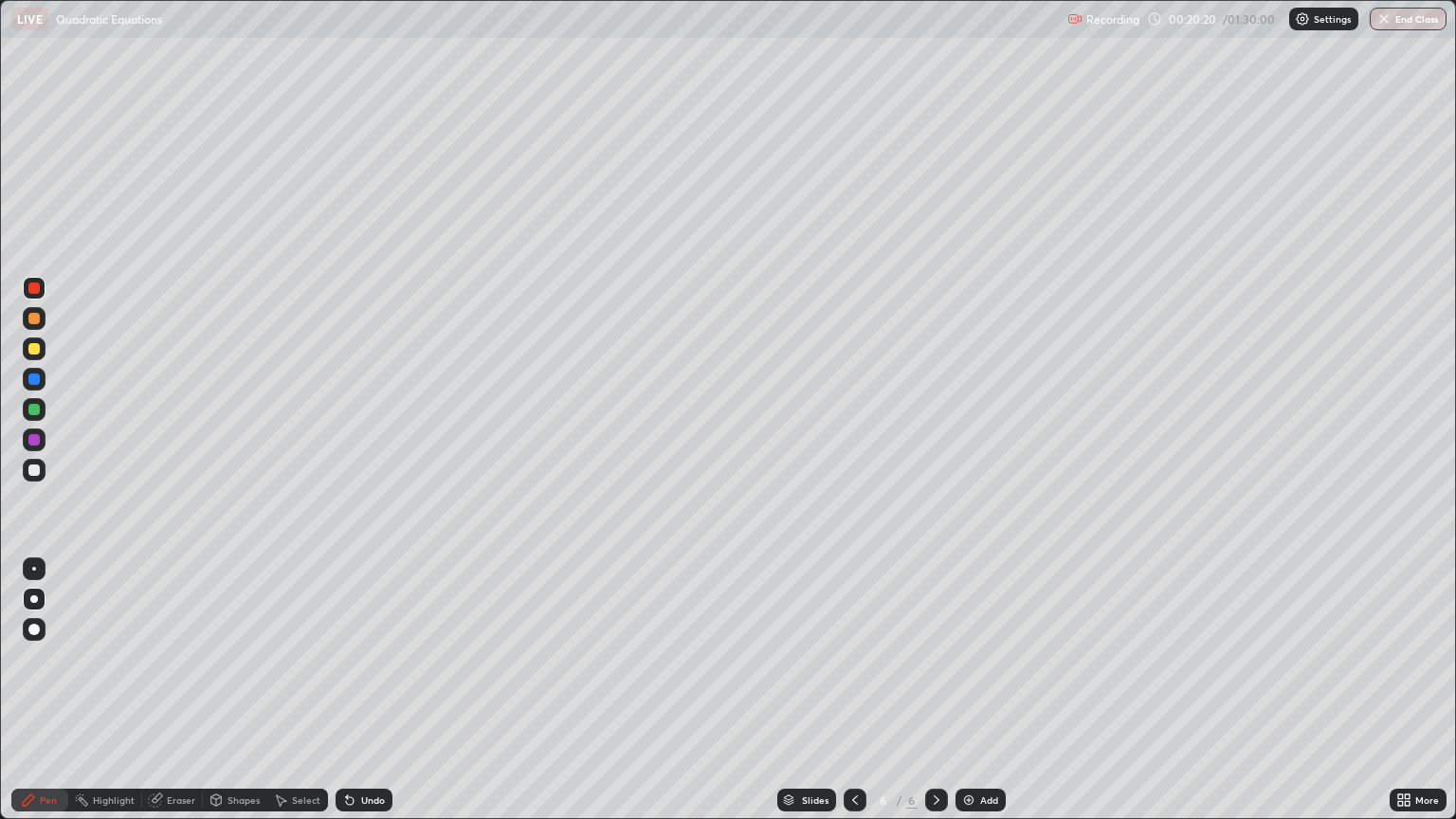 click at bounding box center [34, 410] 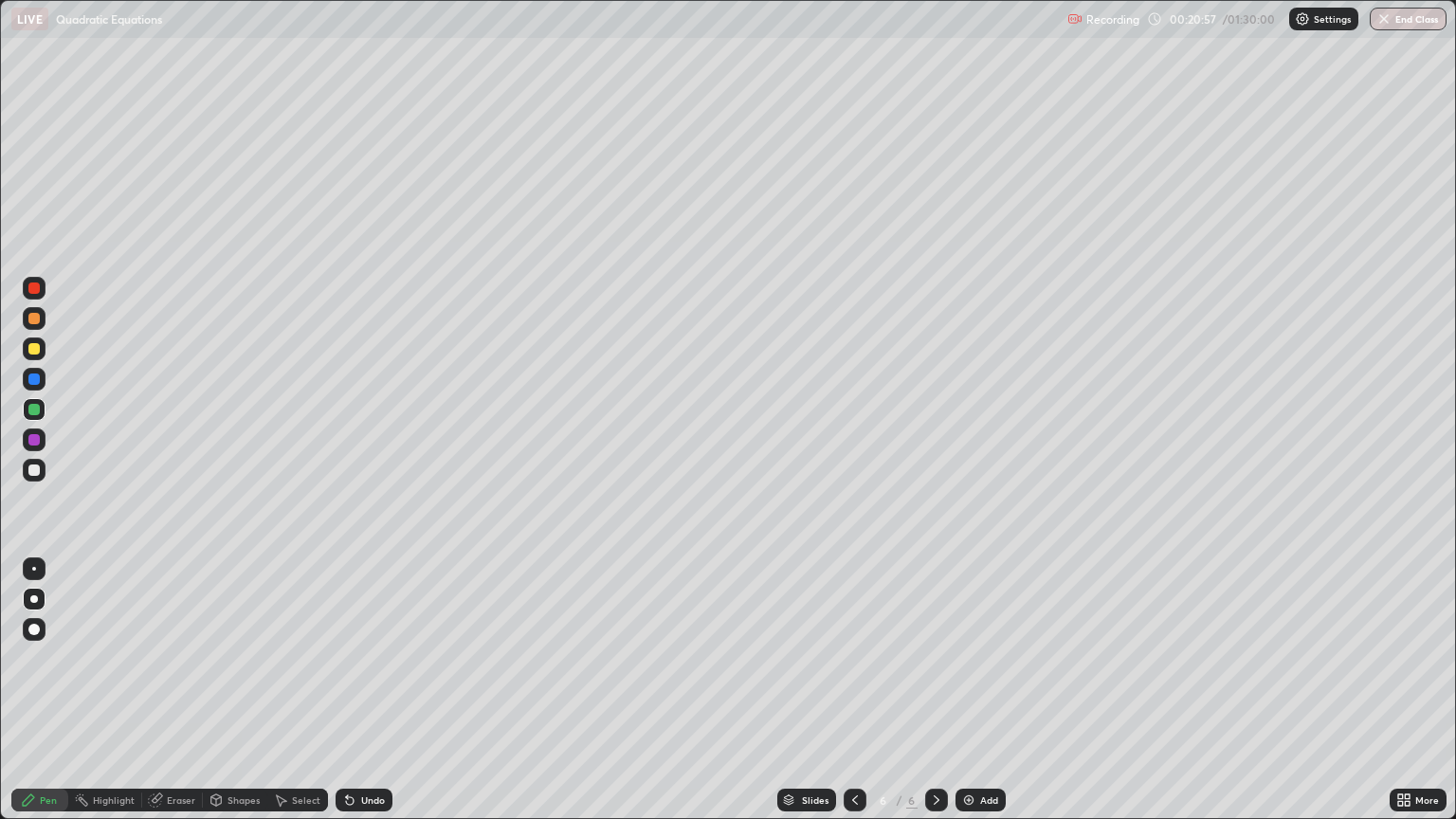 click on "Undo" at bounding box center [364, 800] 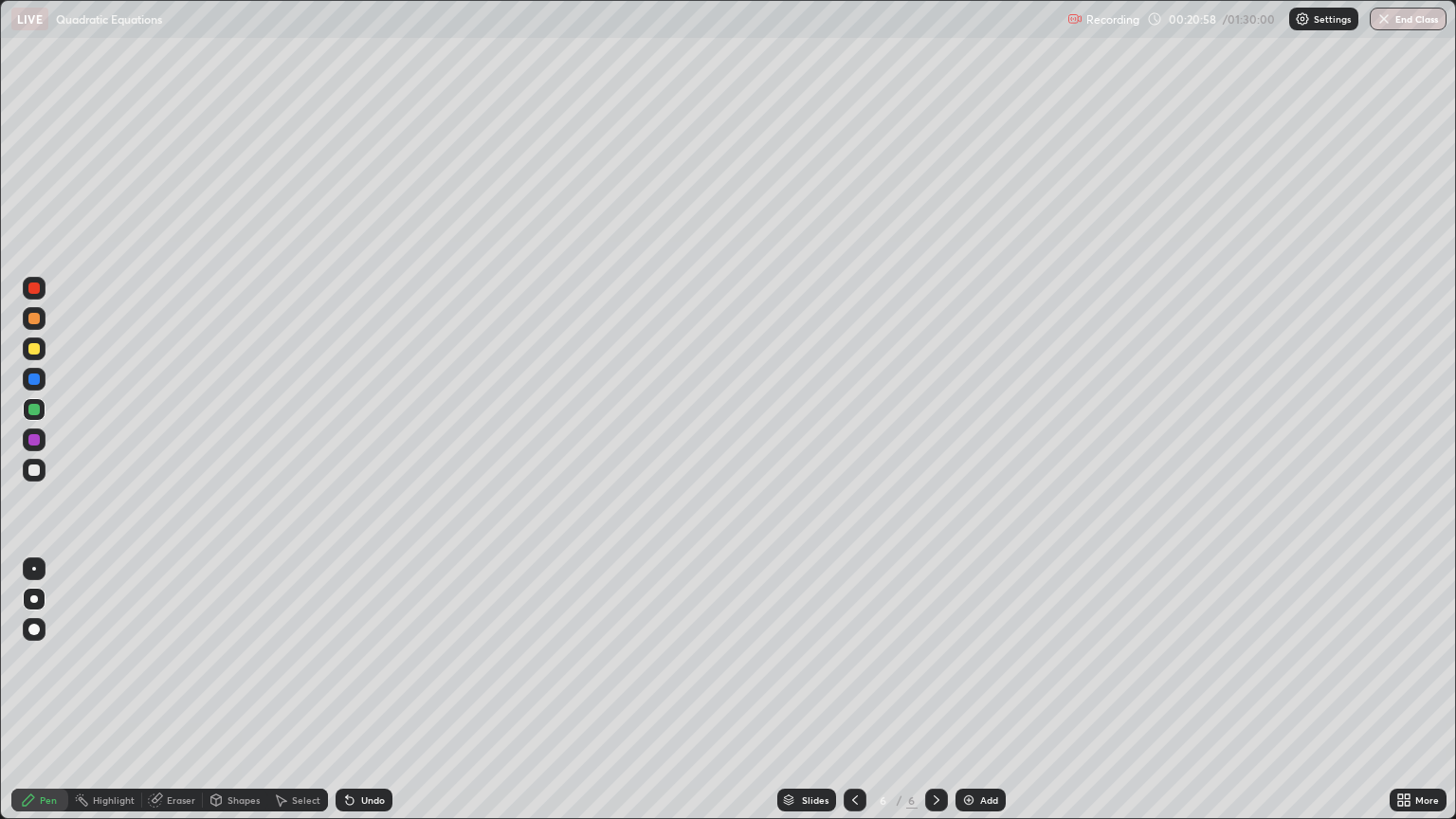 click on "Undo" at bounding box center [373, 800] 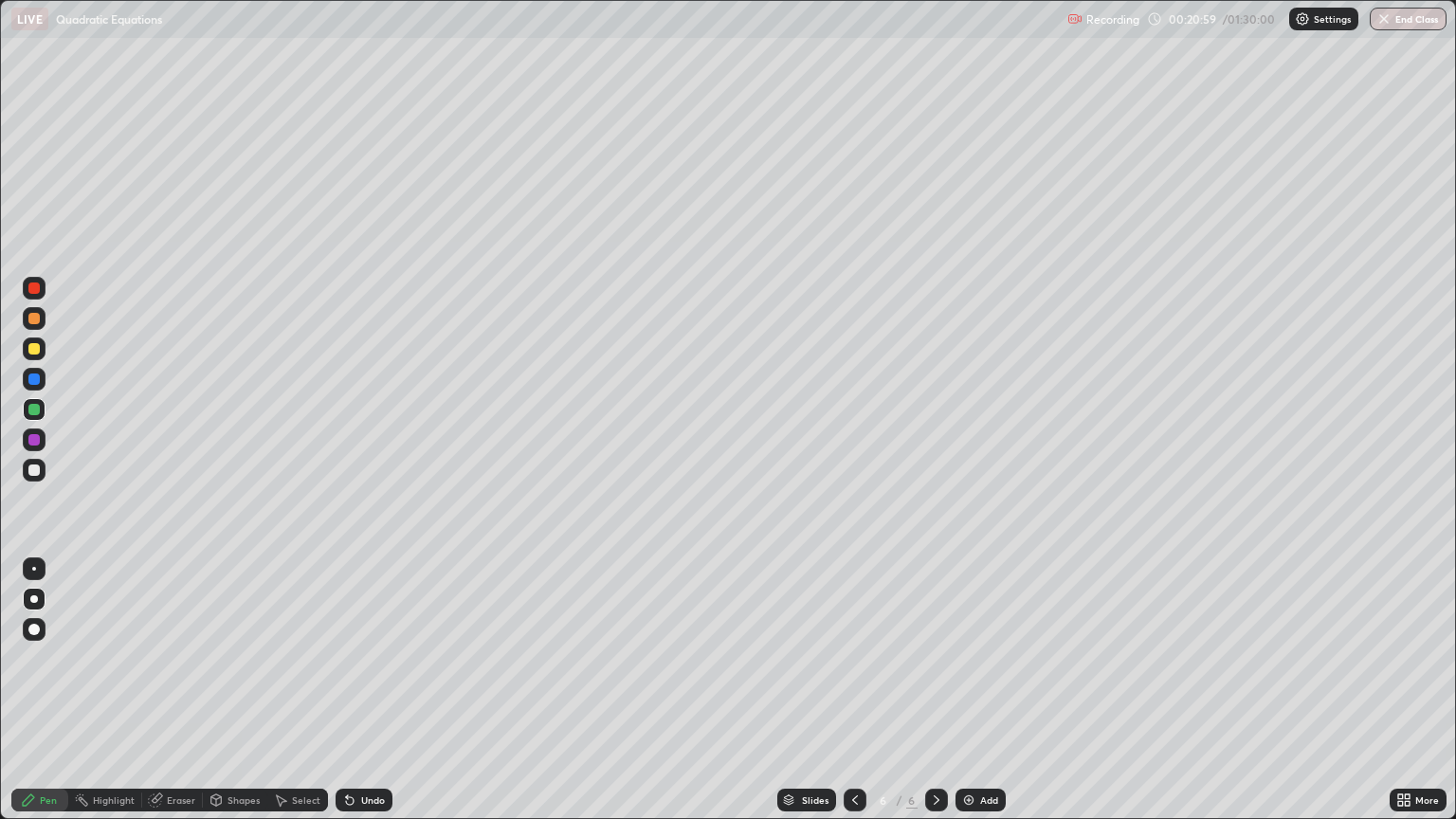 click on "Undo" at bounding box center [364, 800] 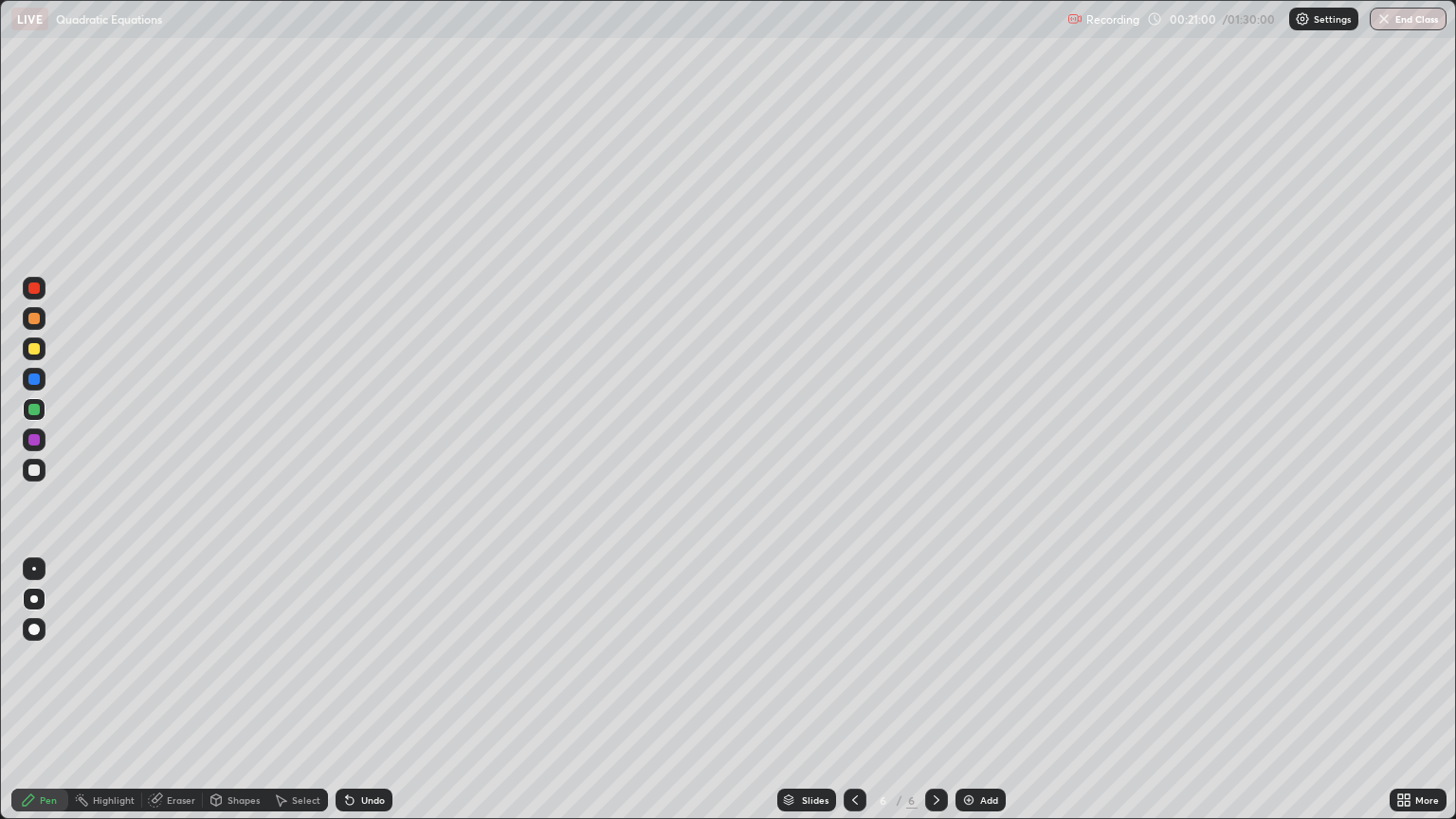 click on "Undo" at bounding box center (364, 800) 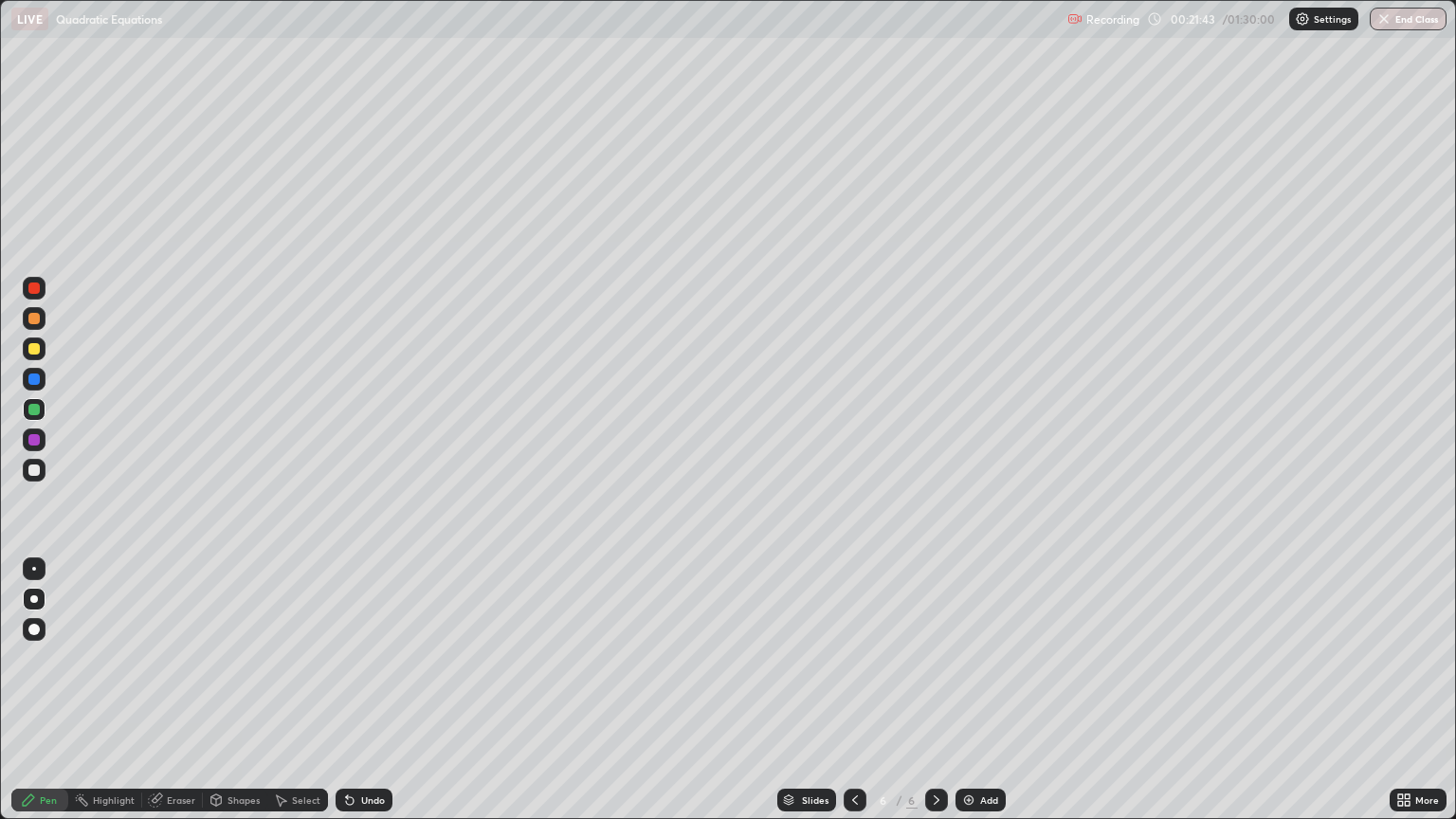 click 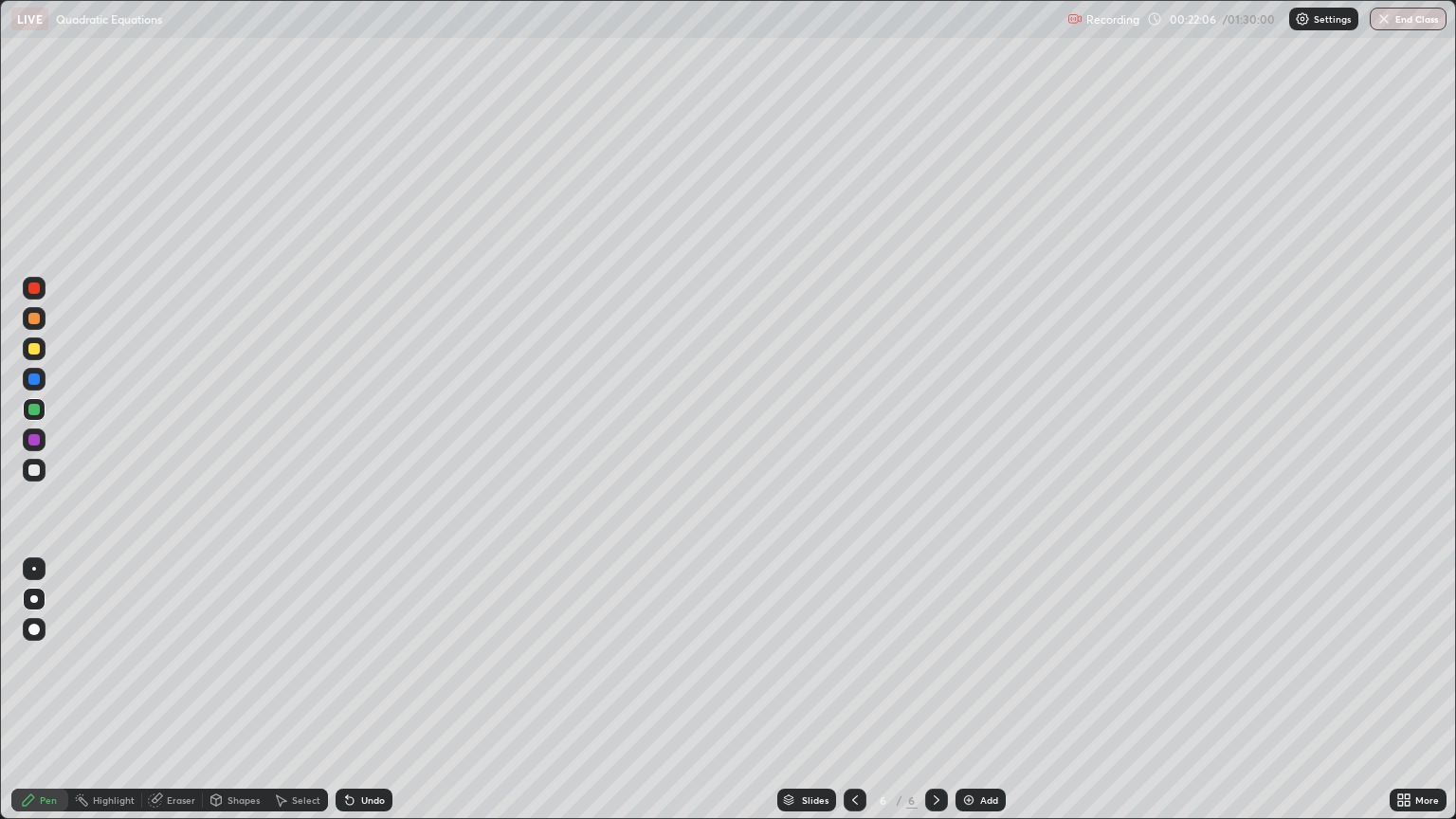 click at bounding box center [34, 349] 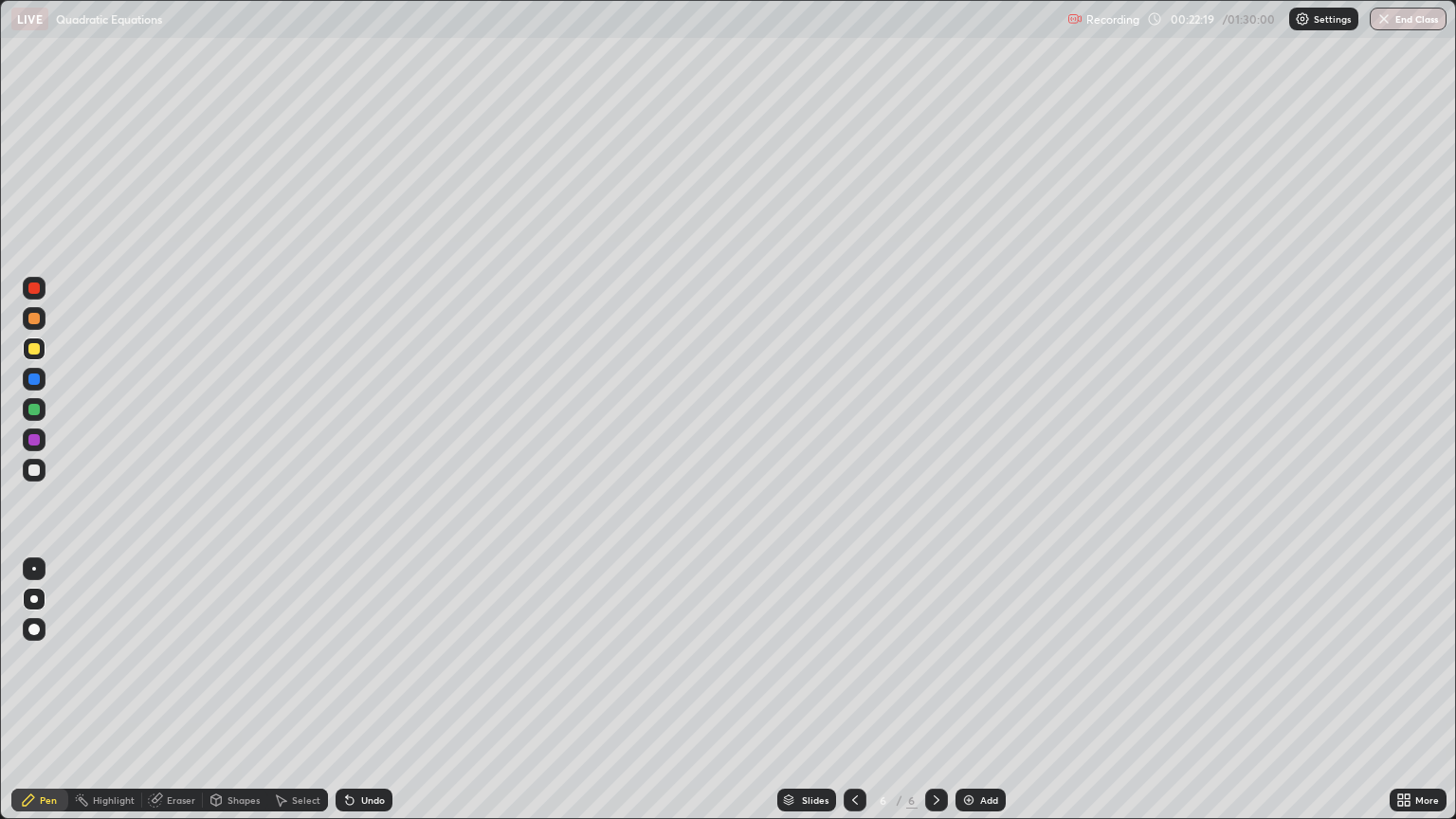 click at bounding box center (34, 410) 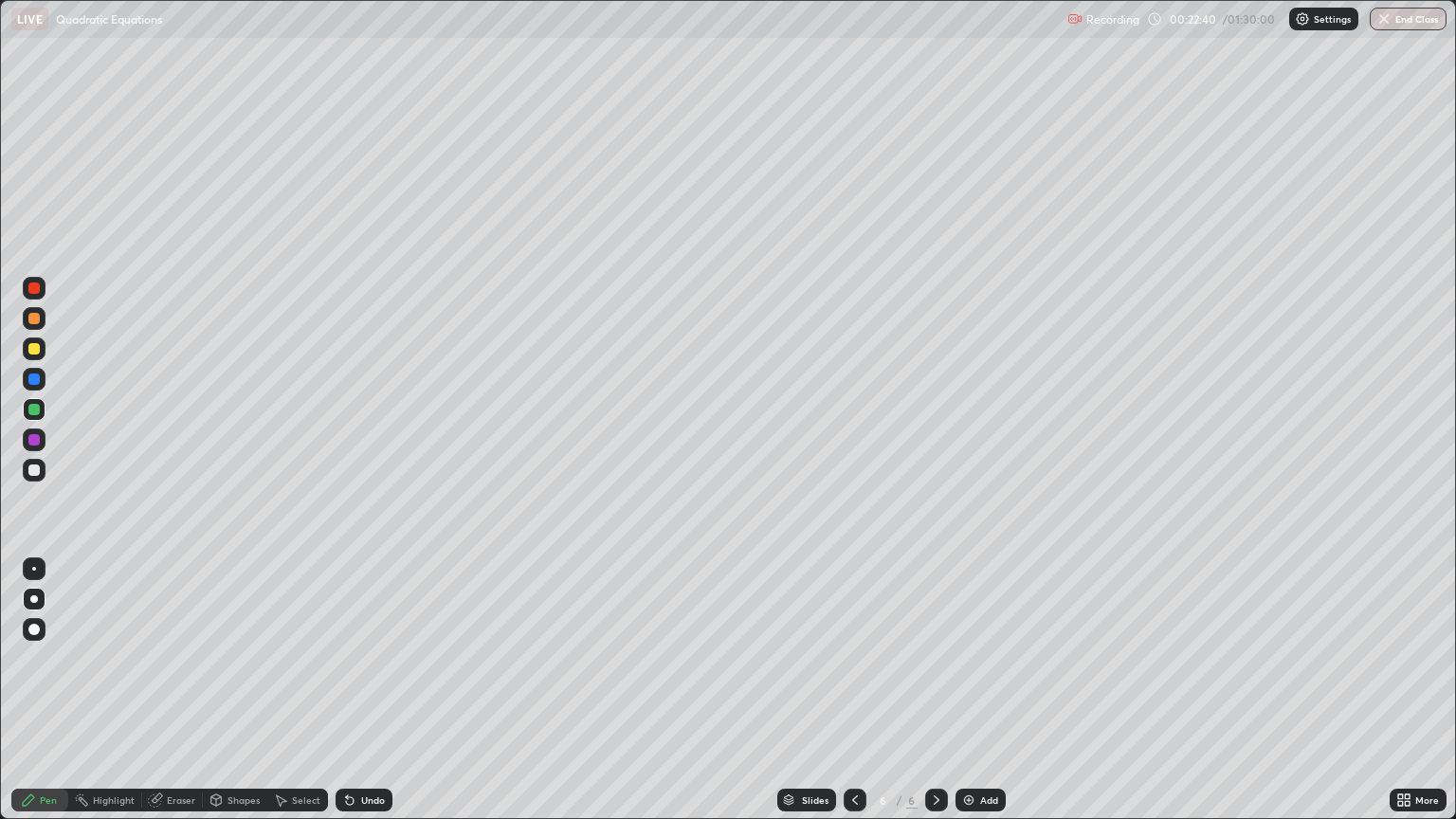 click at bounding box center [34, 349] 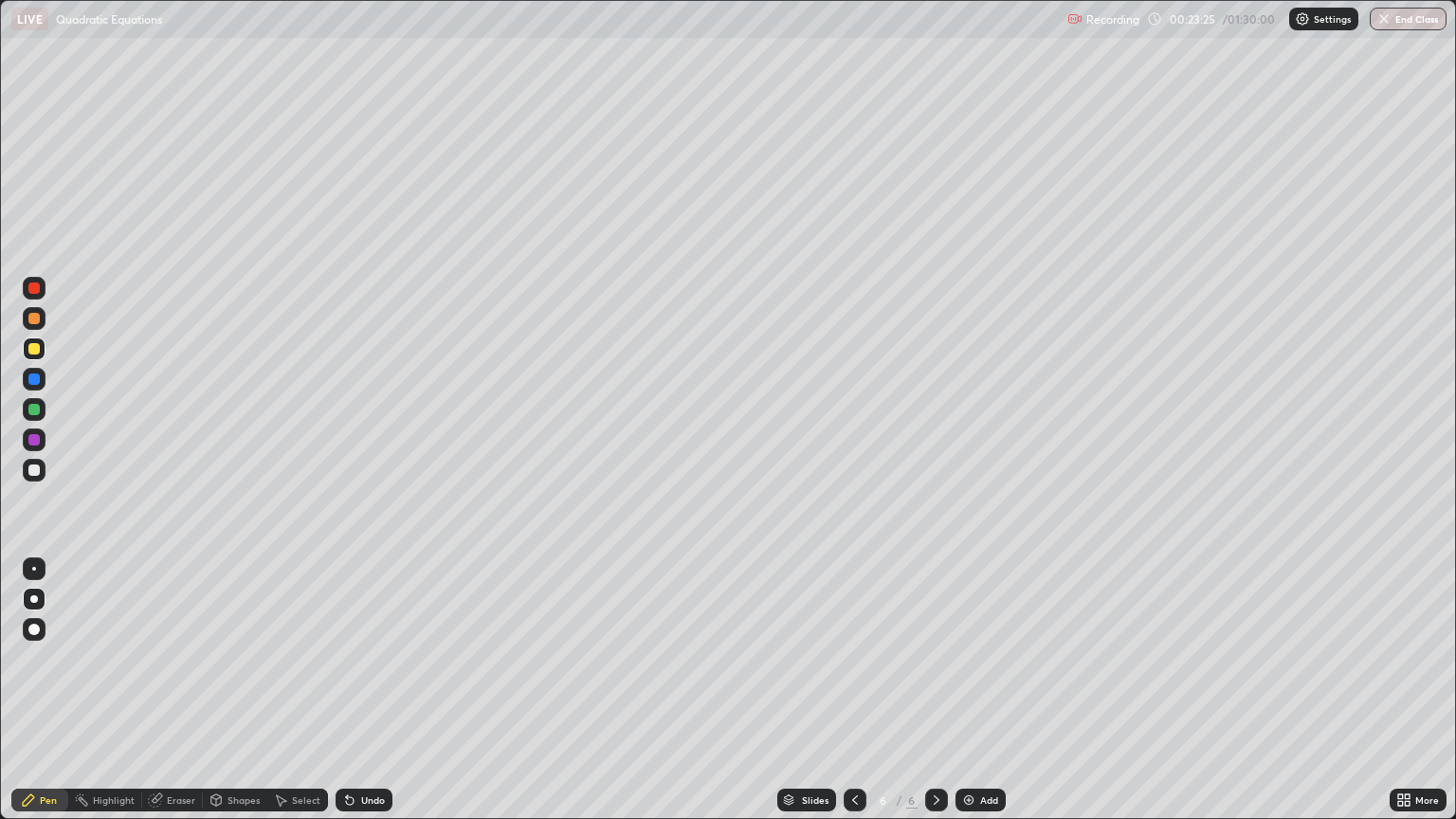 click at bounding box center (34, 470) 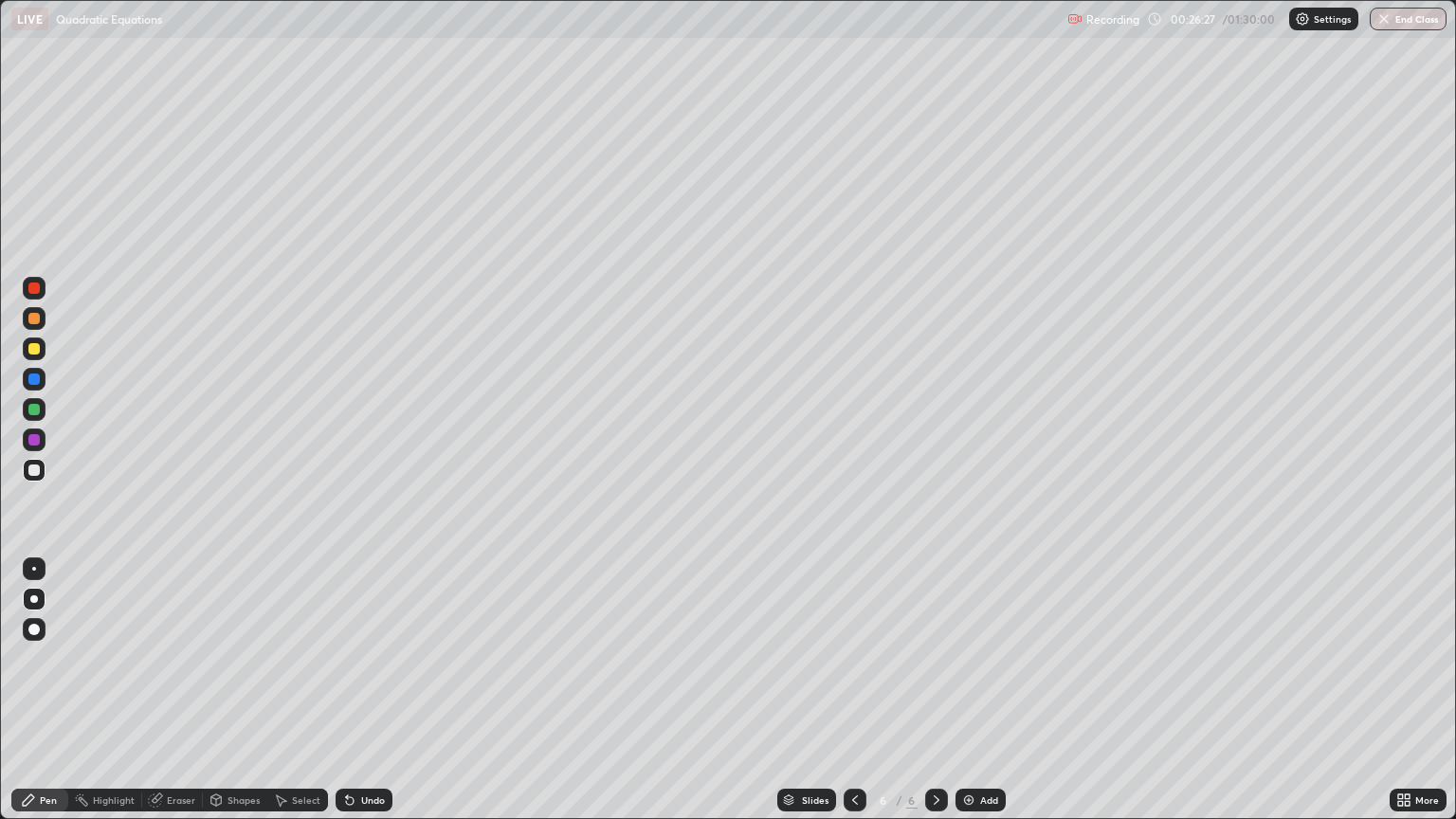 click 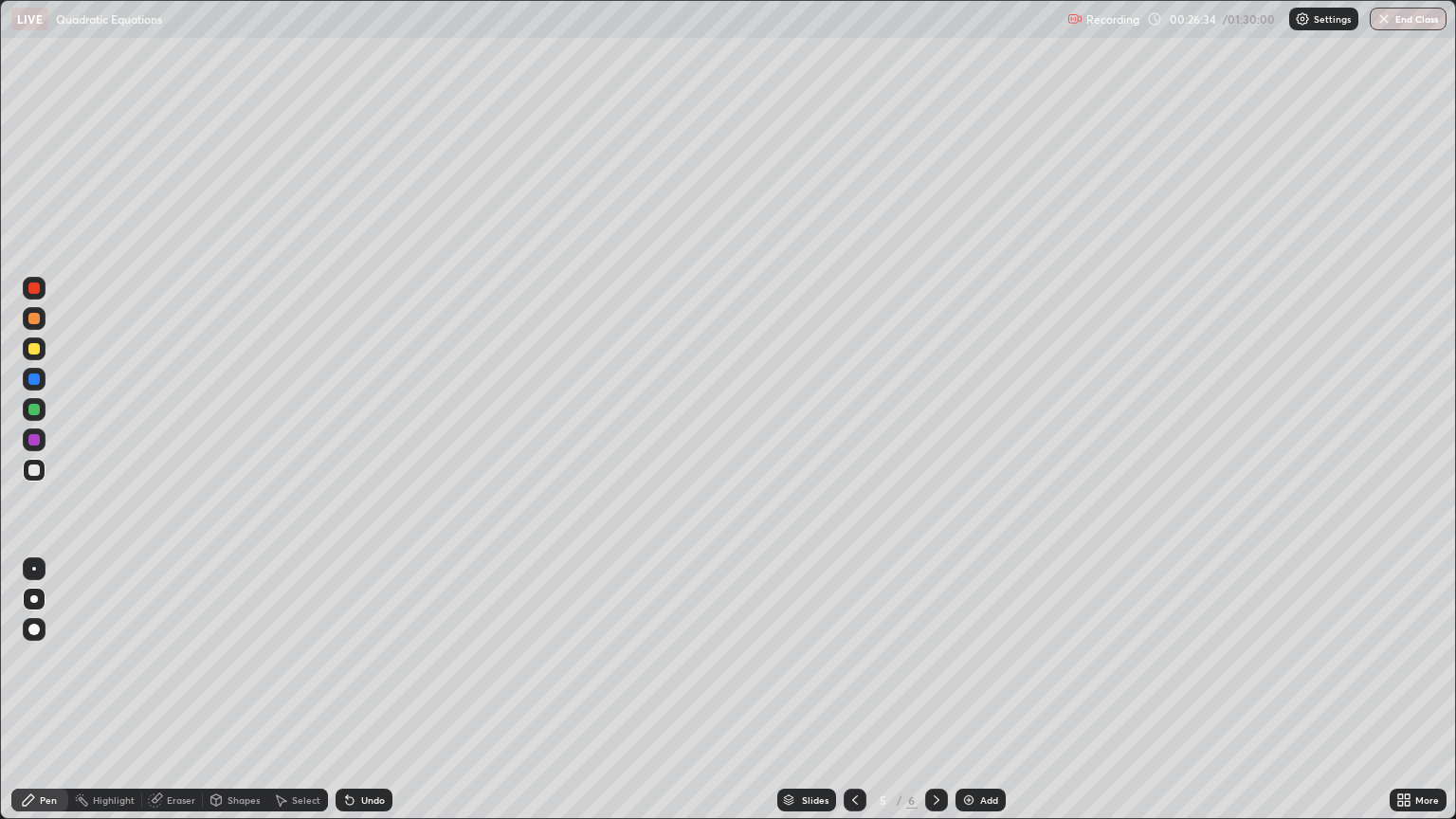 click 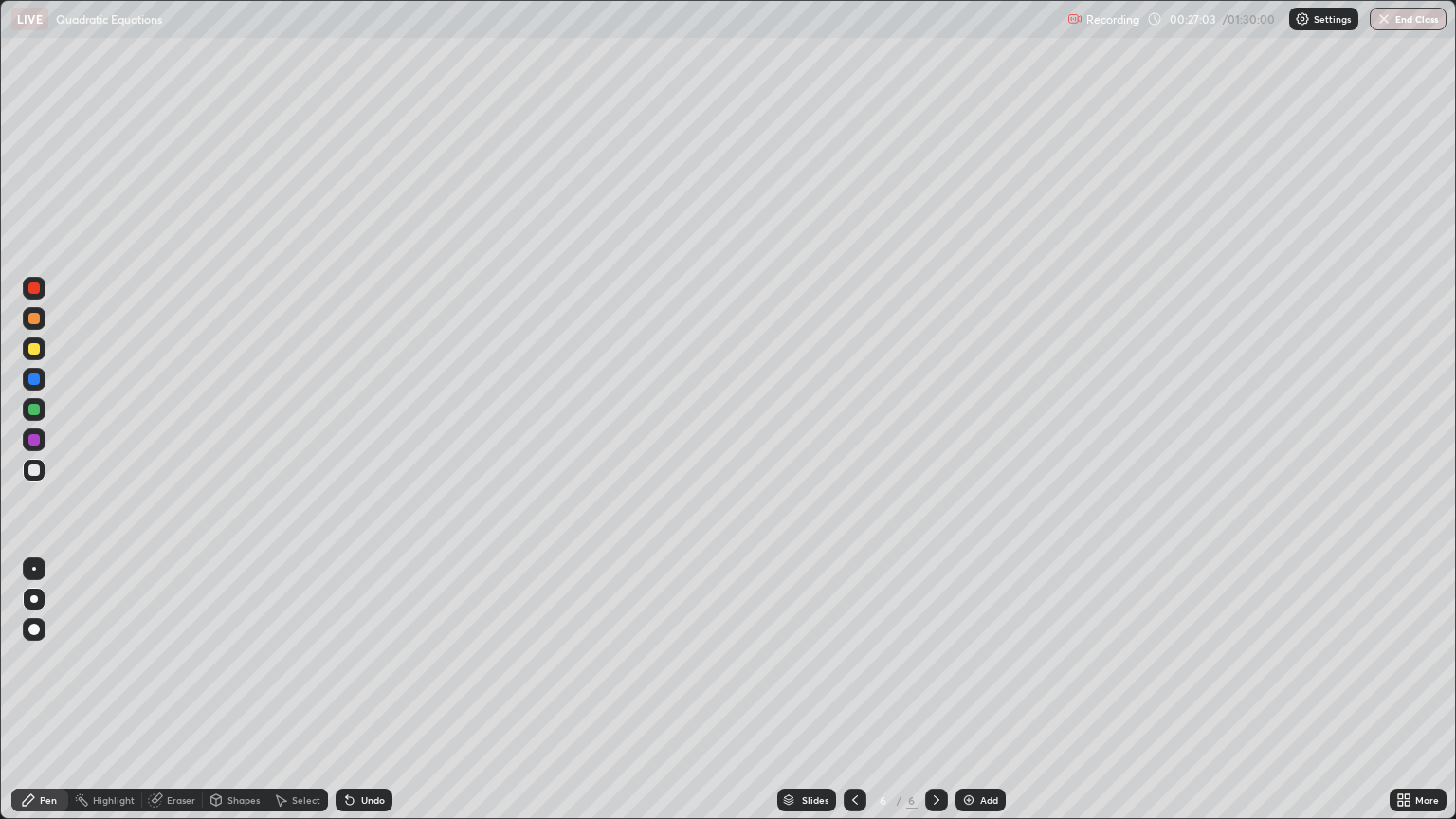 click on "Undo" at bounding box center (373, 800) 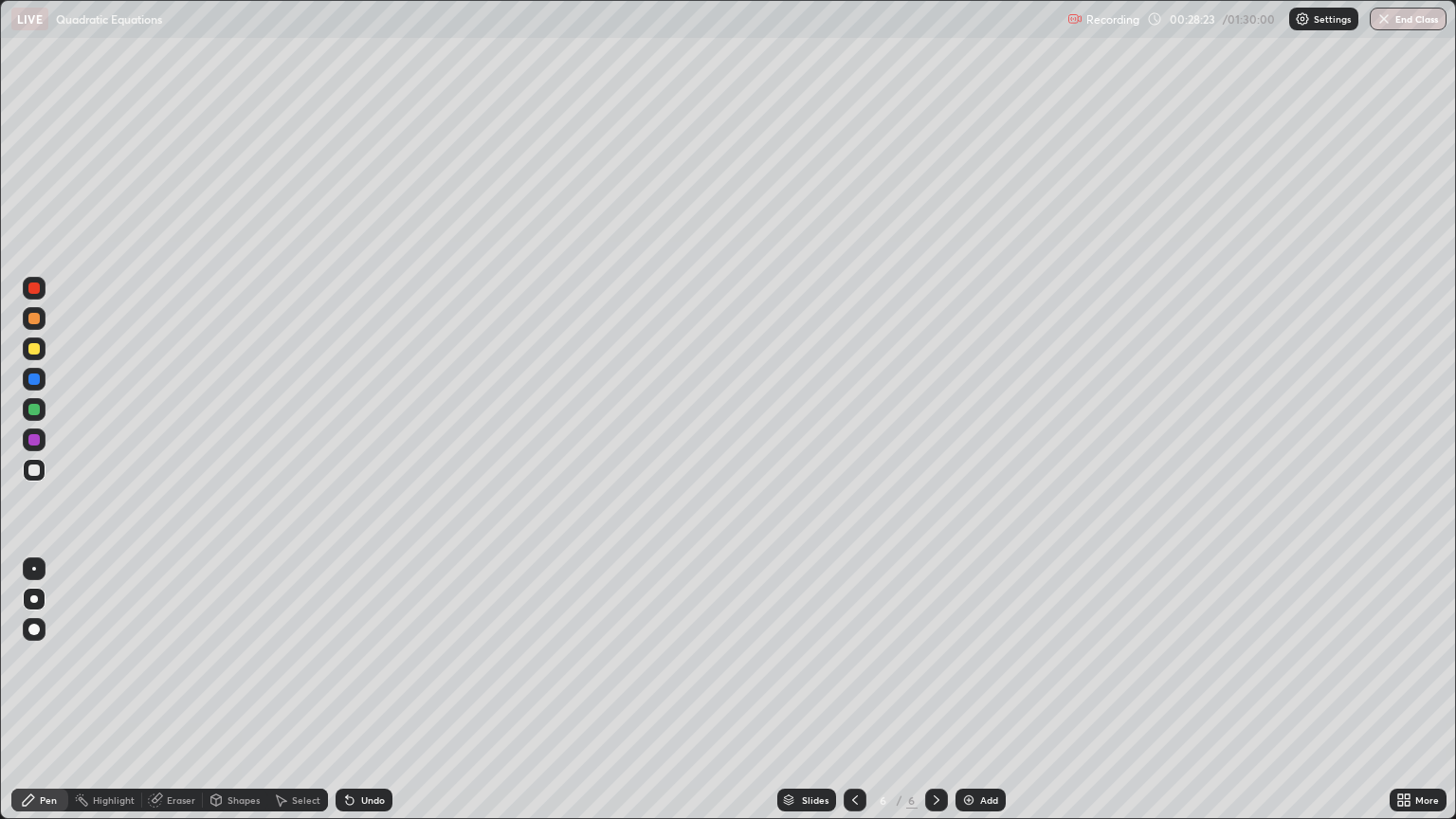 click on "Add" at bounding box center (989, 800) 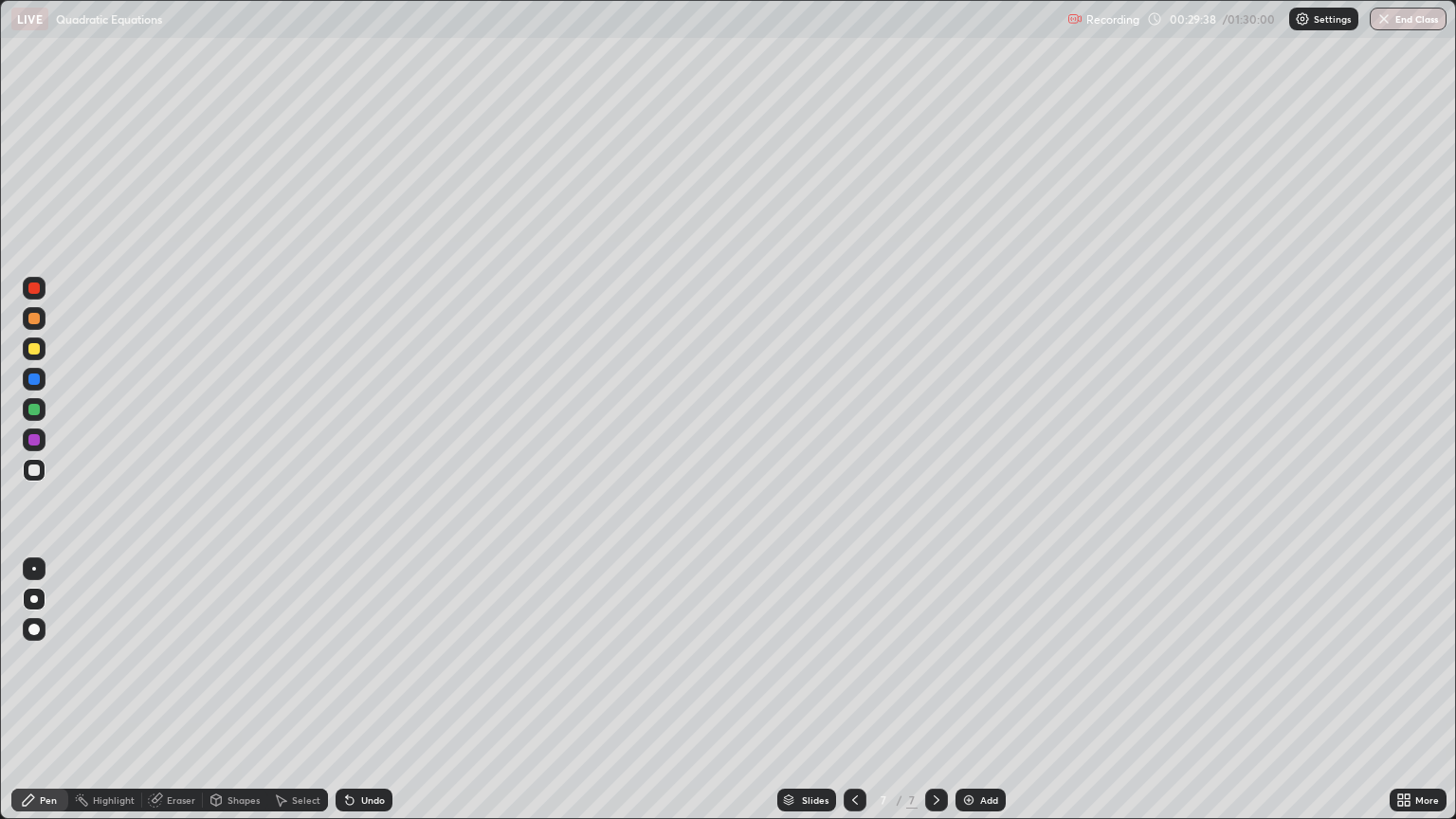 click at bounding box center [34, 410] 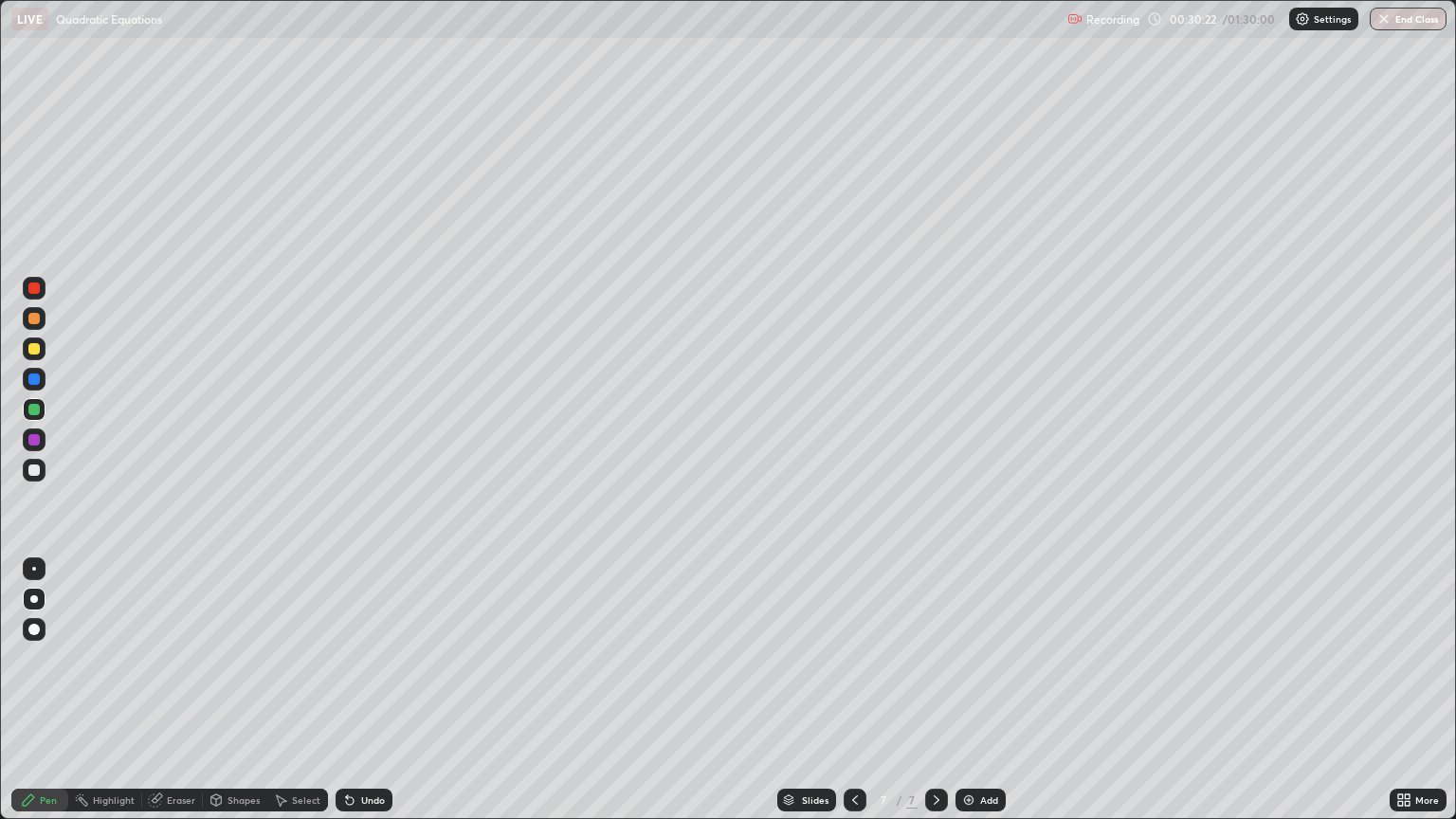 click at bounding box center [34, 349] 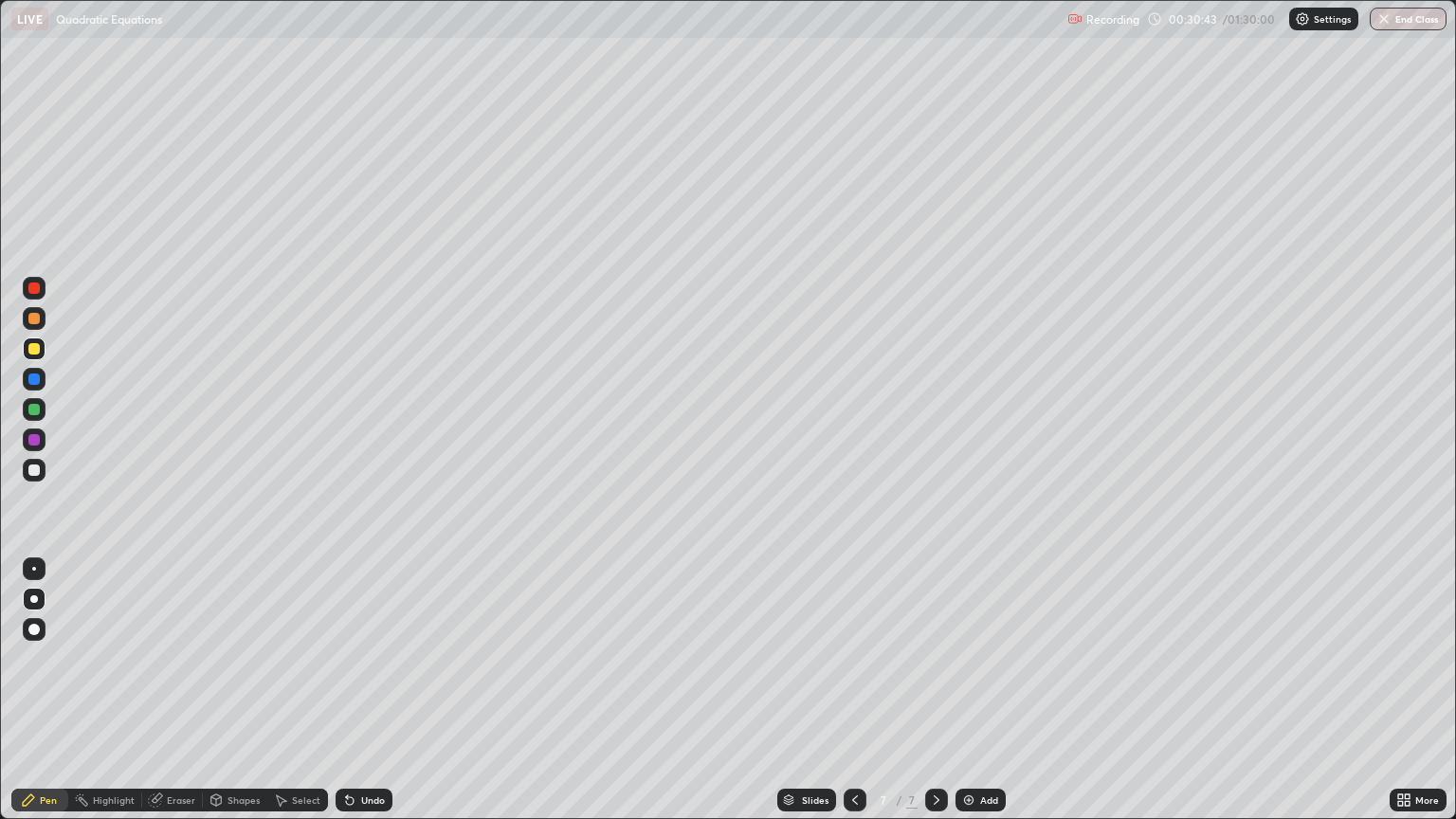 click on "Eraser" at bounding box center [181, 800] 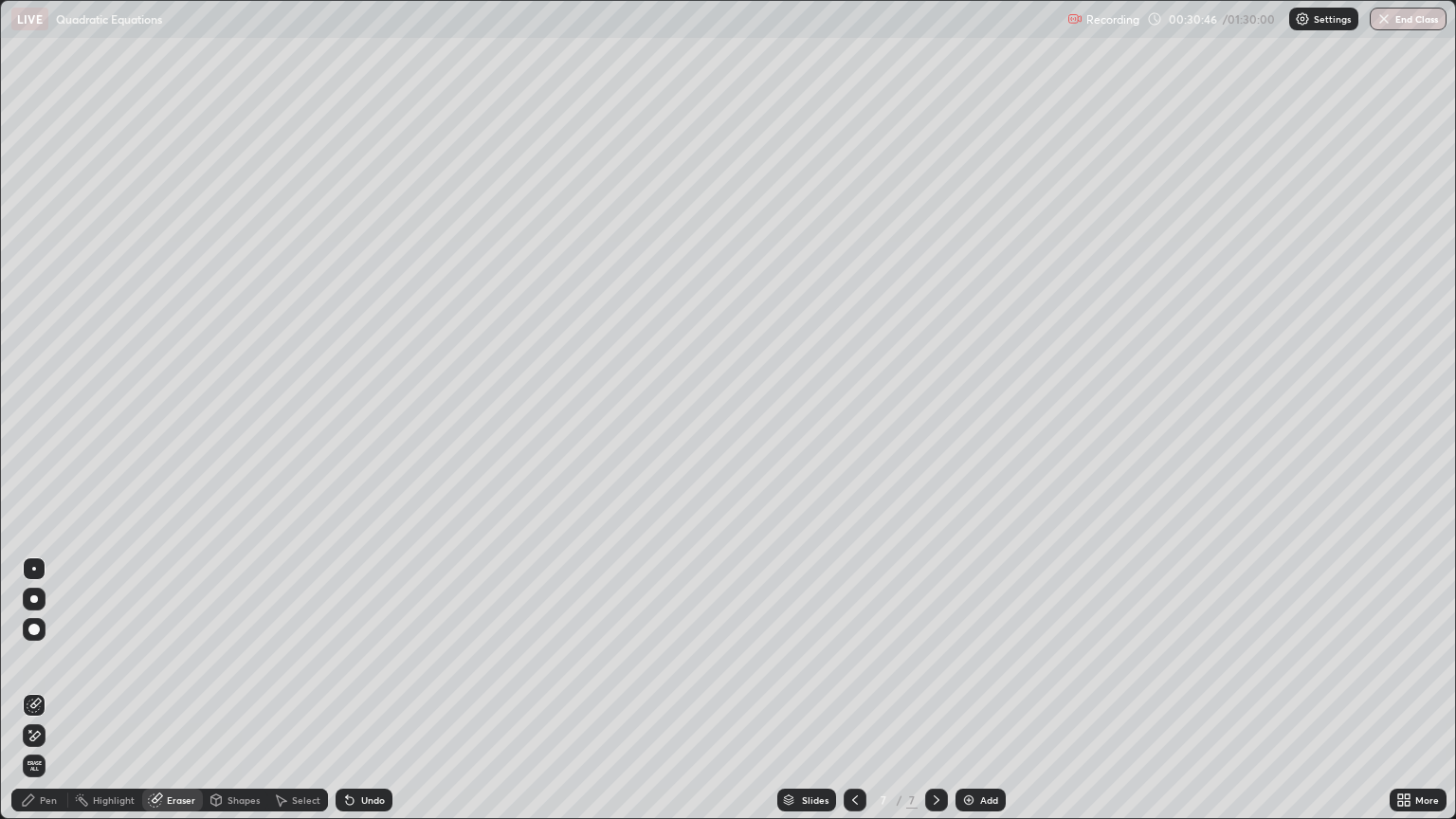click on "Pen" at bounding box center (48, 800) 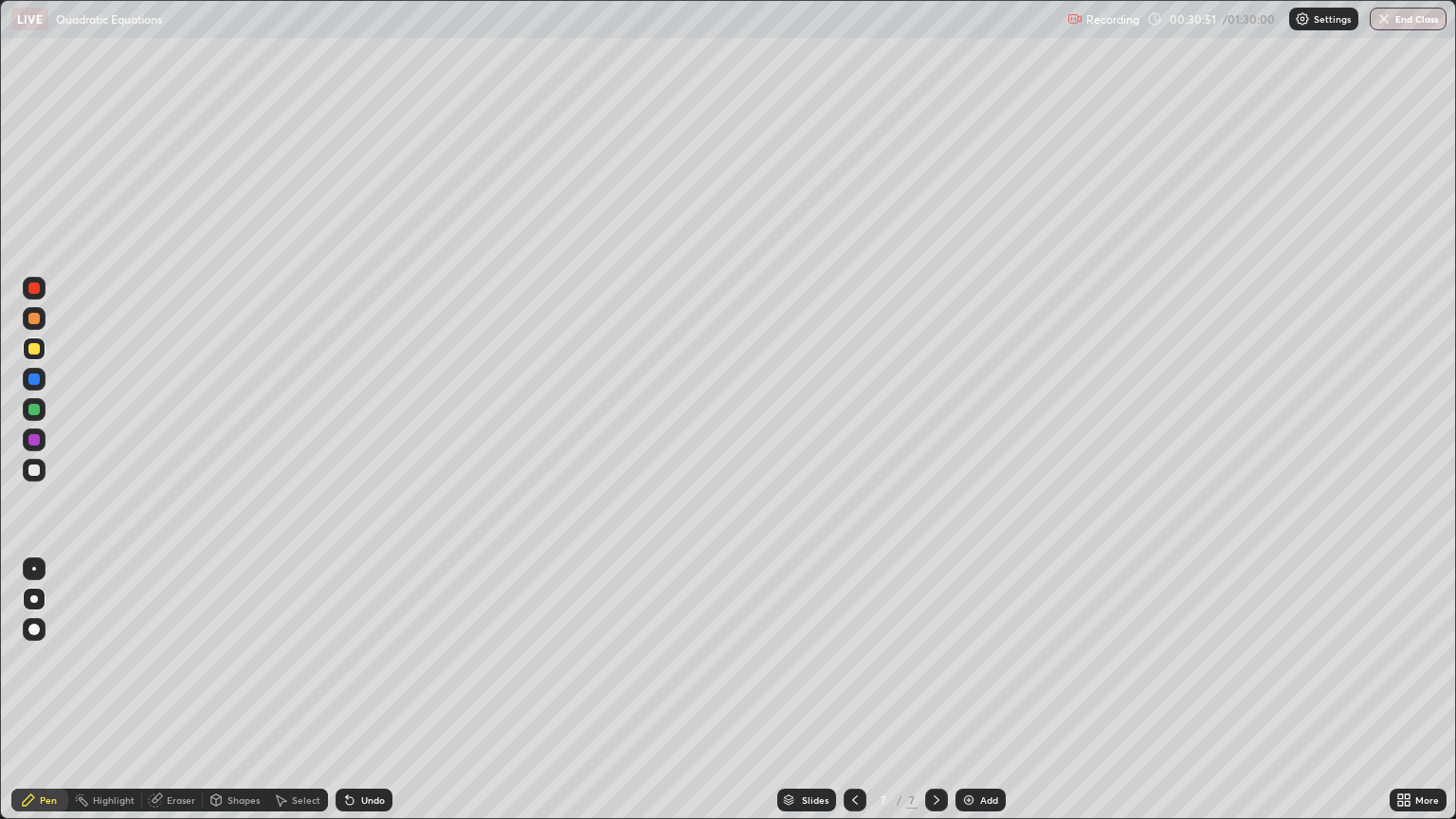 click on "Undo" at bounding box center [373, 800] 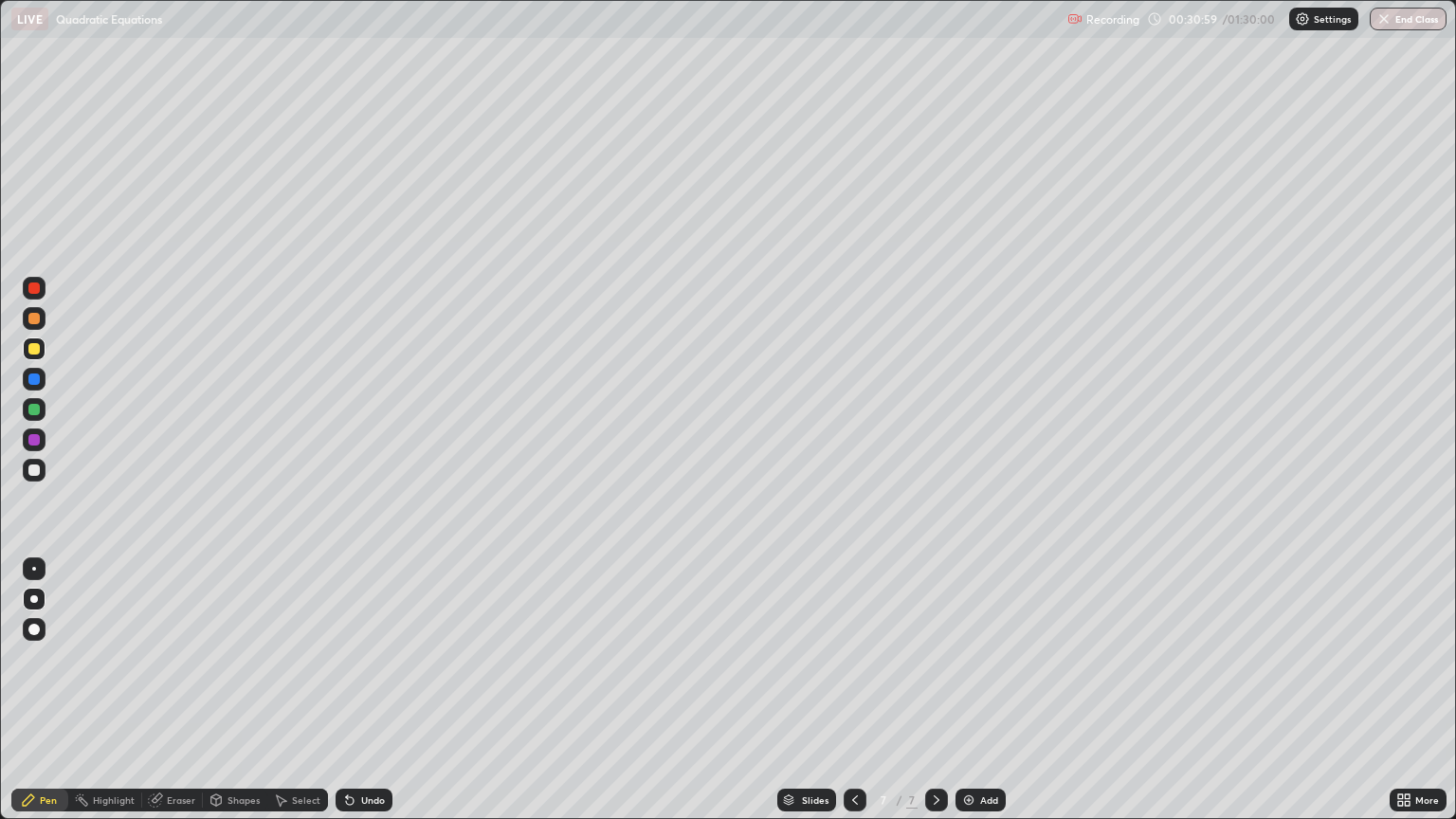 click on "Undo" at bounding box center (373, 800) 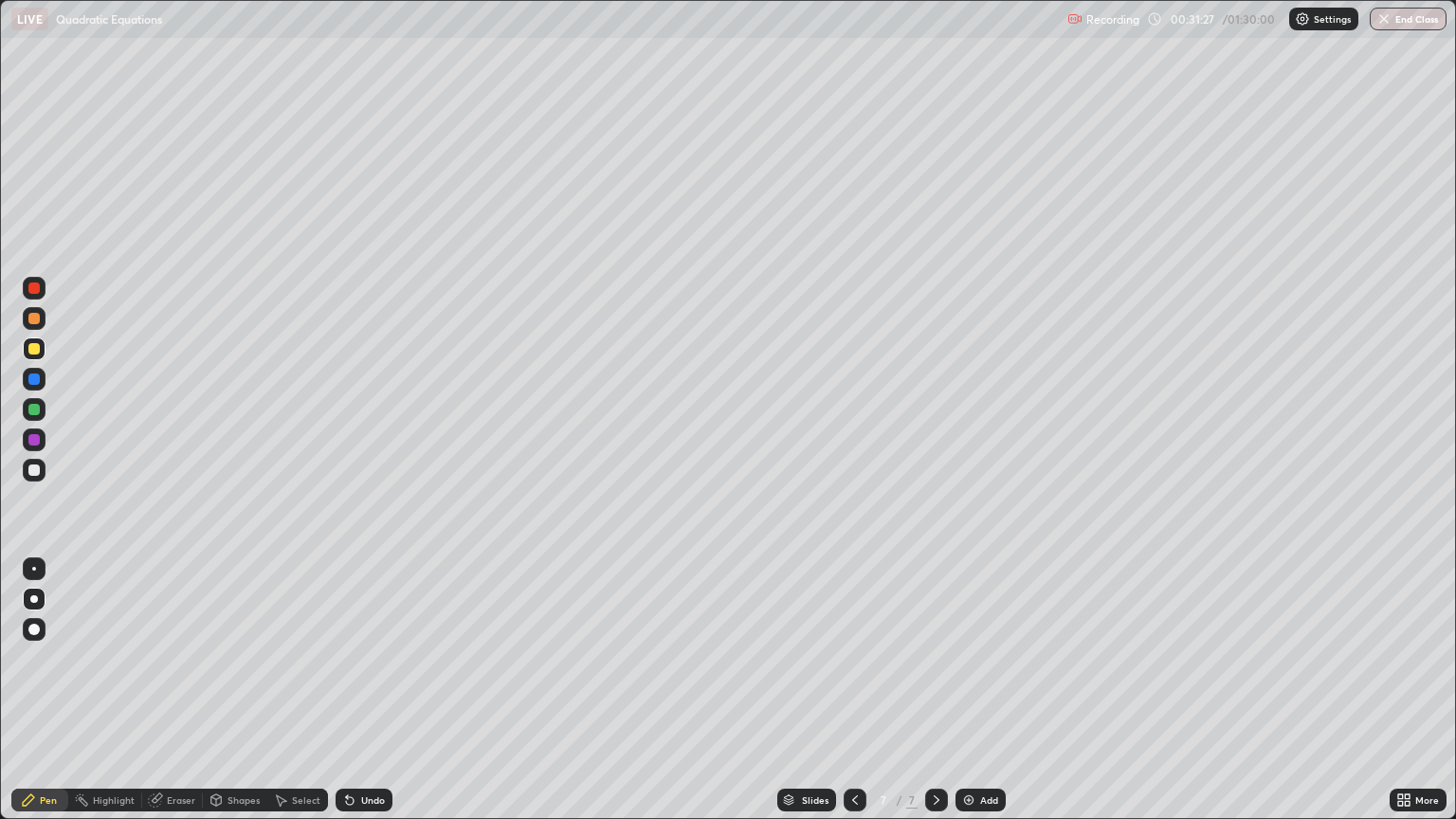 click on "Undo" at bounding box center [373, 800] 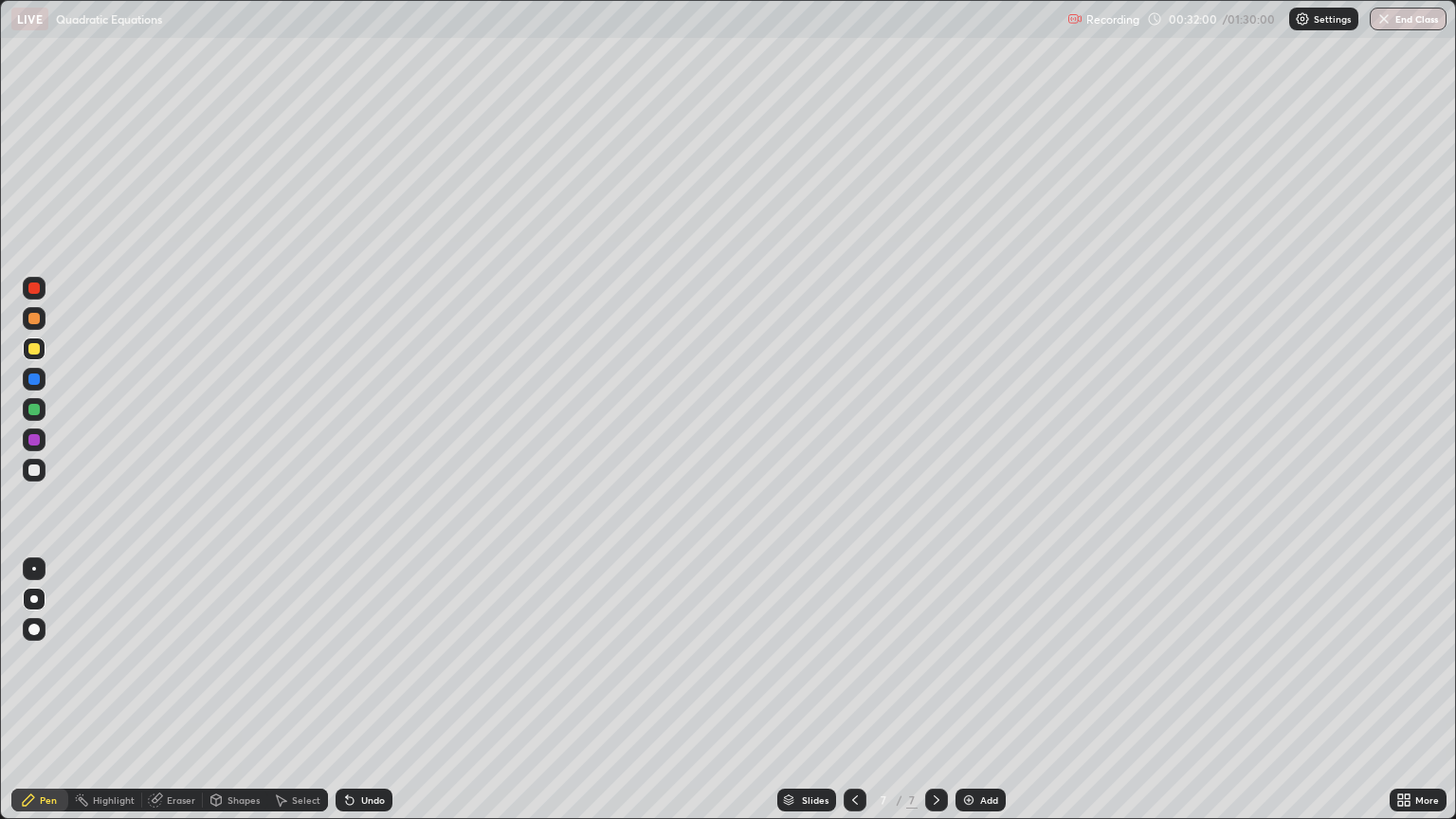 click at bounding box center [34, 440] 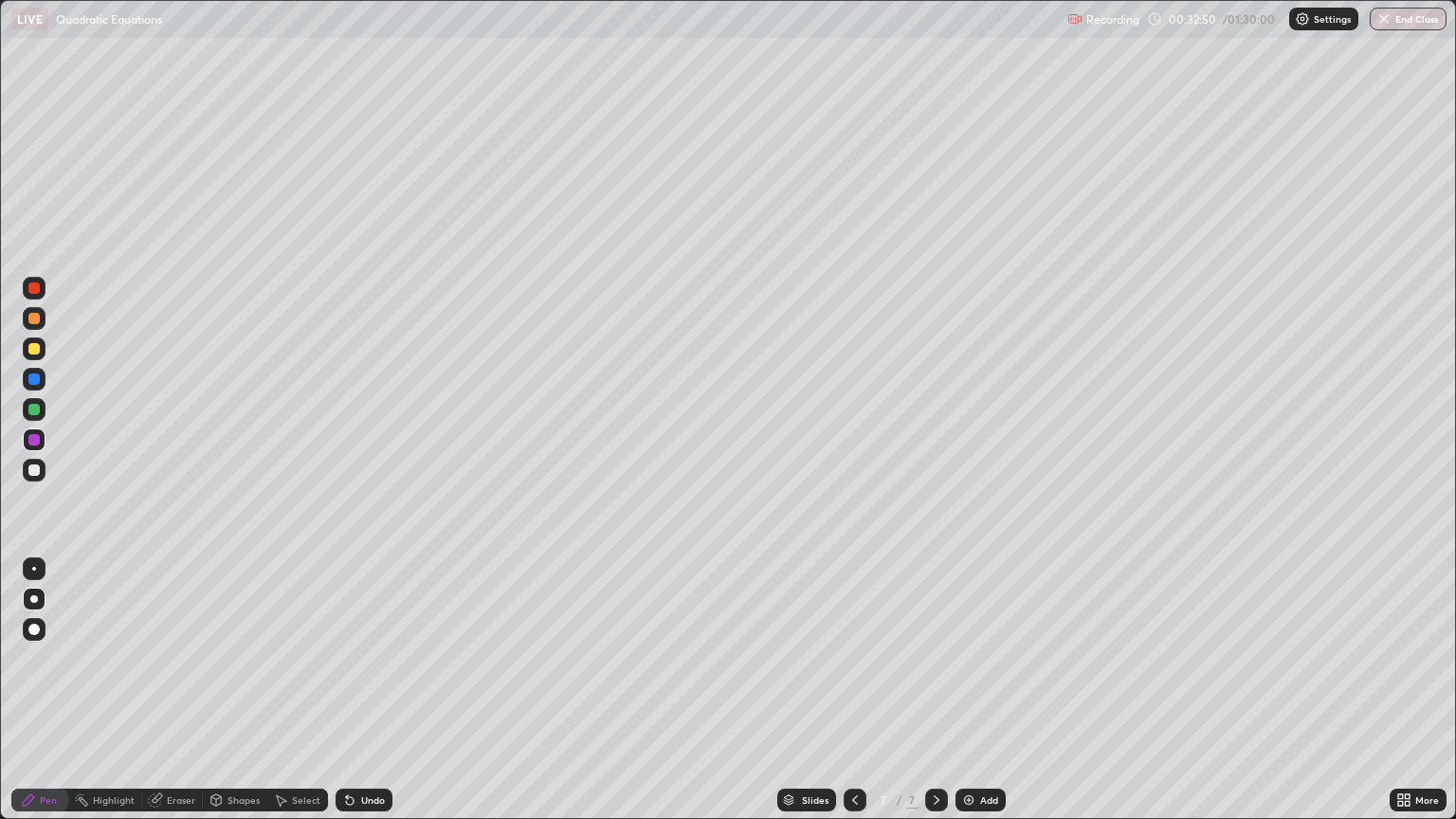 click at bounding box center (34, 470) 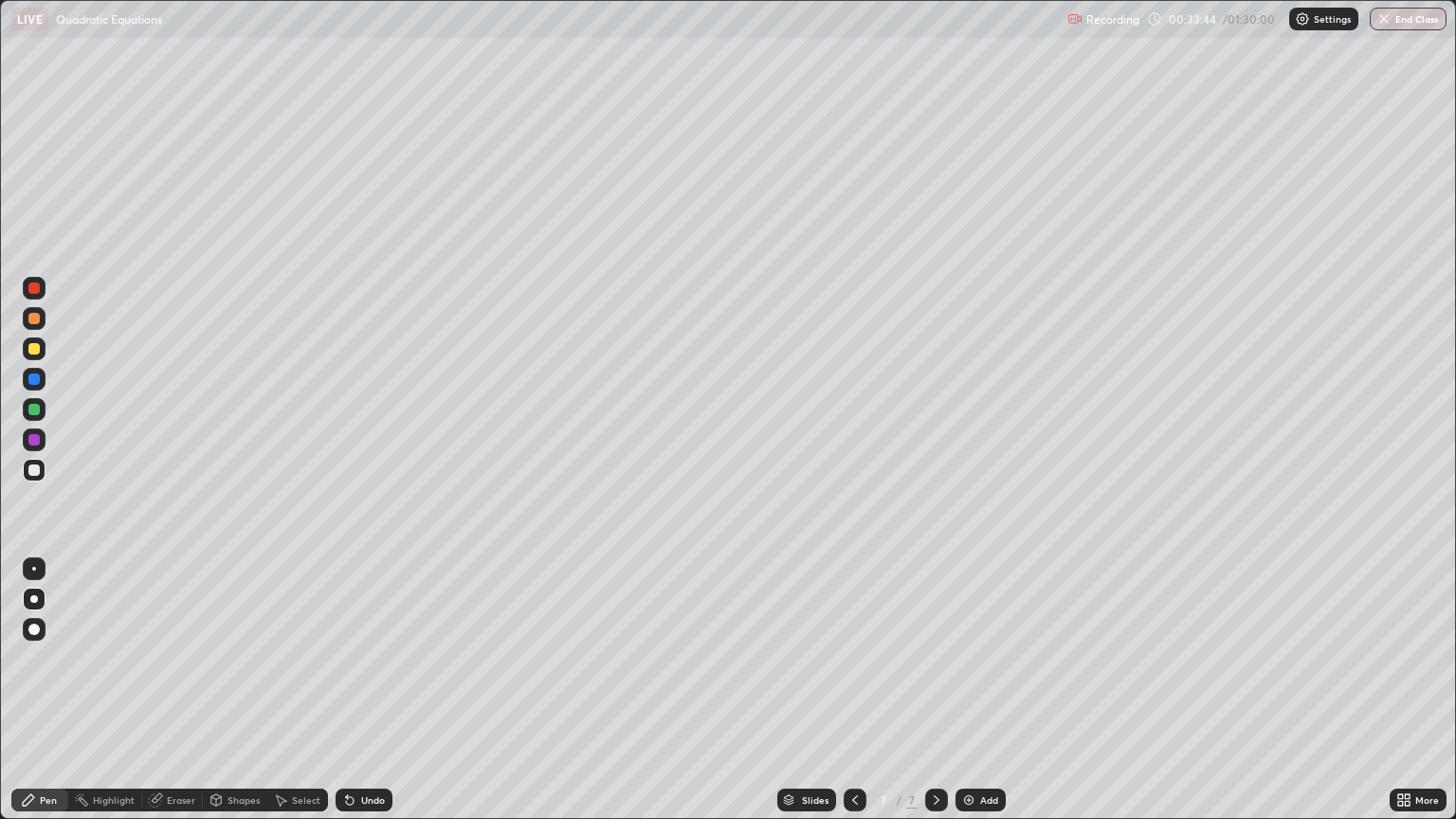 click on "Undo" at bounding box center [364, 800] 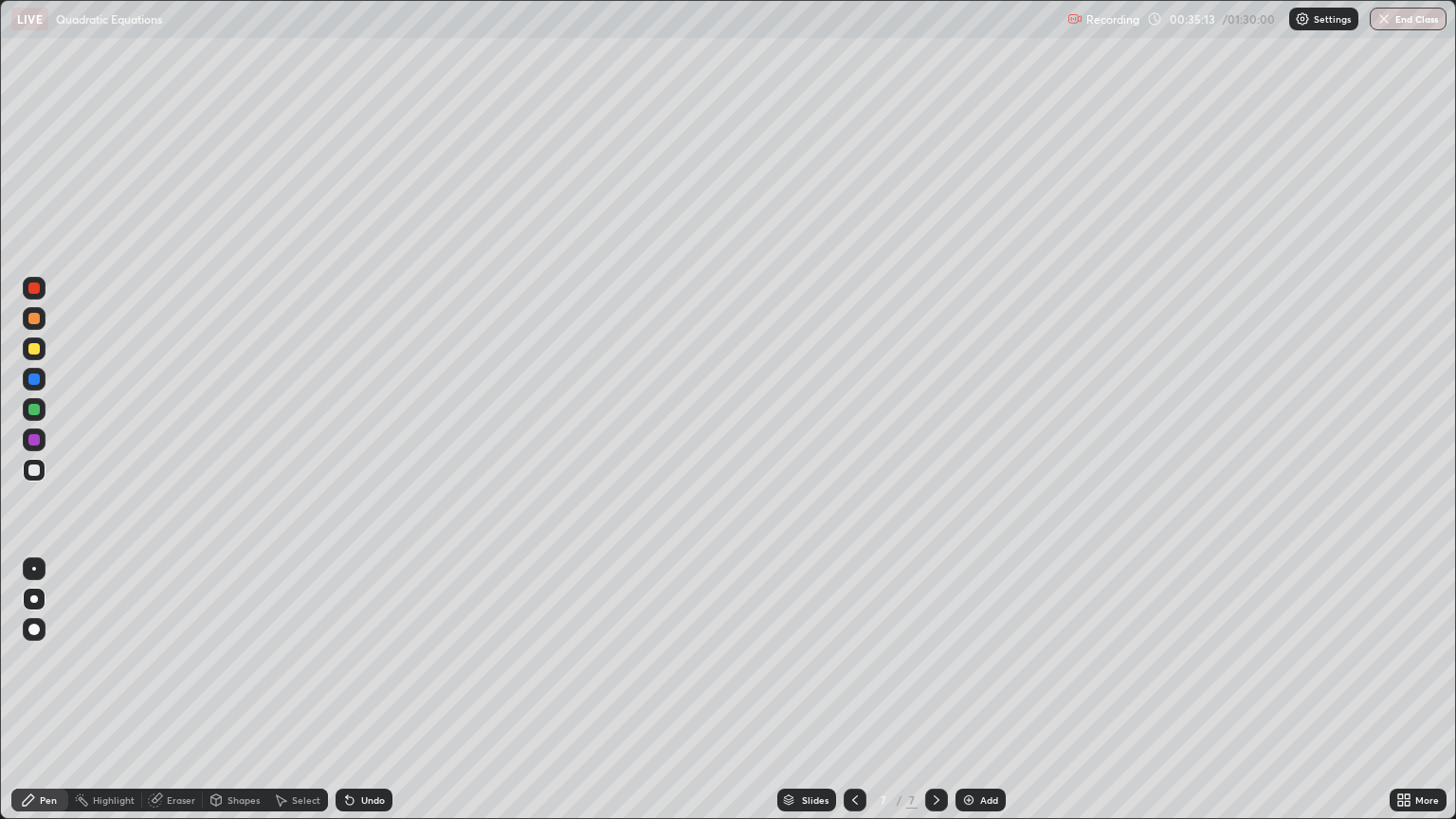 click on "Add" at bounding box center (980, 800) 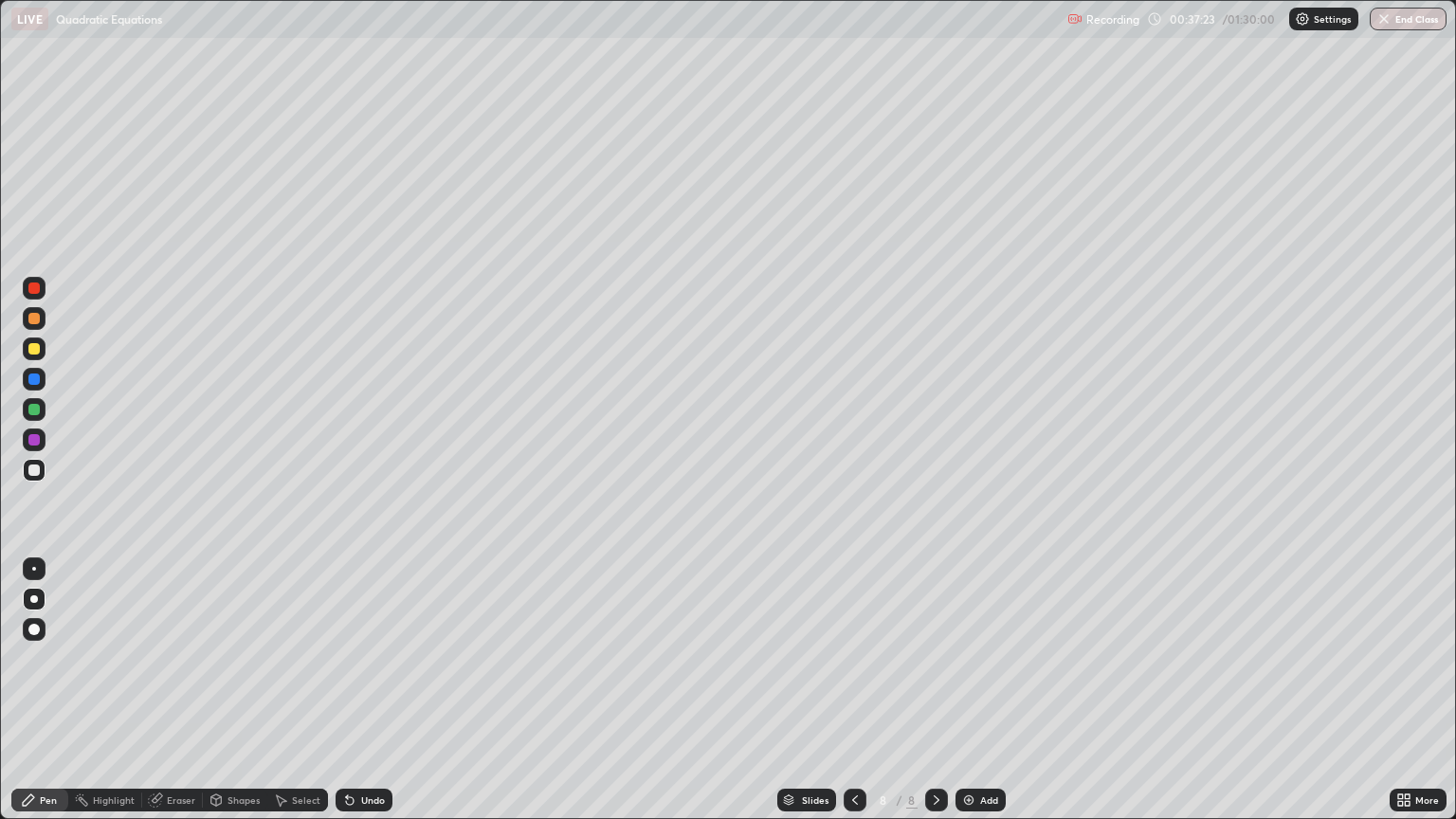 click at bounding box center [34, 349] 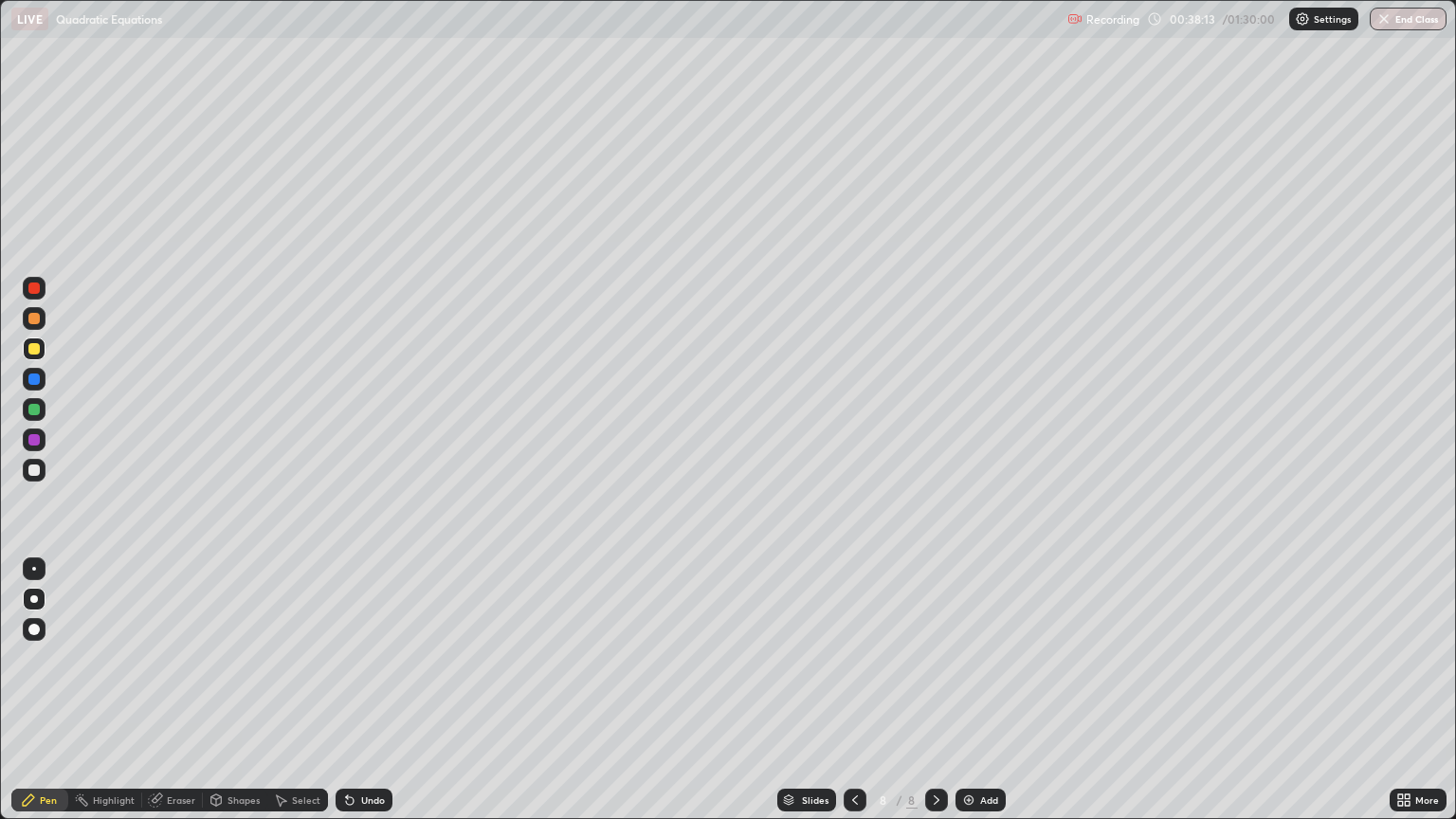 click at bounding box center (34, 379) 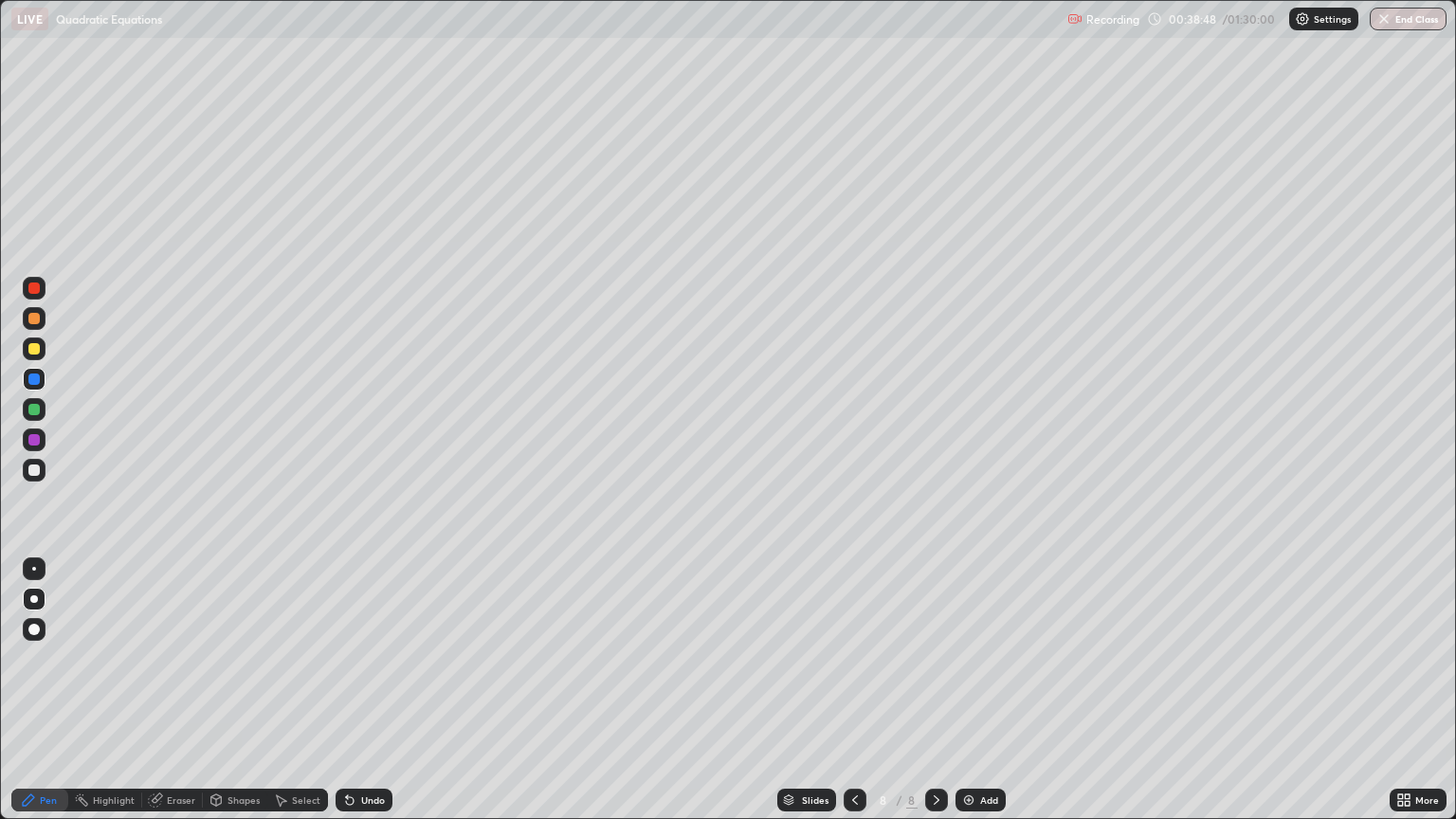 click at bounding box center [34, 288] 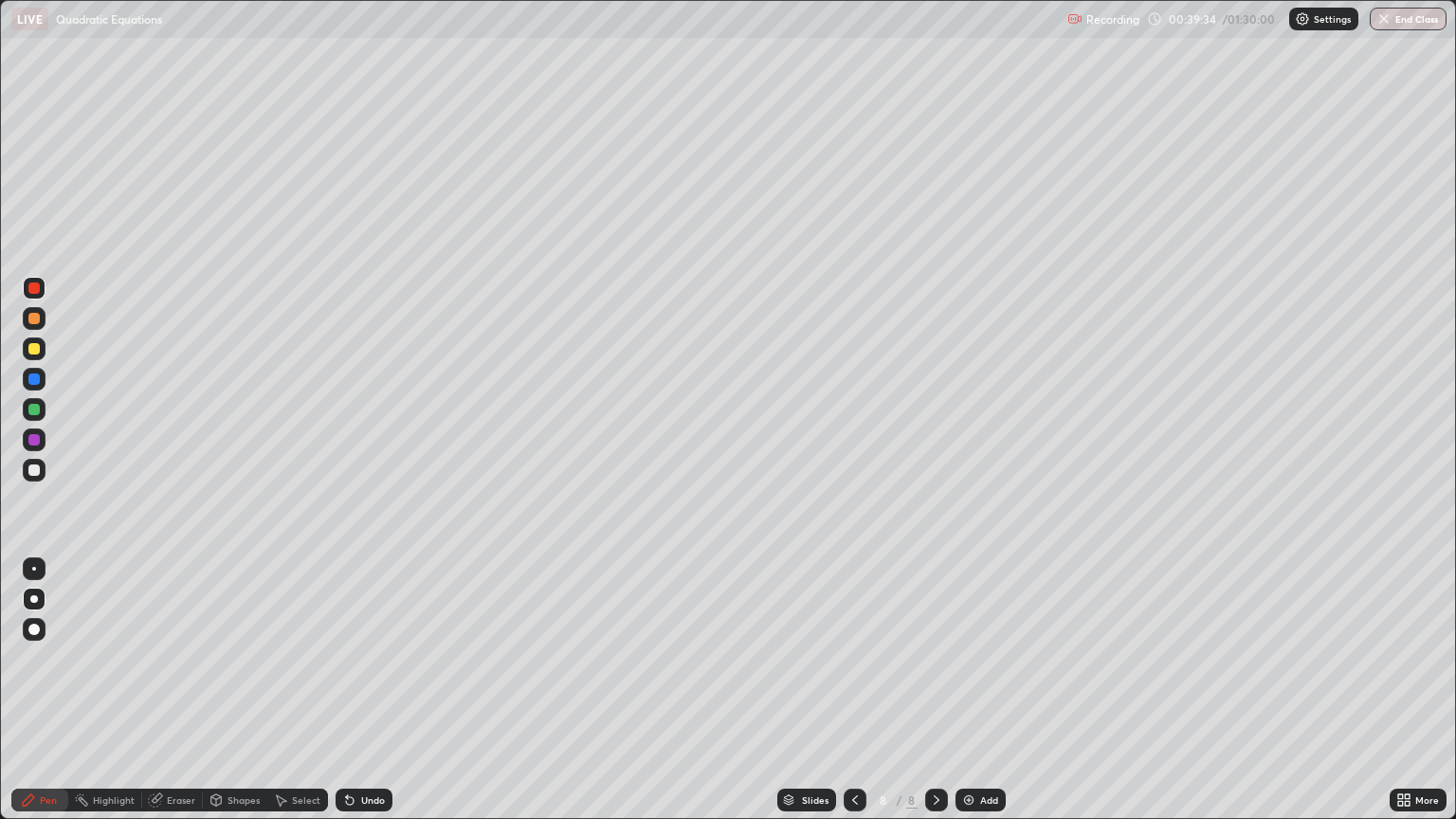 click at bounding box center (34, 349) 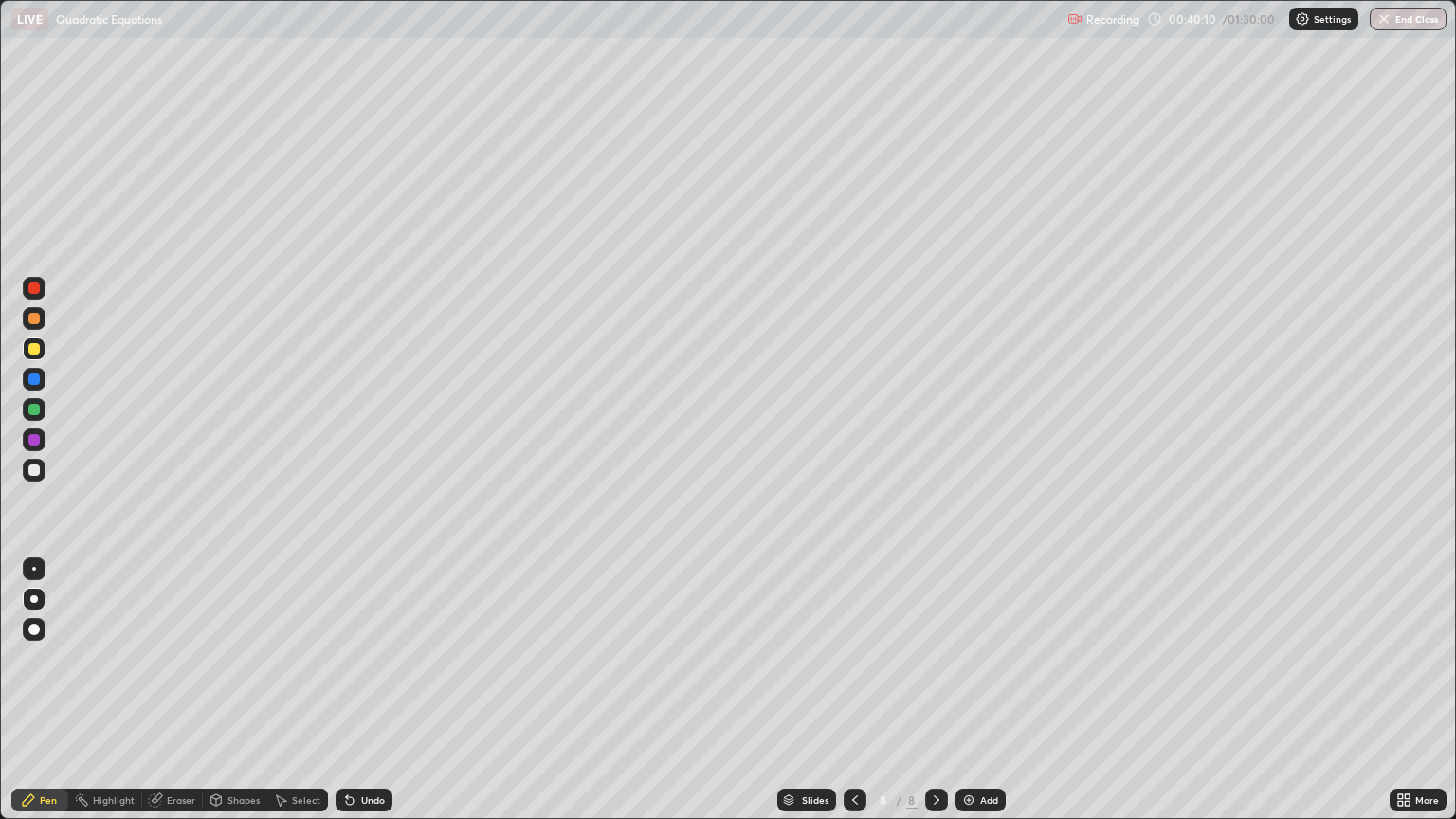 click at bounding box center (34, 288) 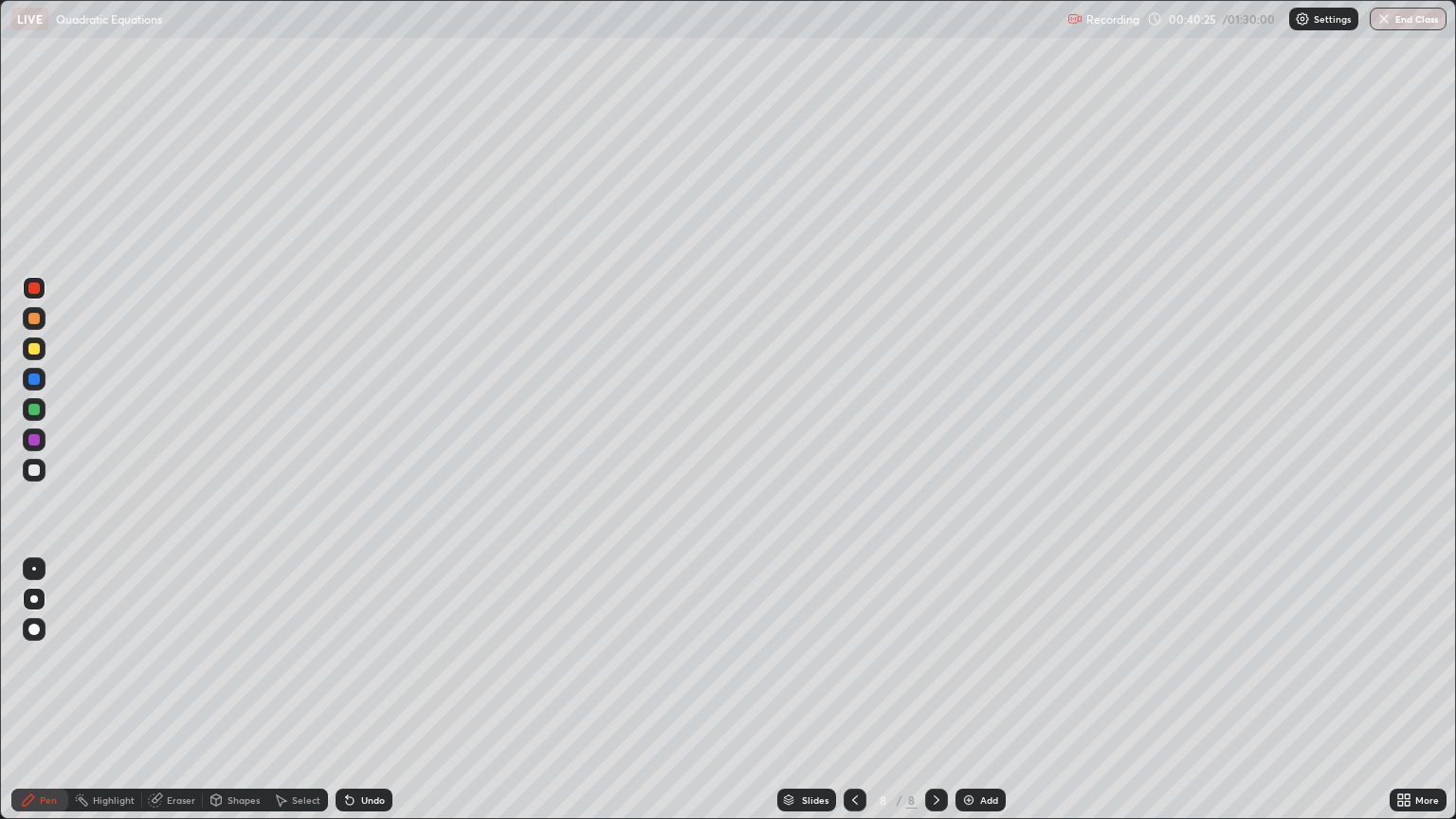 click at bounding box center [34, 349] 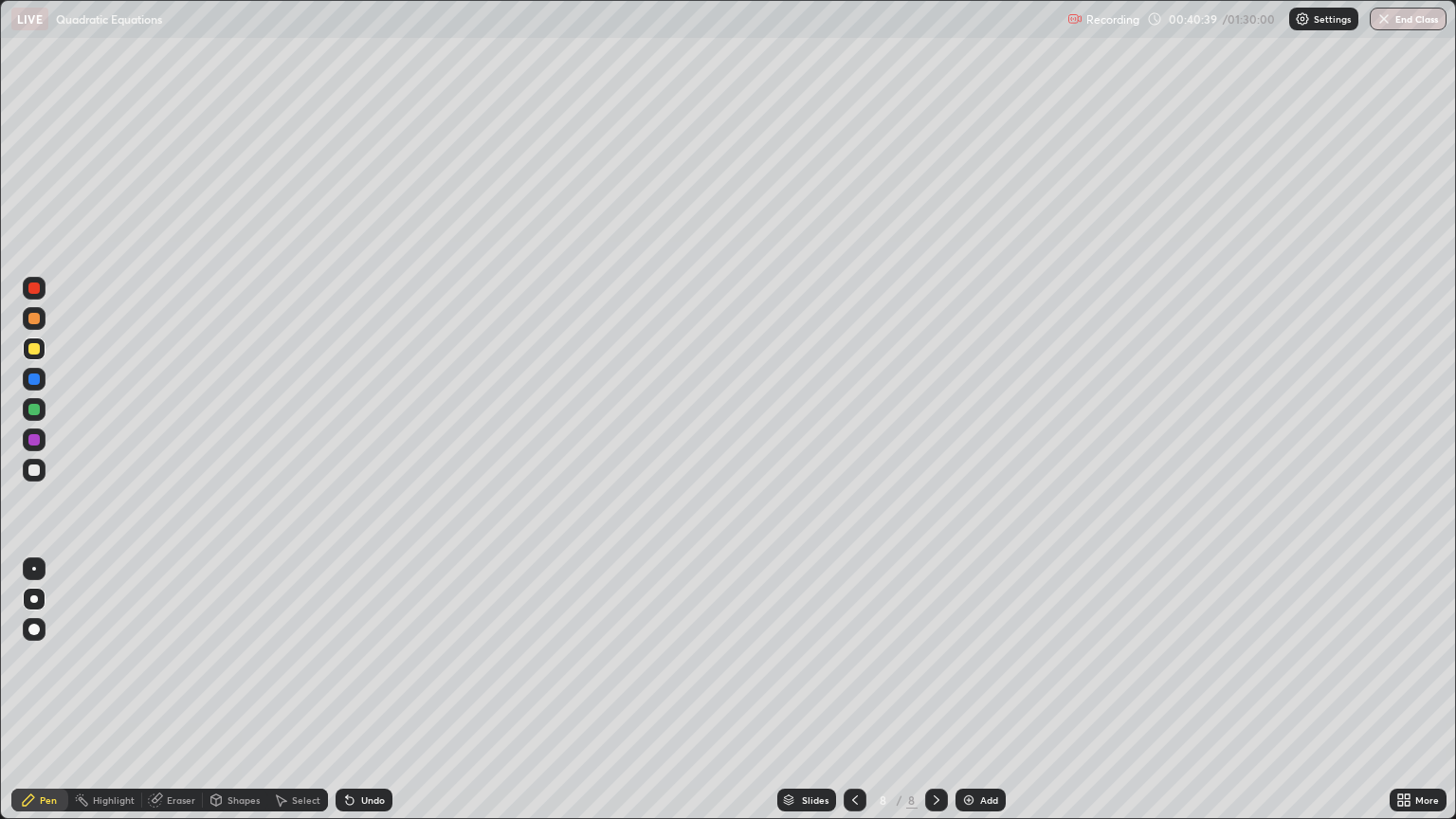 click on "Undo" at bounding box center (373, 800) 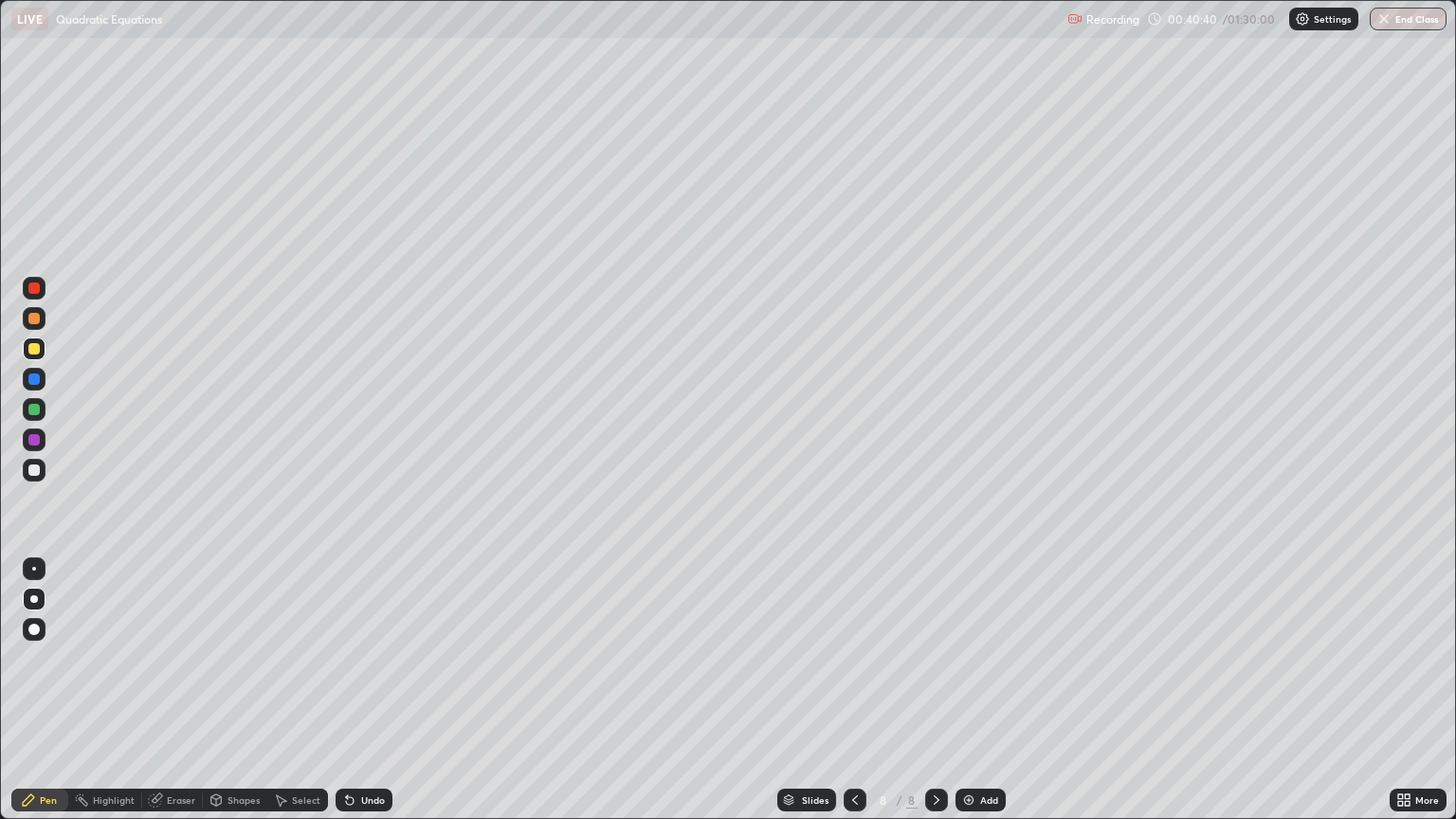 click on "Undo" at bounding box center [373, 800] 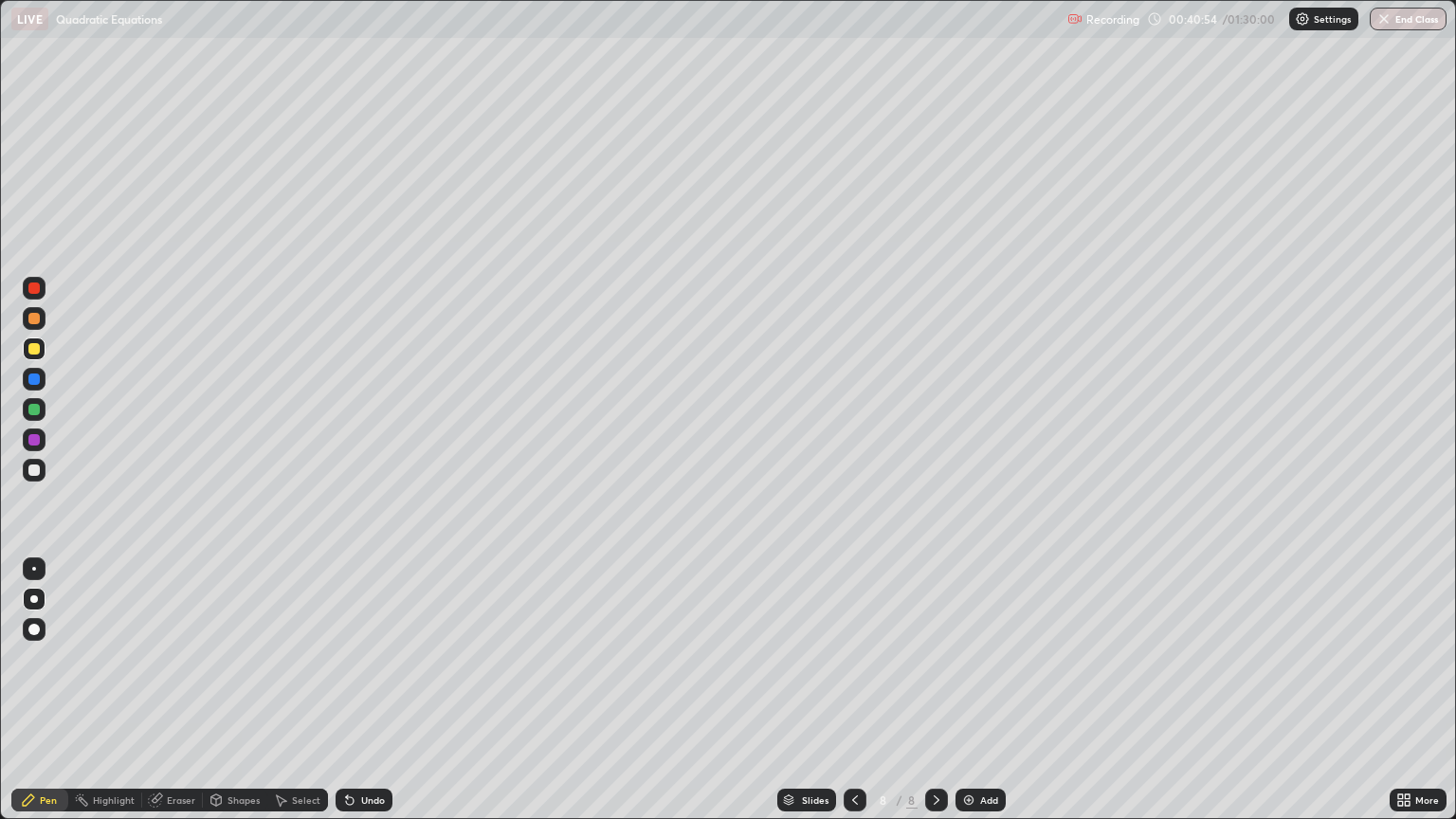click at bounding box center [34, 379] 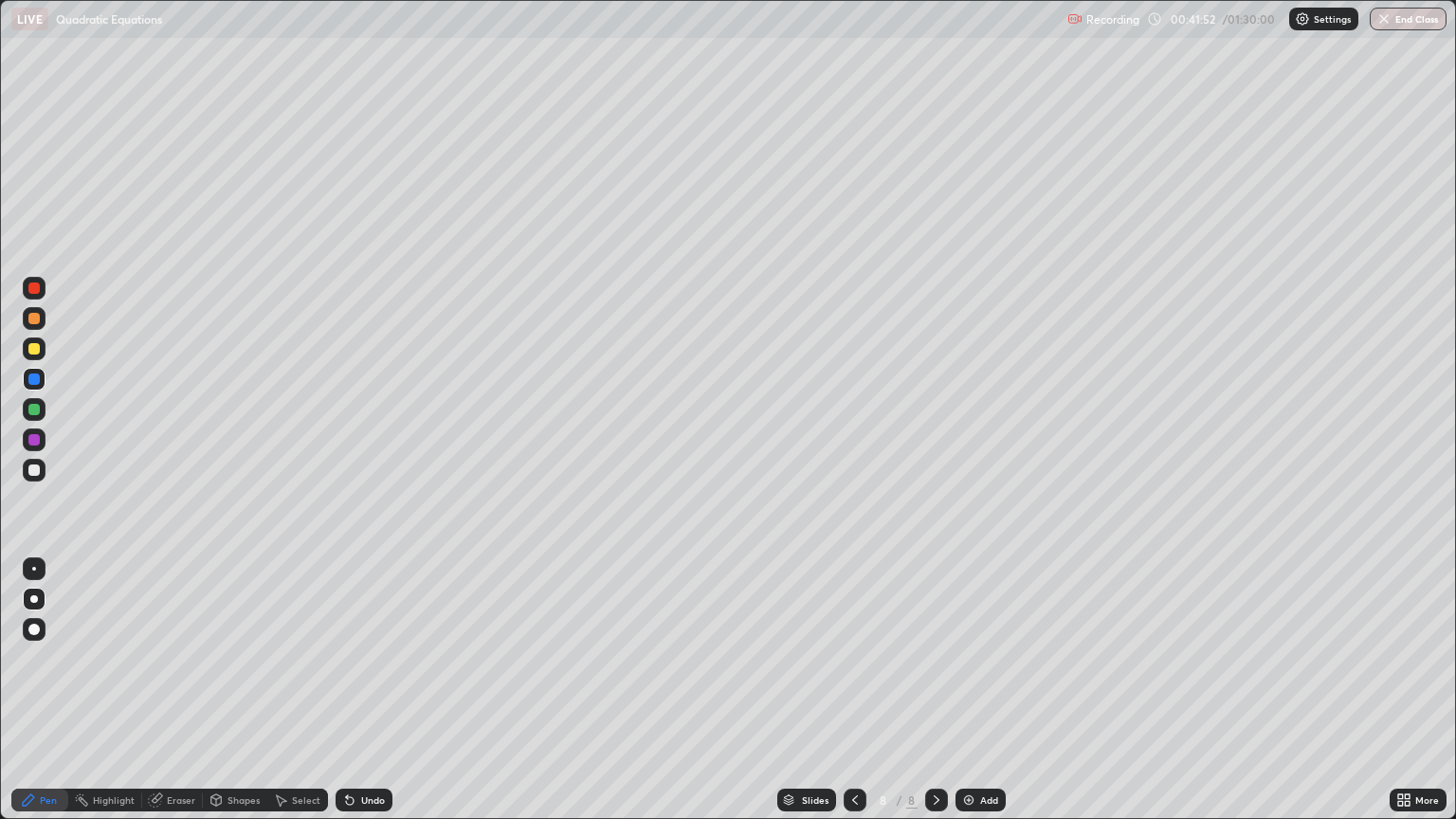 click at bounding box center [34, 470] 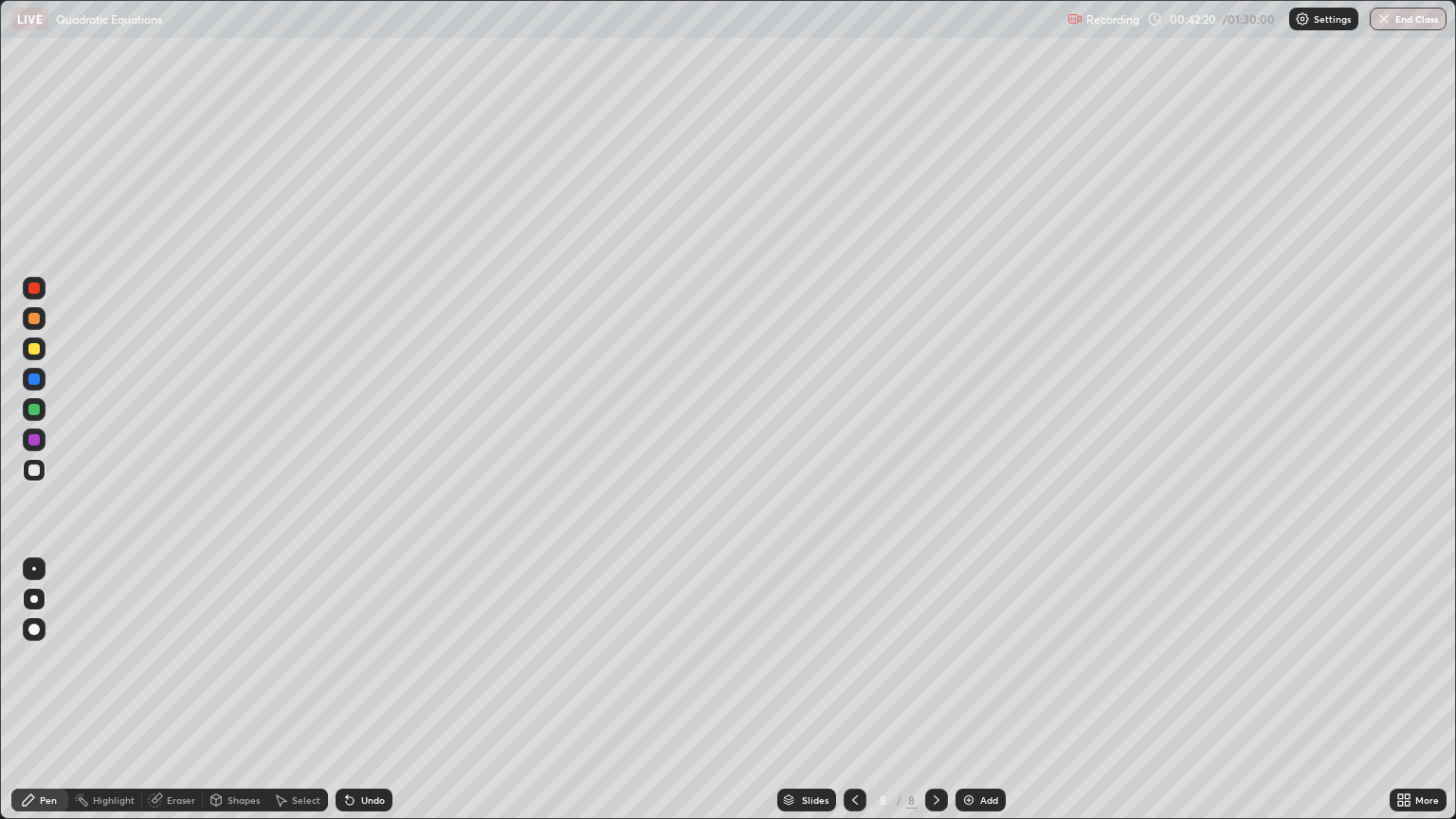 click on "Undo" at bounding box center (364, 800) 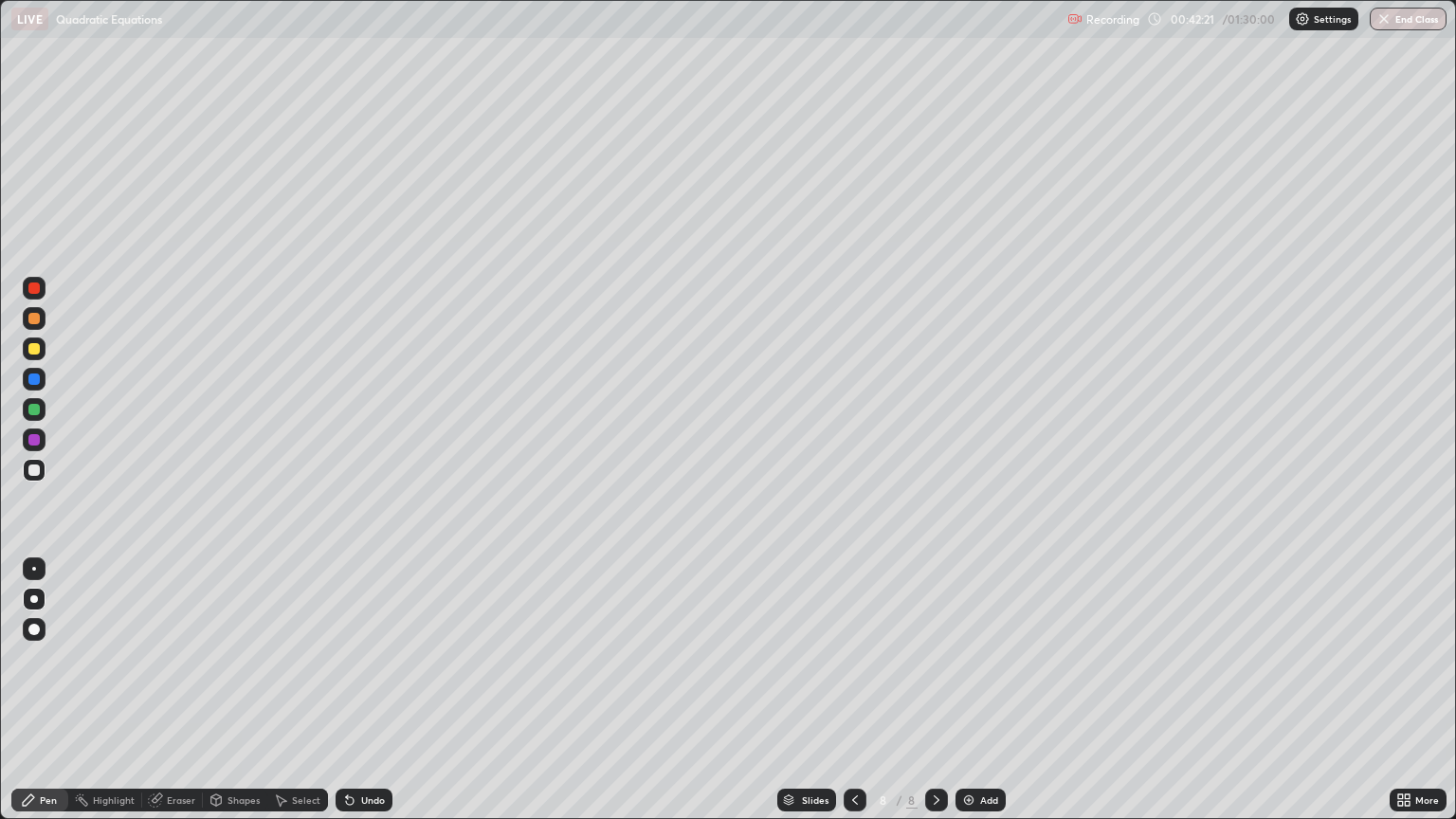 click on "Undo" at bounding box center (373, 800) 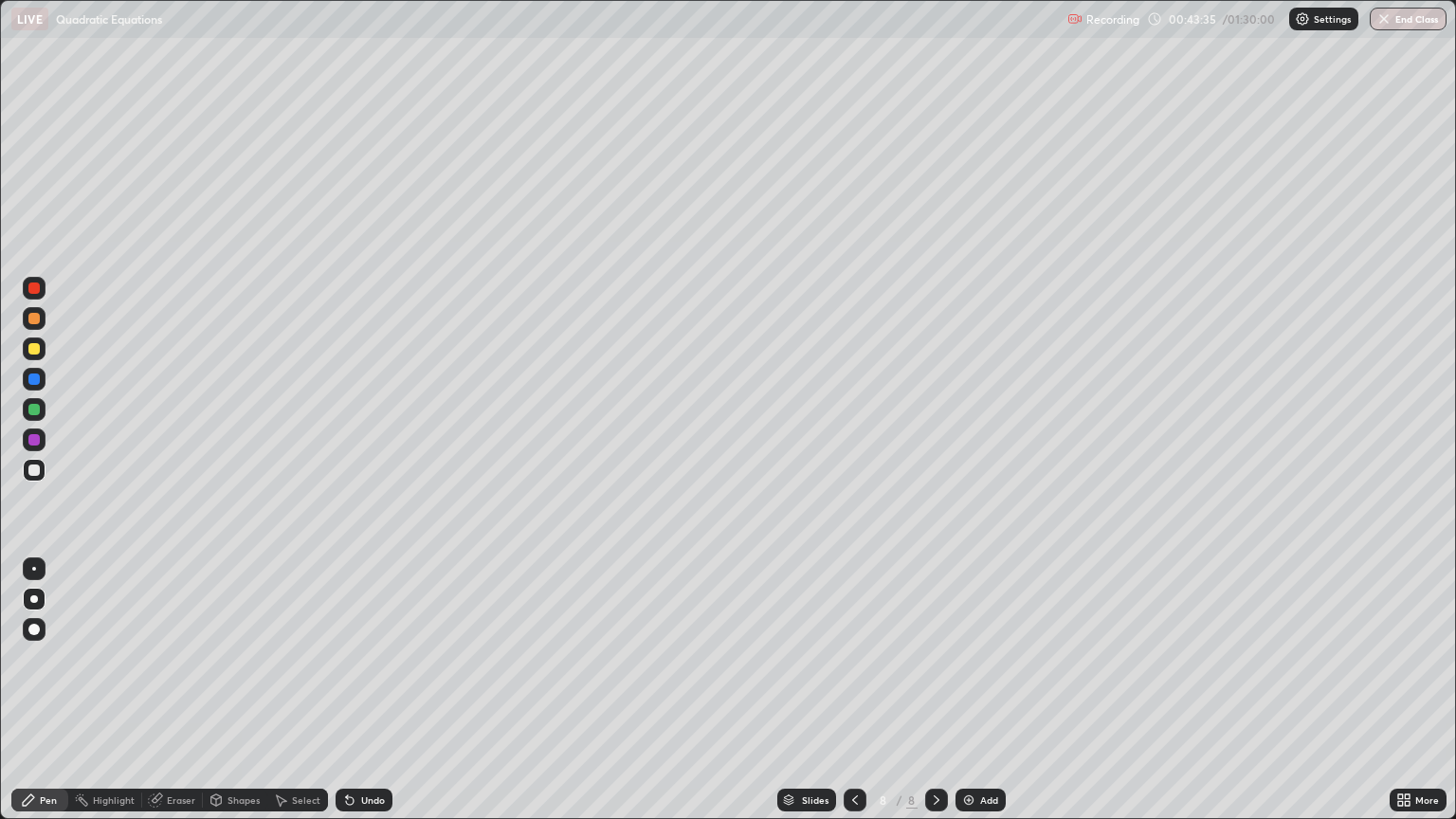 click on "Add" at bounding box center (989, 800) 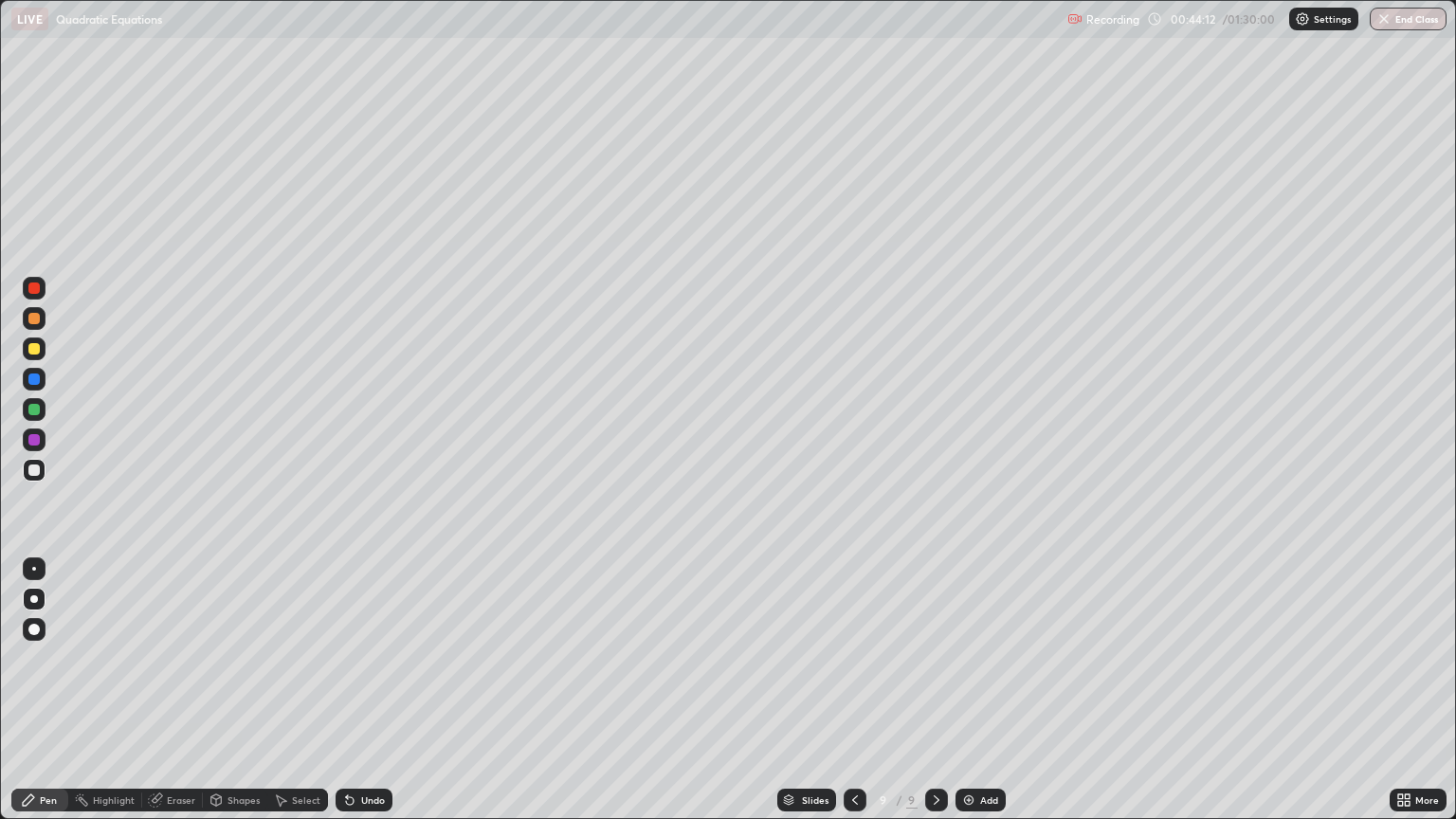 click at bounding box center [34, 349] 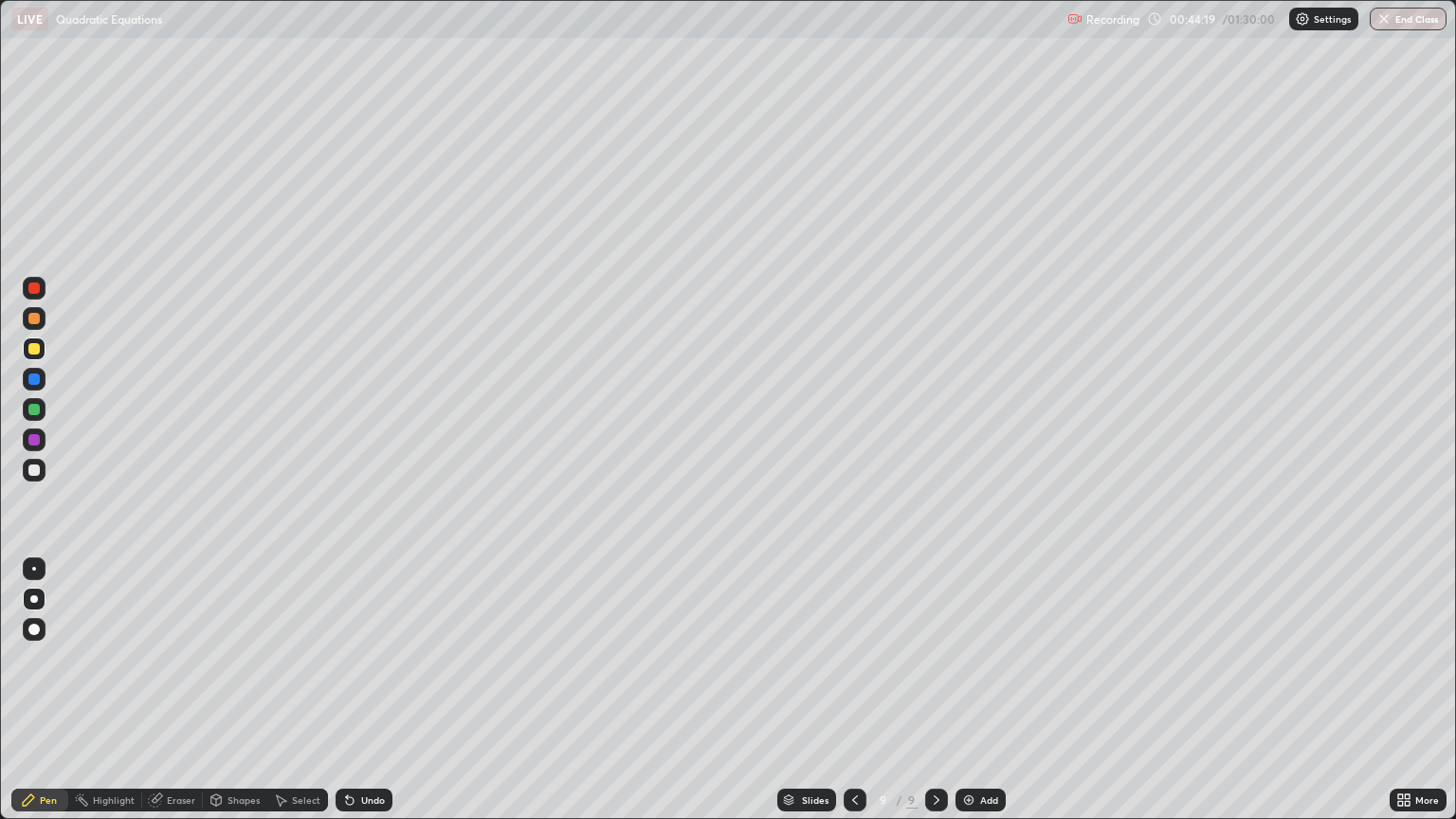 click at bounding box center (34, 288) 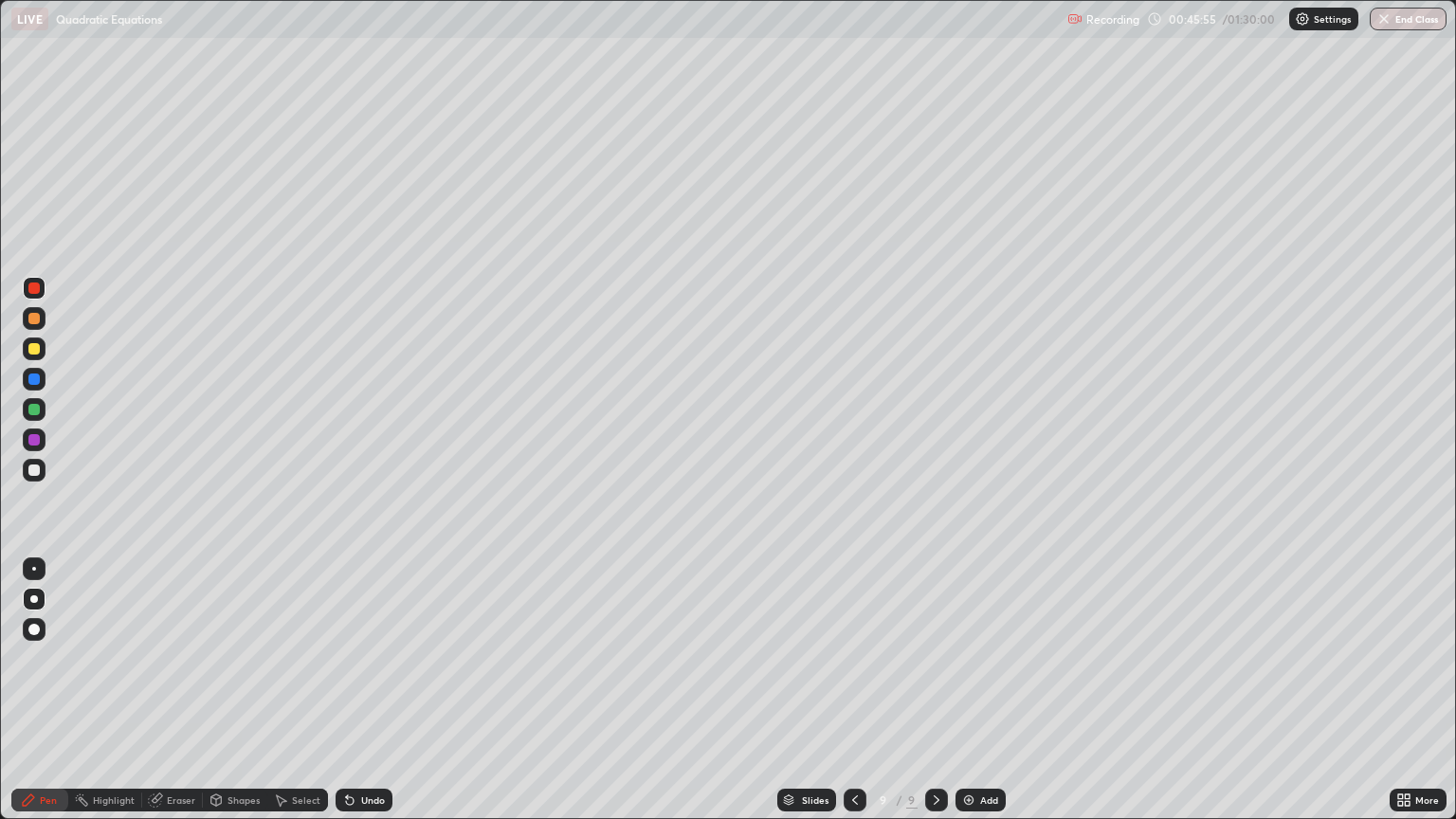 click on "Eraser" at bounding box center [173, 800] 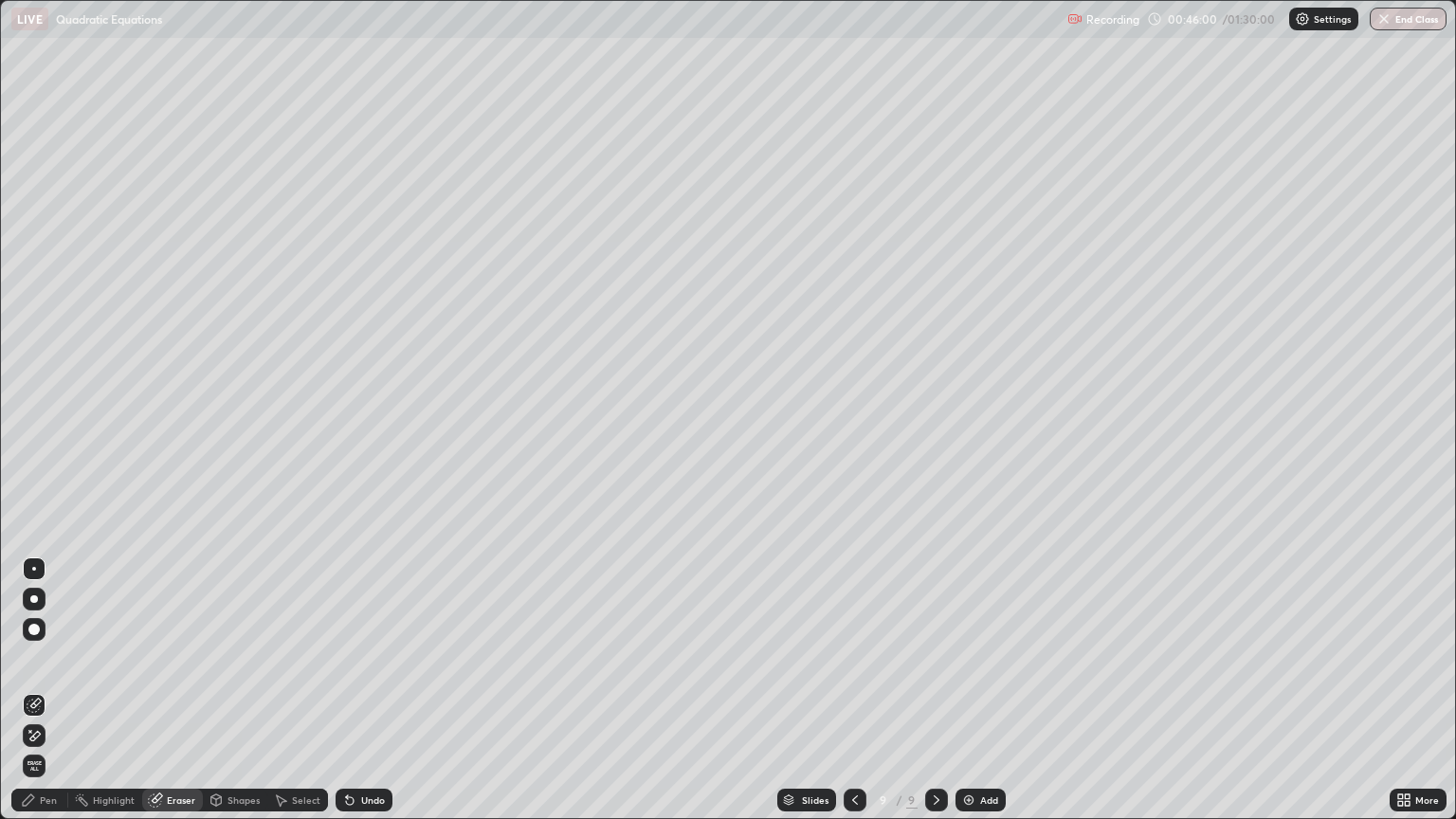 click 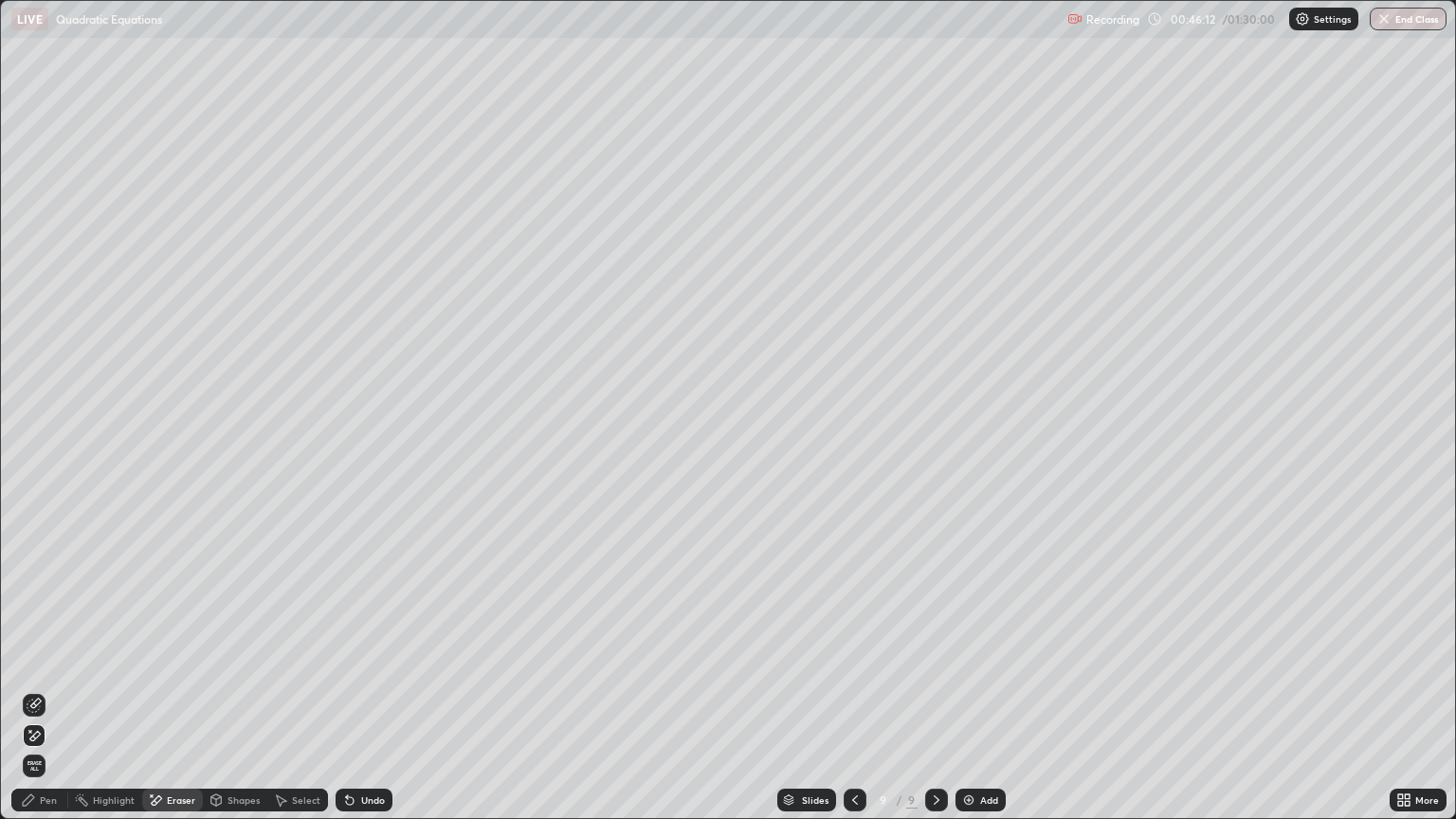 click 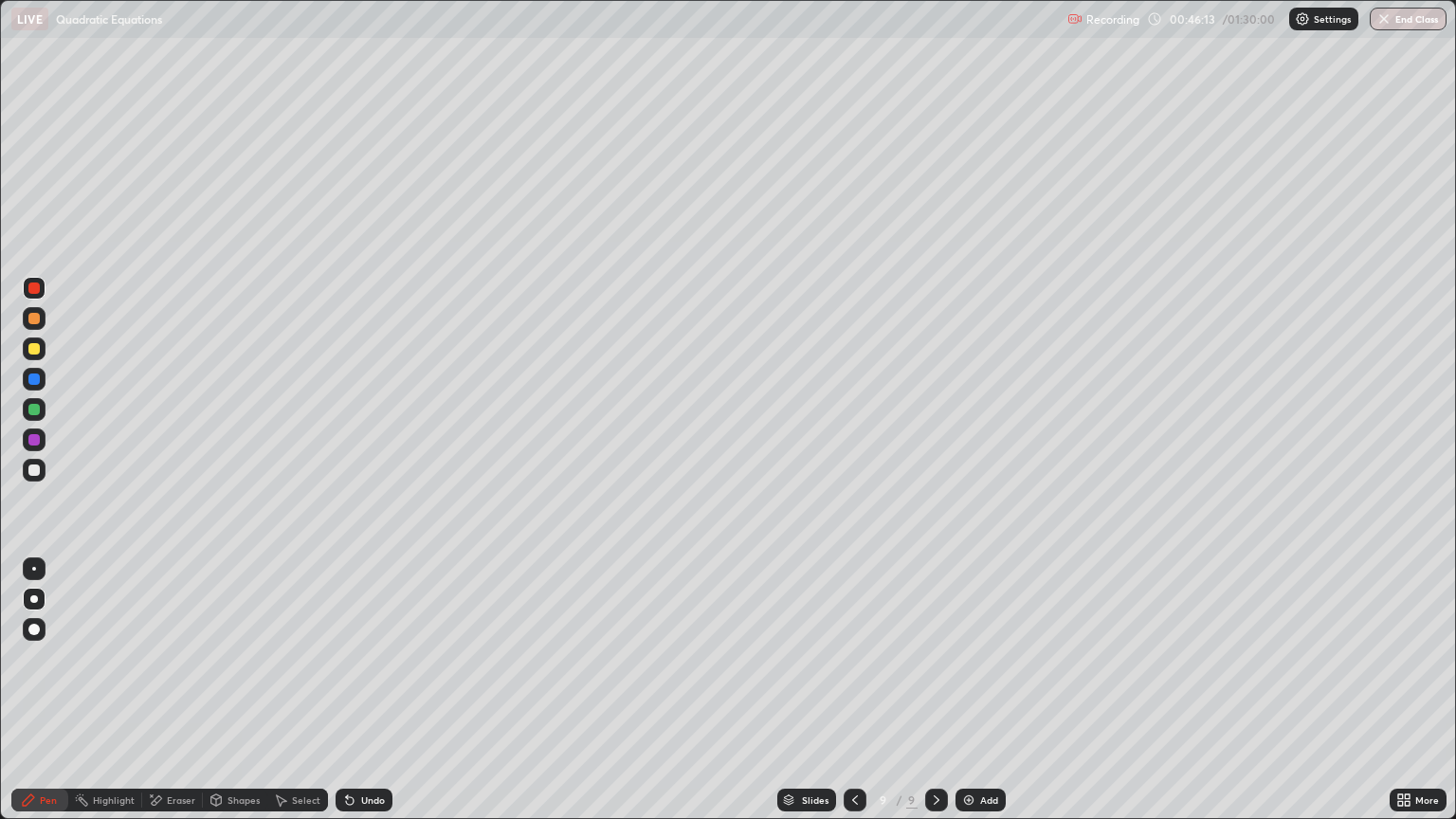 click at bounding box center [34, 470] 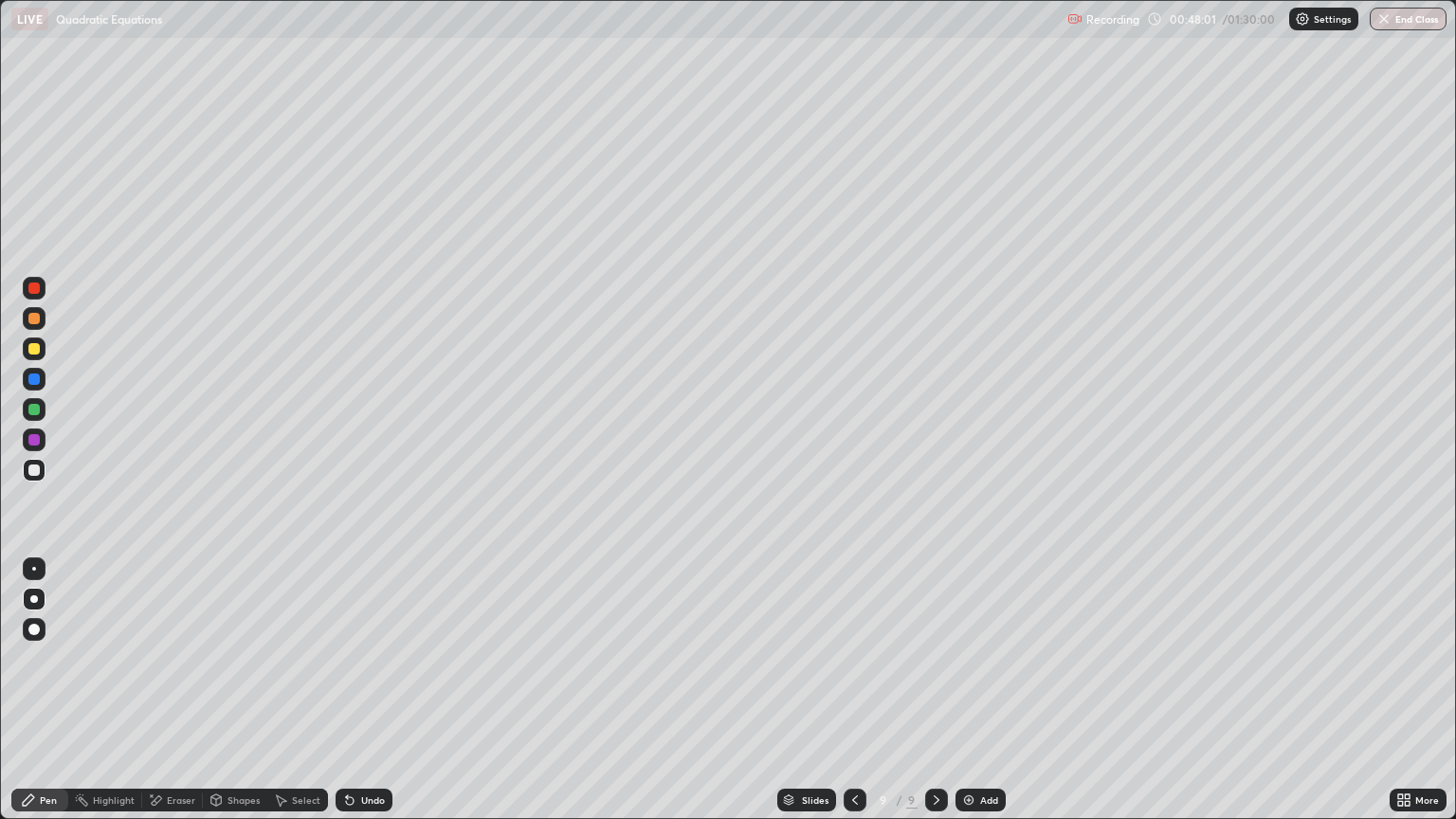 click at bounding box center [34, 349] 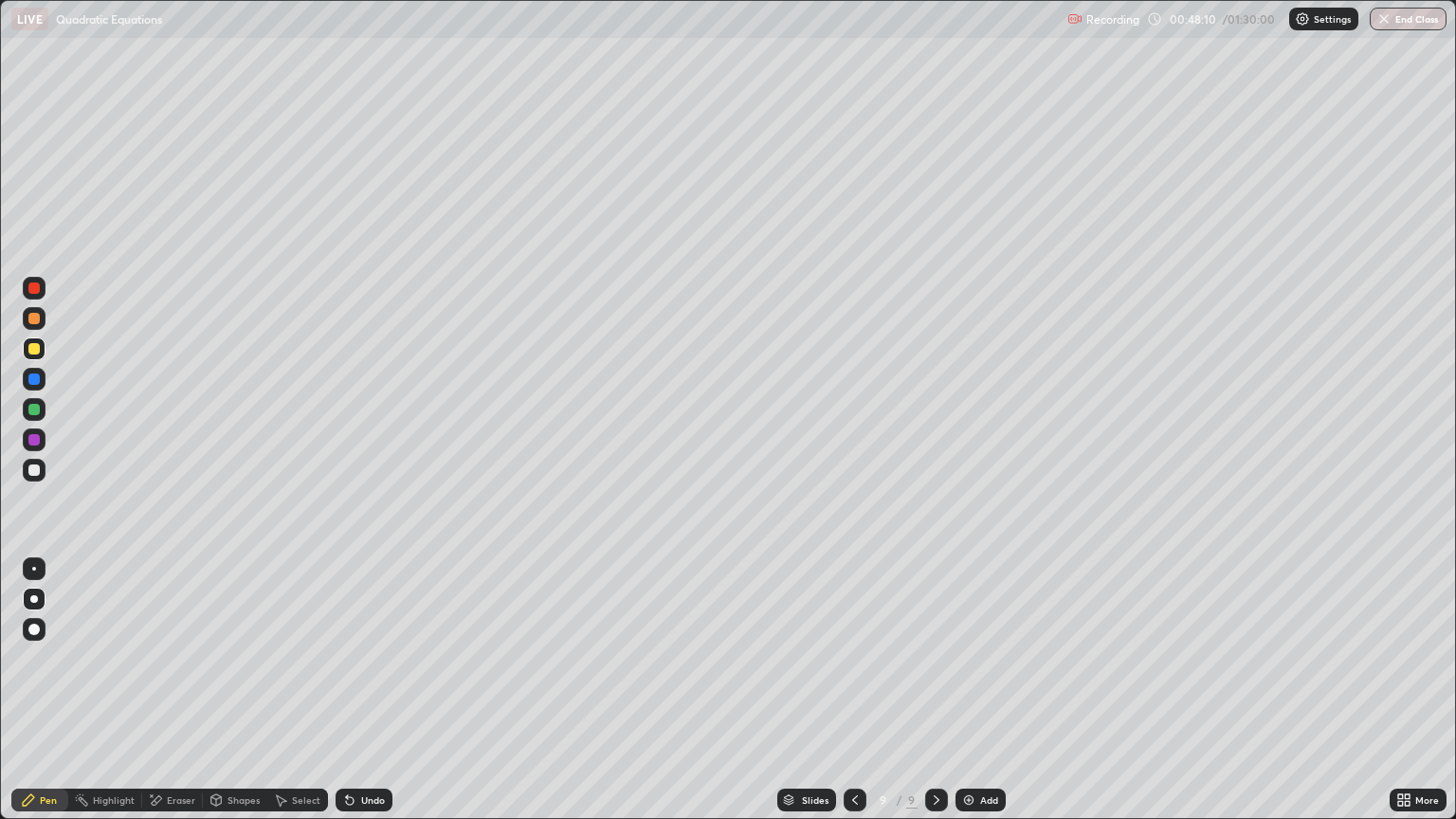 click on "Undo" at bounding box center [364, 800] 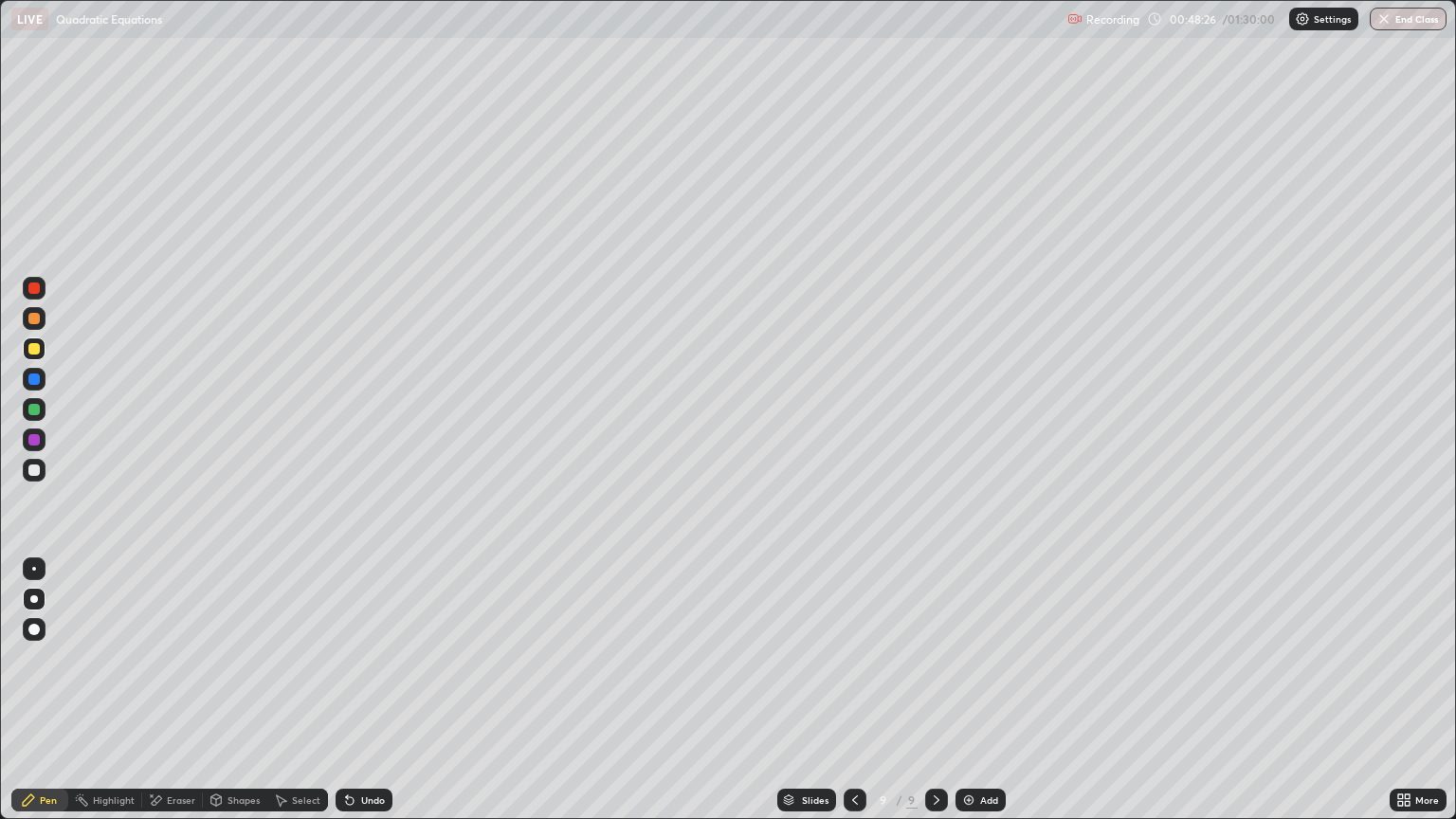 click at bounding box center [34, 288] 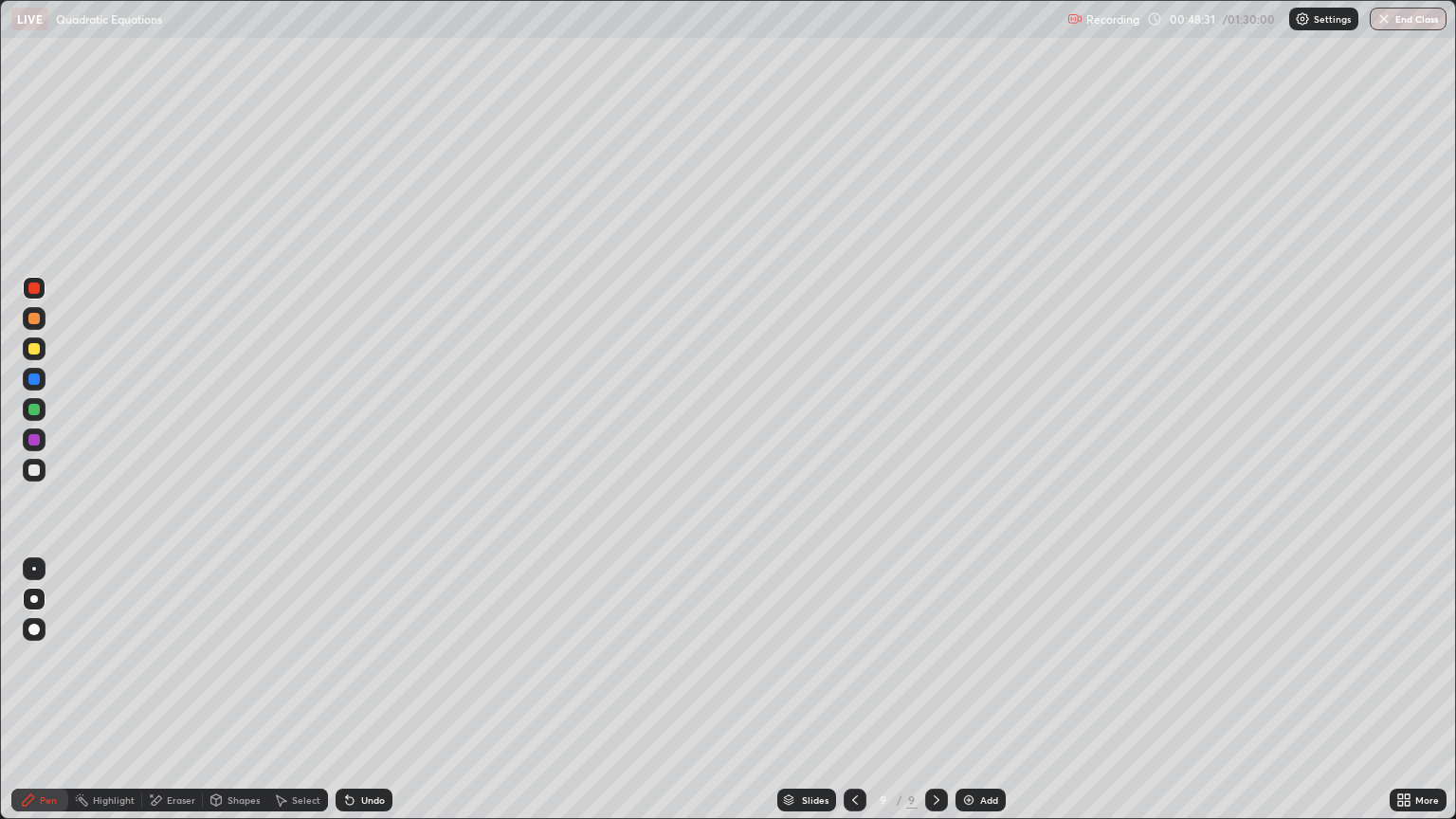 click at bounding box center [34, 288] 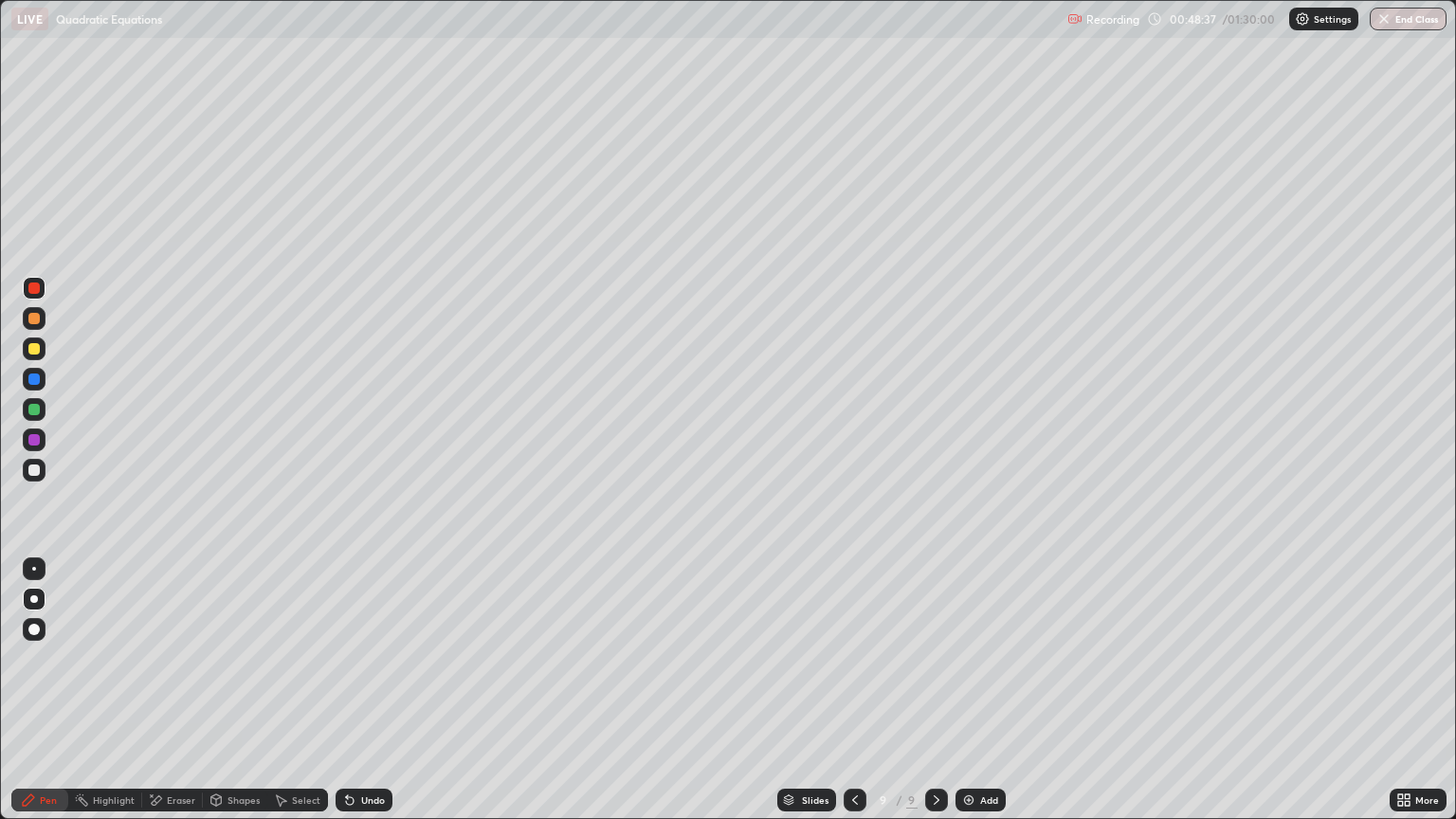 click at bounding box center [34, 349] 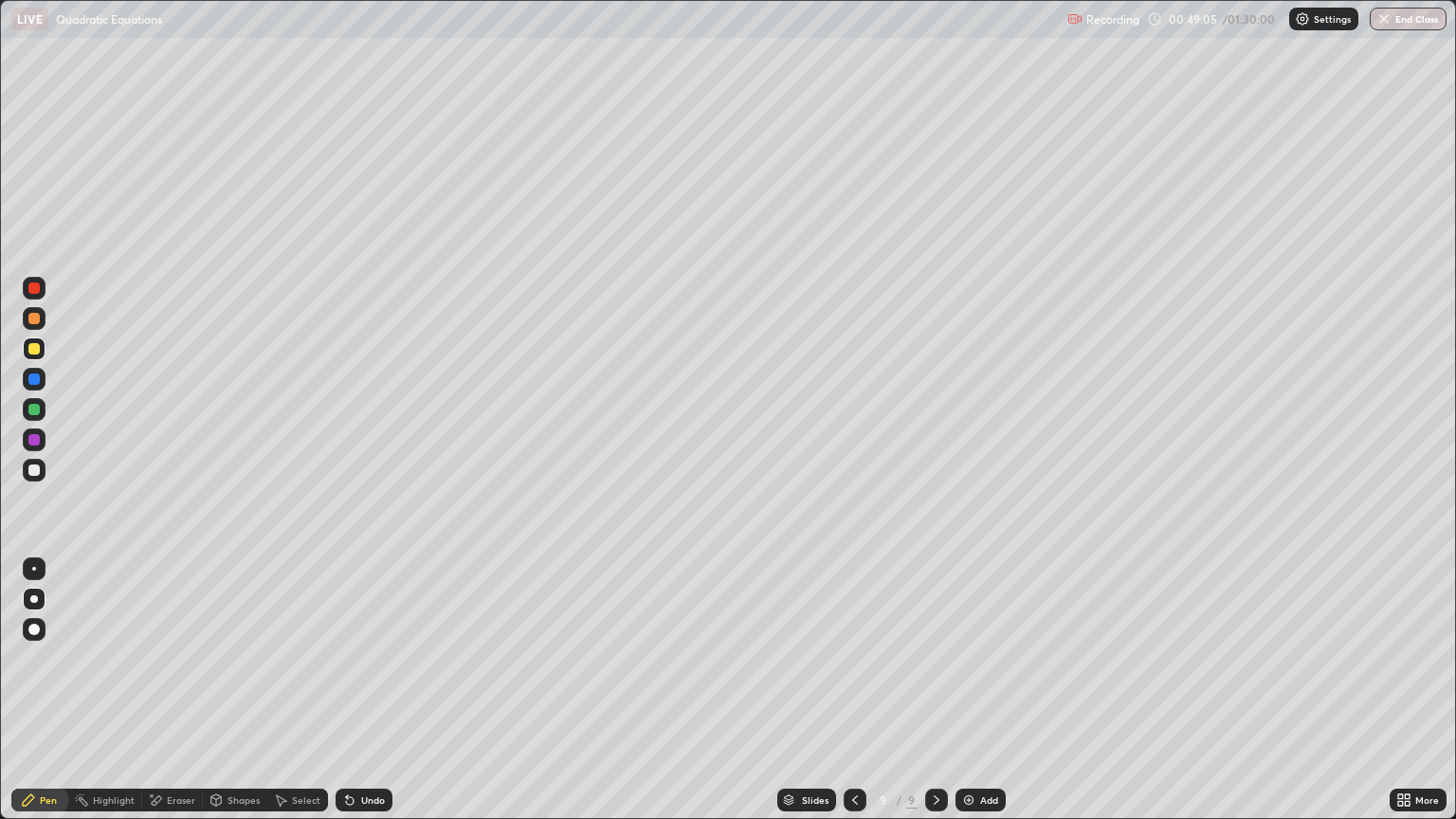 click at bounding box center [34, 379] 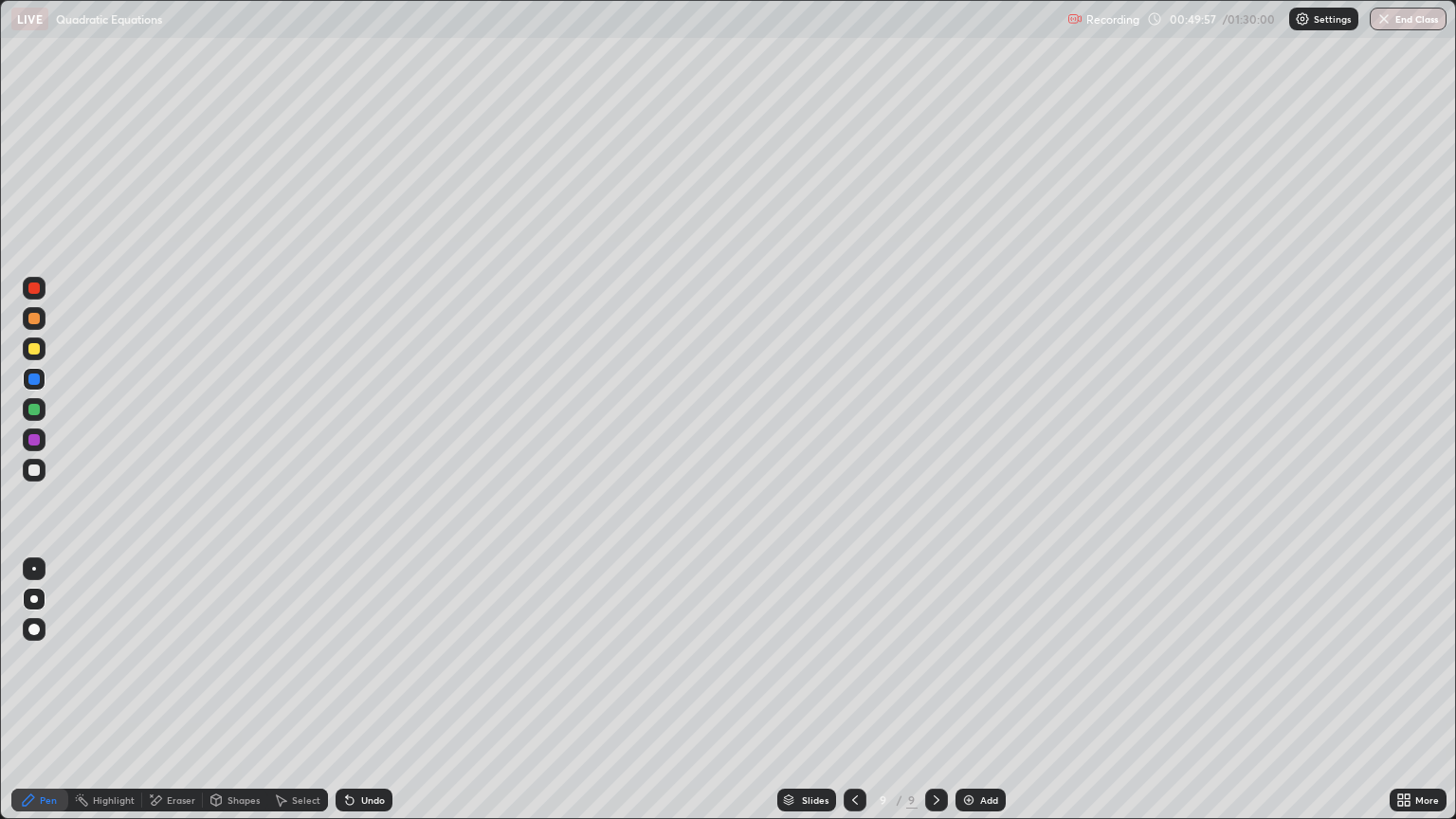 click at bounding box center [34, 470] 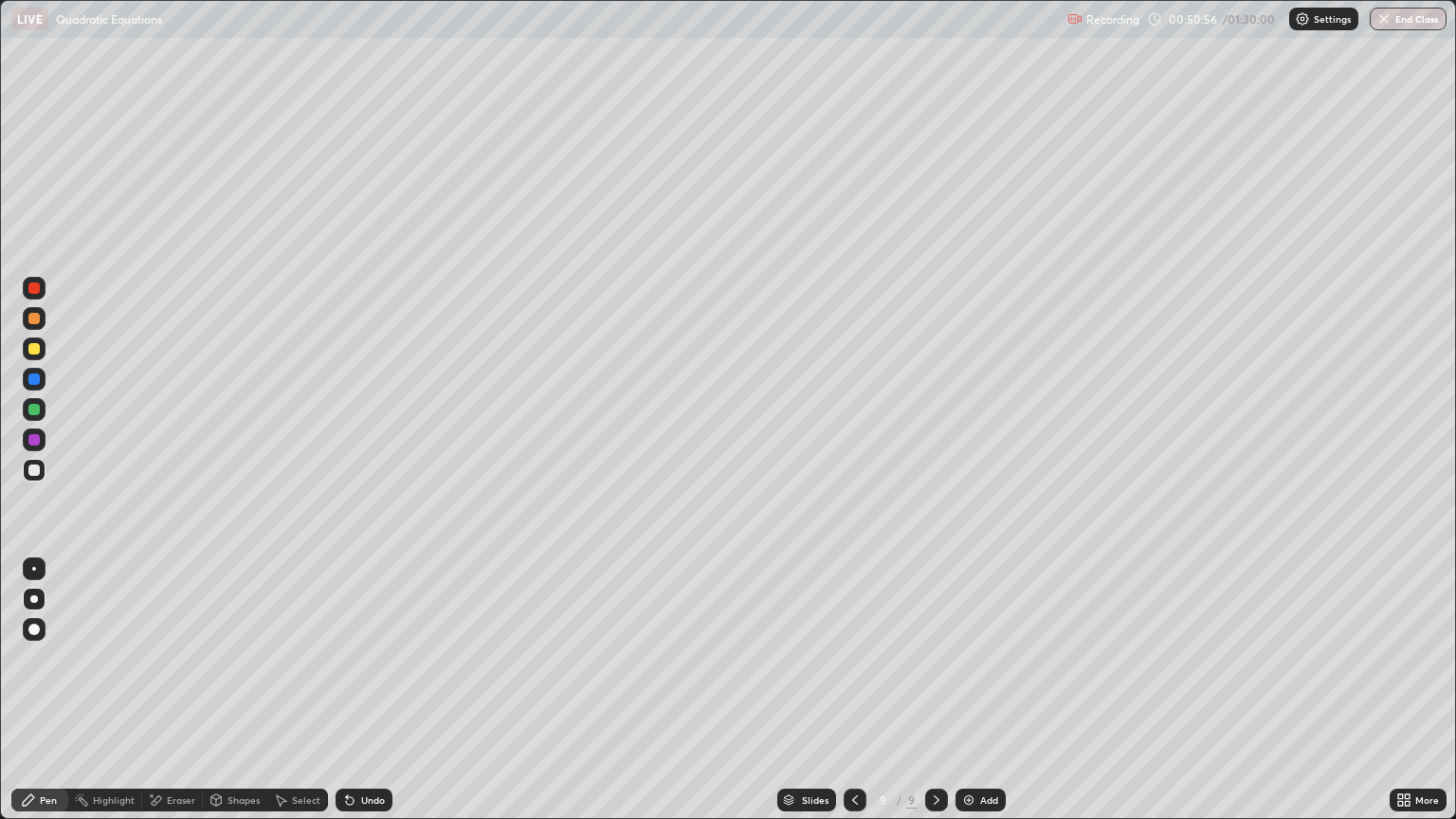 click 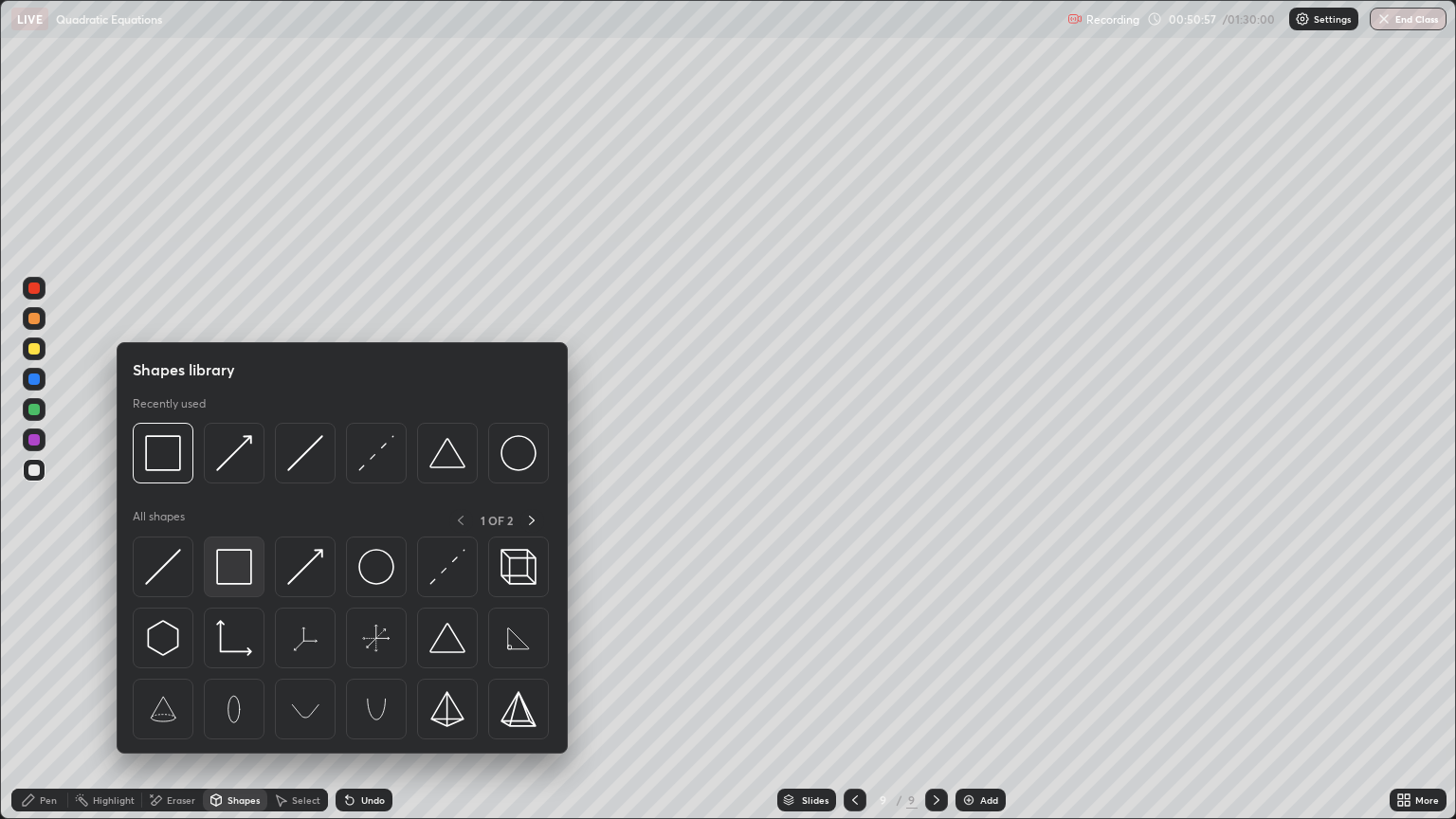 click at bounding box center (234, 567) 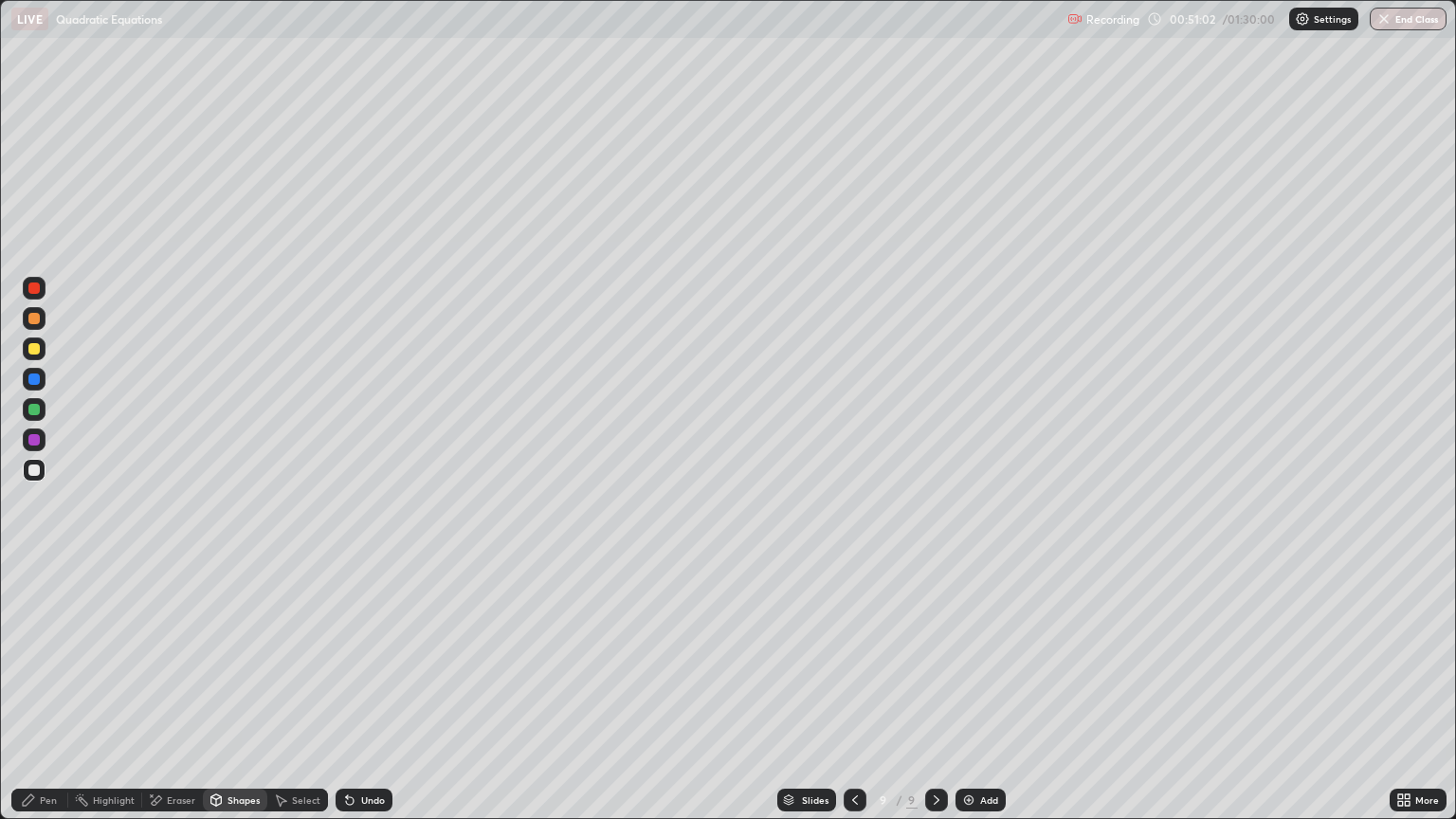 click on "Pen" at bounding box center (48, 800) 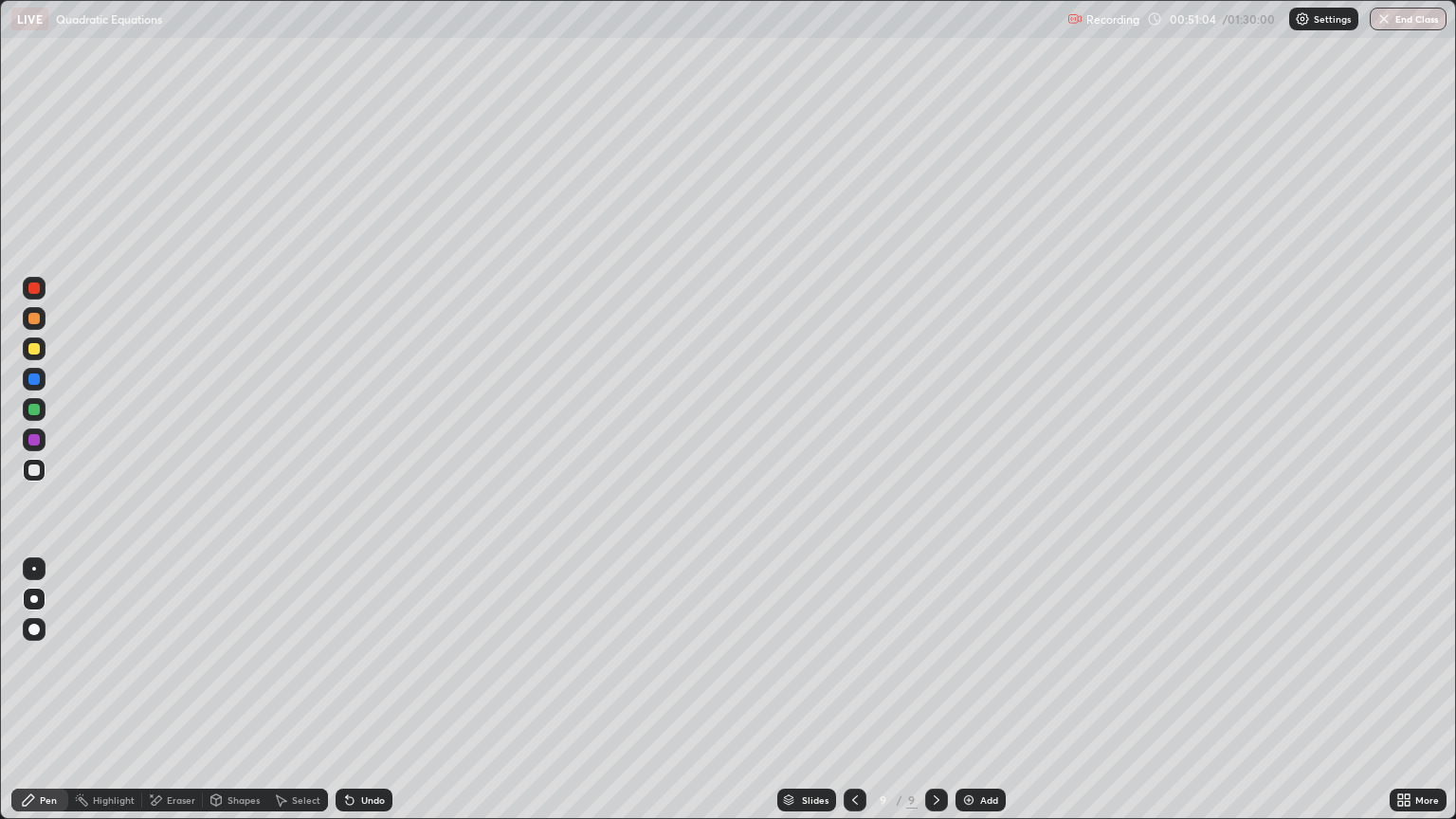 click at bounding box center (34, 440) 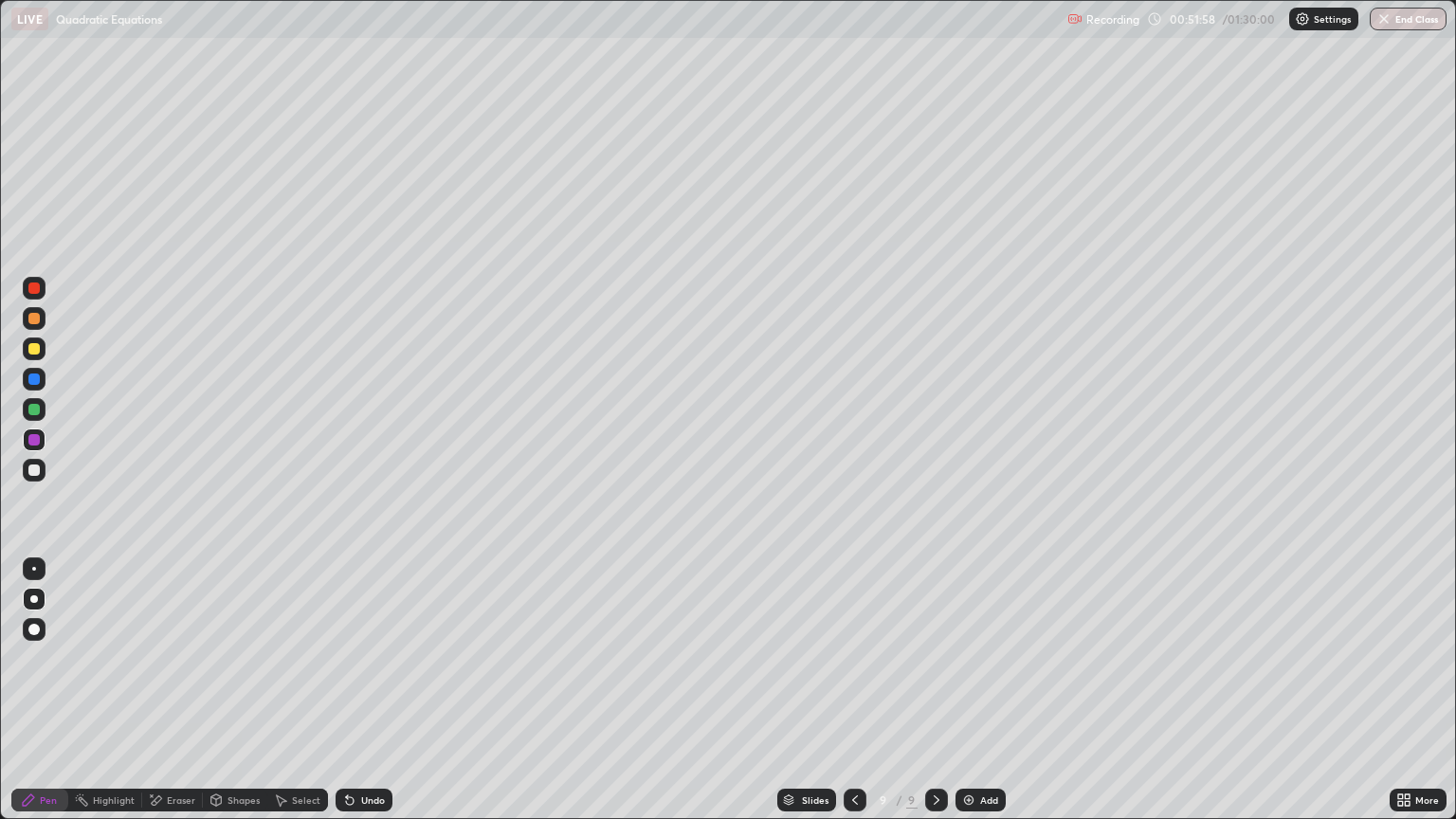 click on "Add" at bounding box center [980, 800] 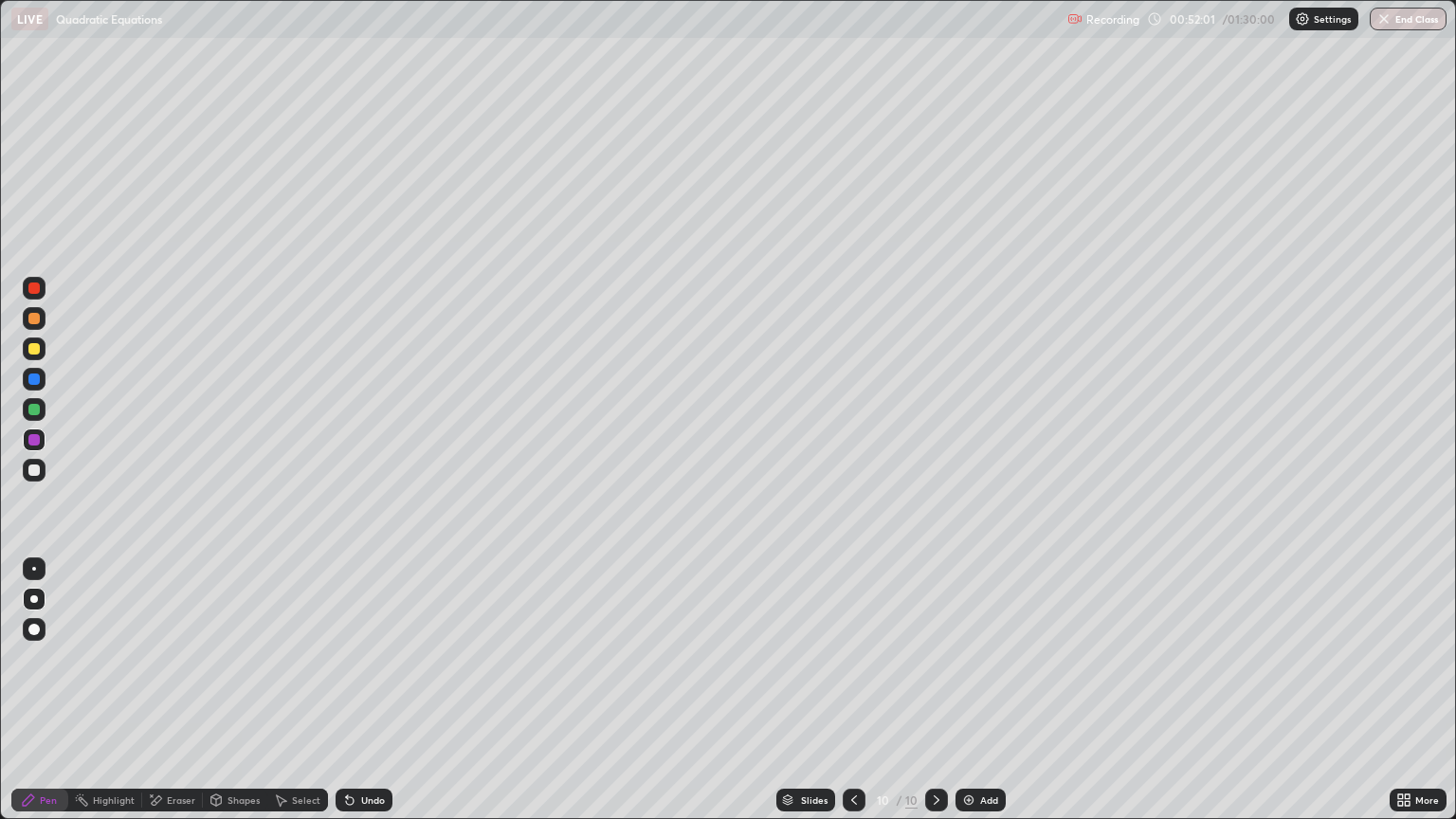 click at bounding box center (34, 318) 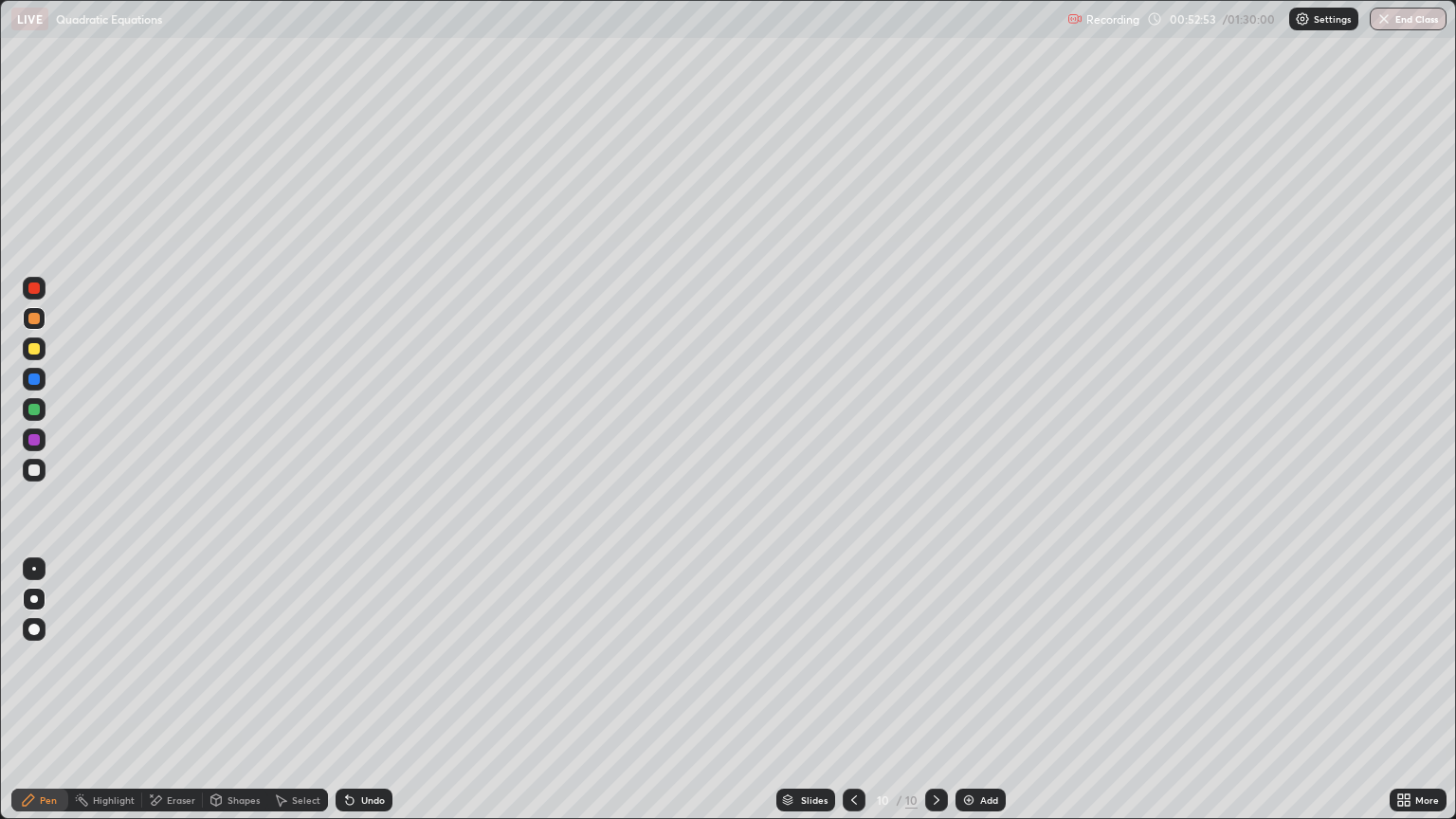 click on "Eraser" at bounding box center [173, 800] 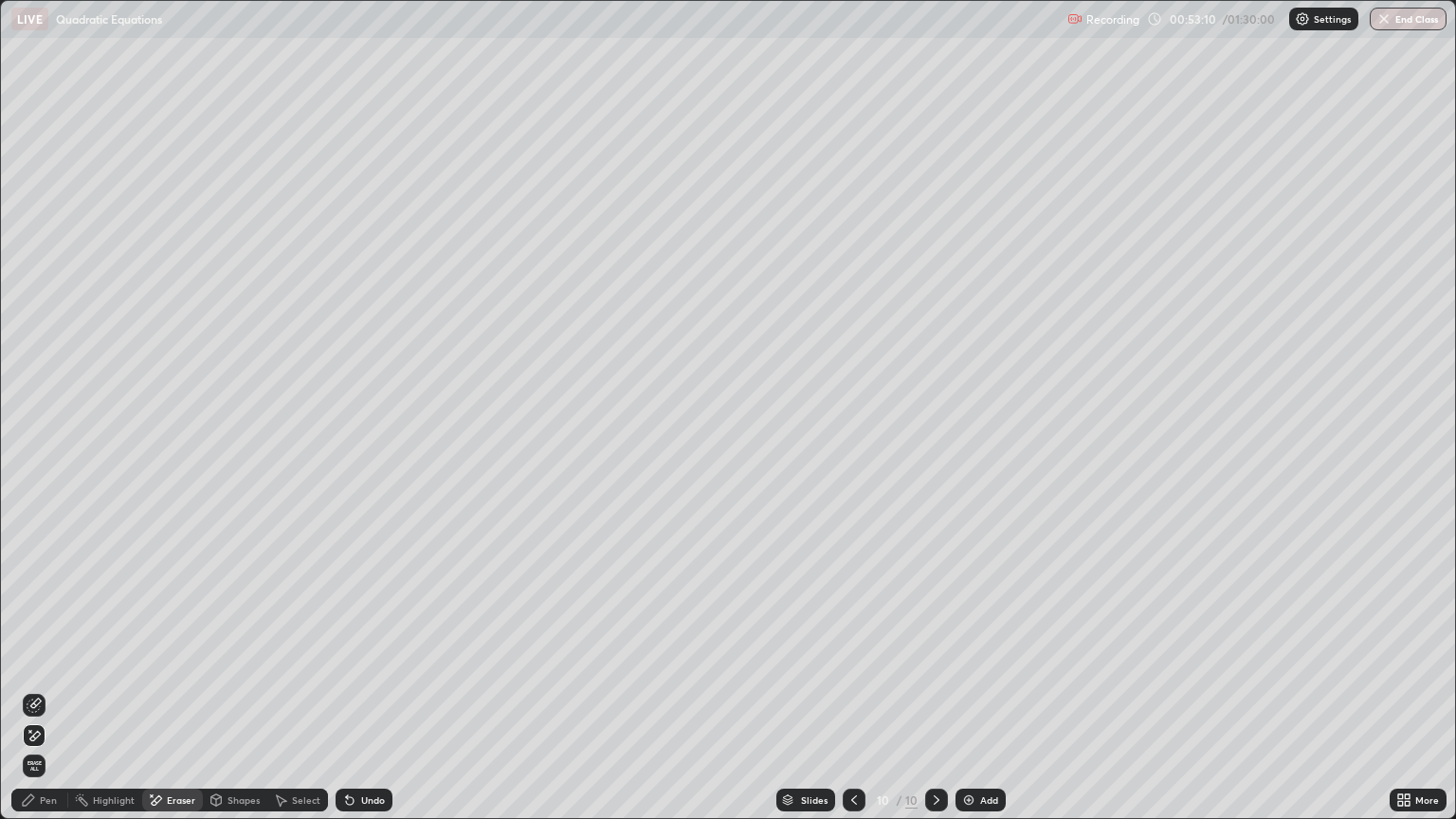 click 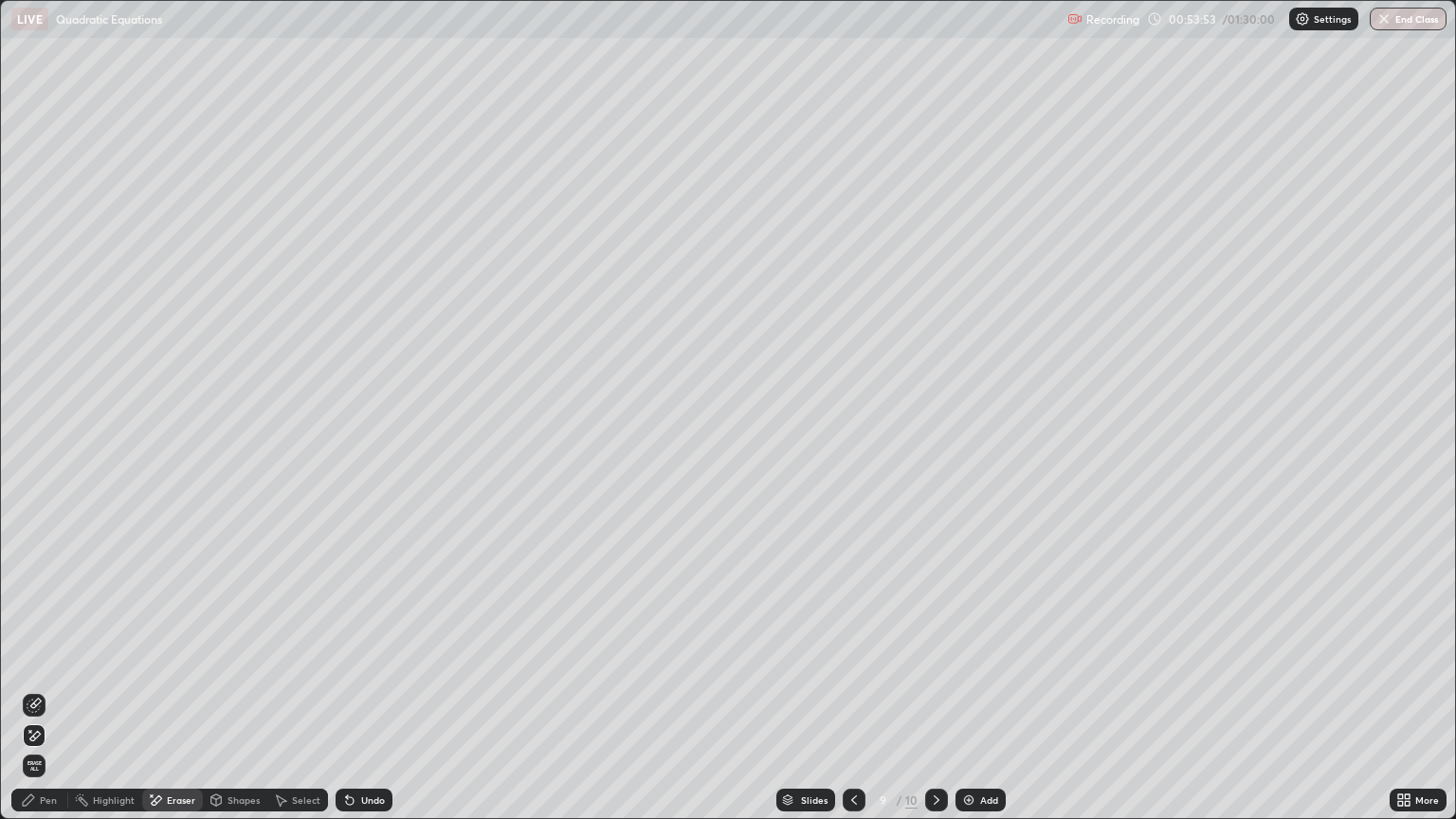 click on "Add" at bounding box center [980, 800] 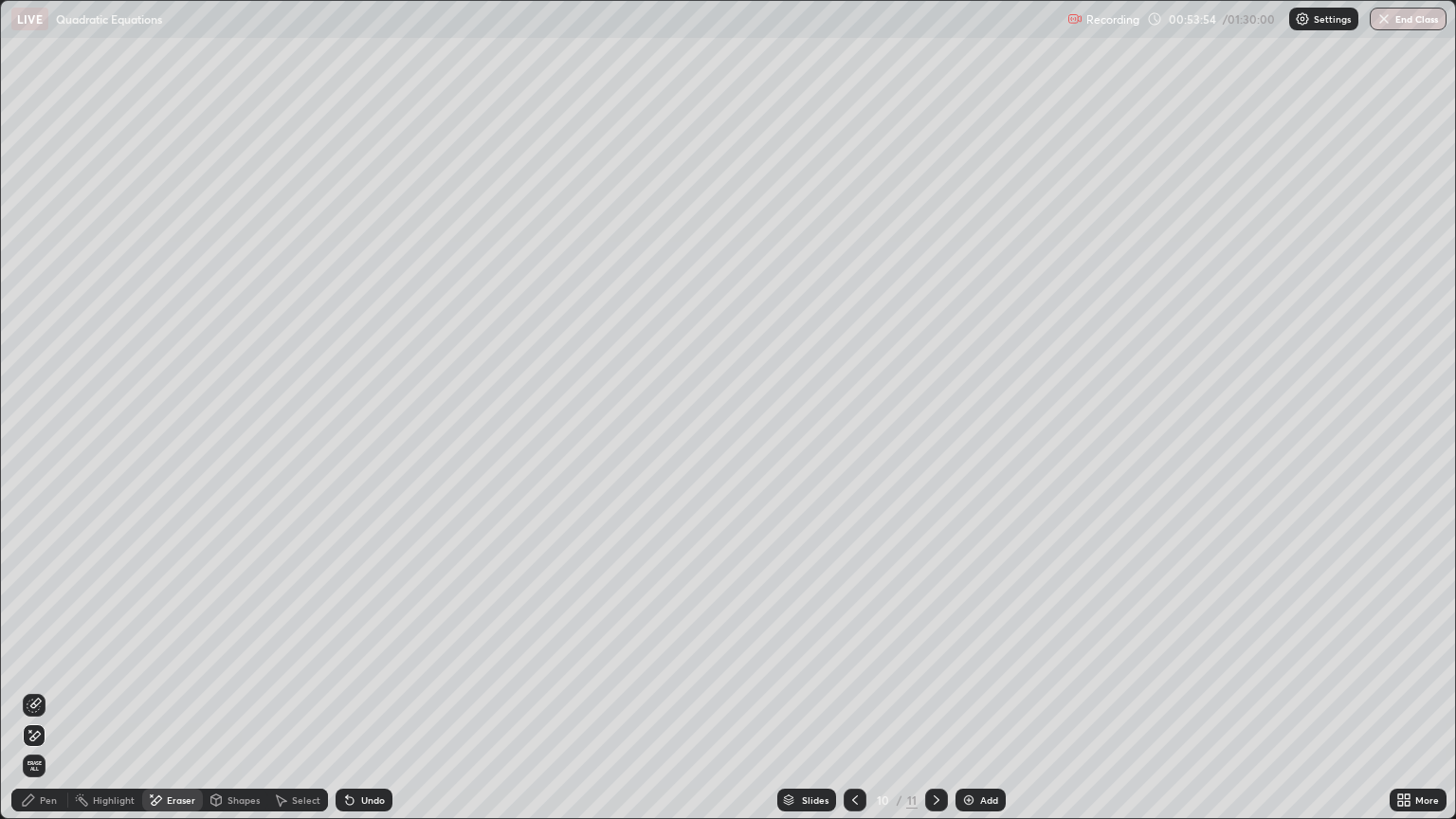 click on "Pen" at bounding box center [48, 800] 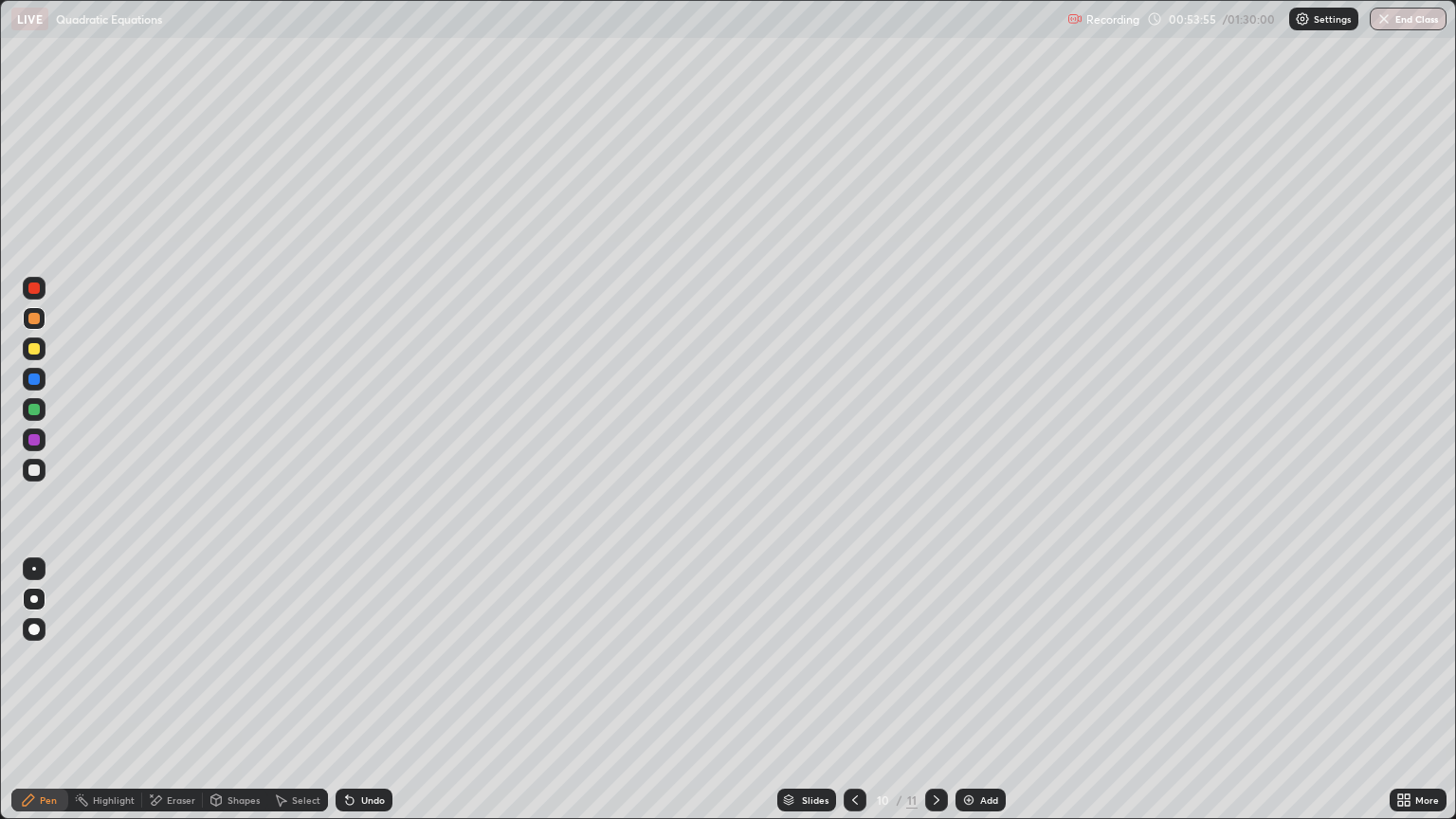 click at bounding box center [34, 318] 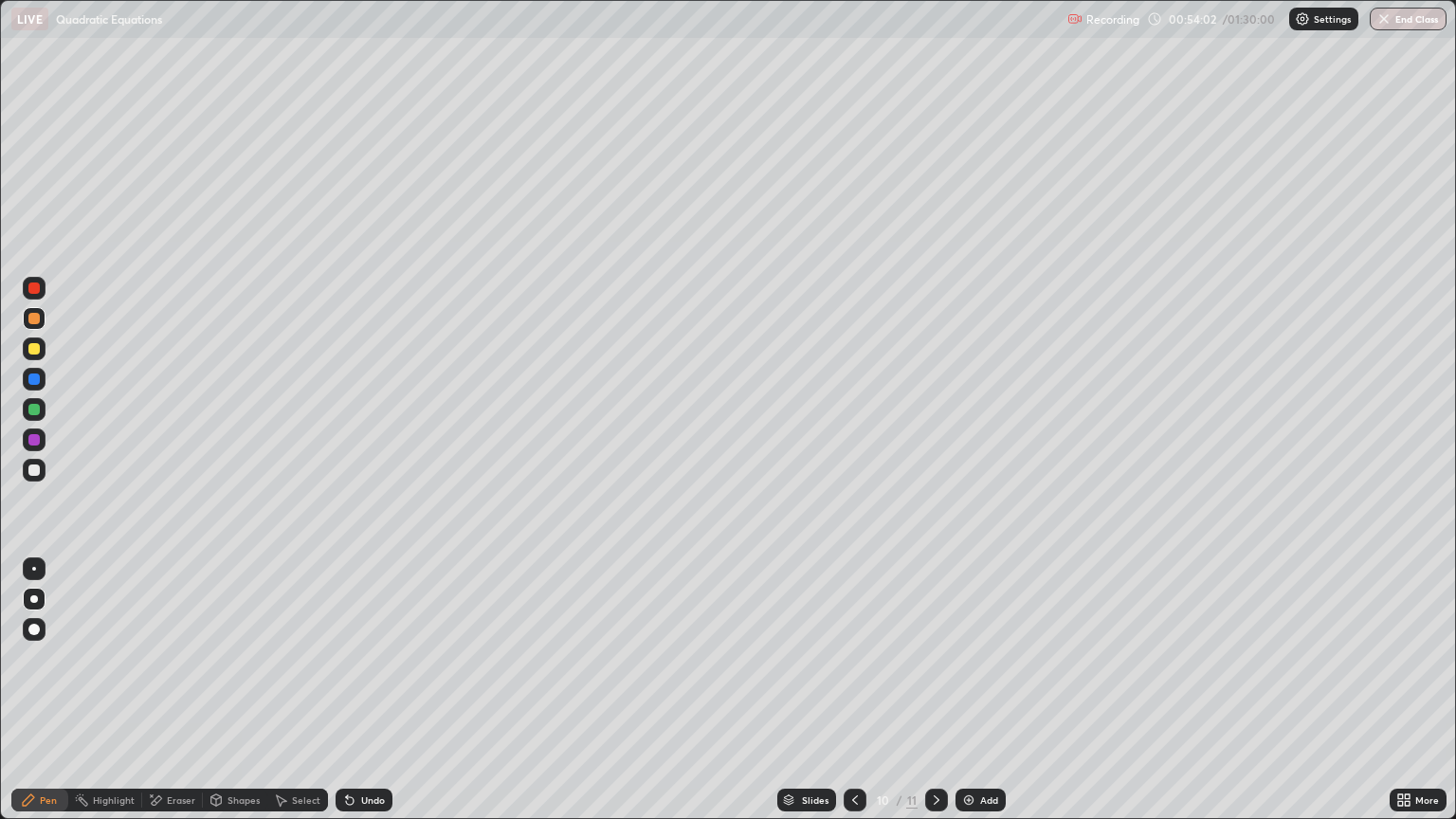 click at bounding box center (34, 288) 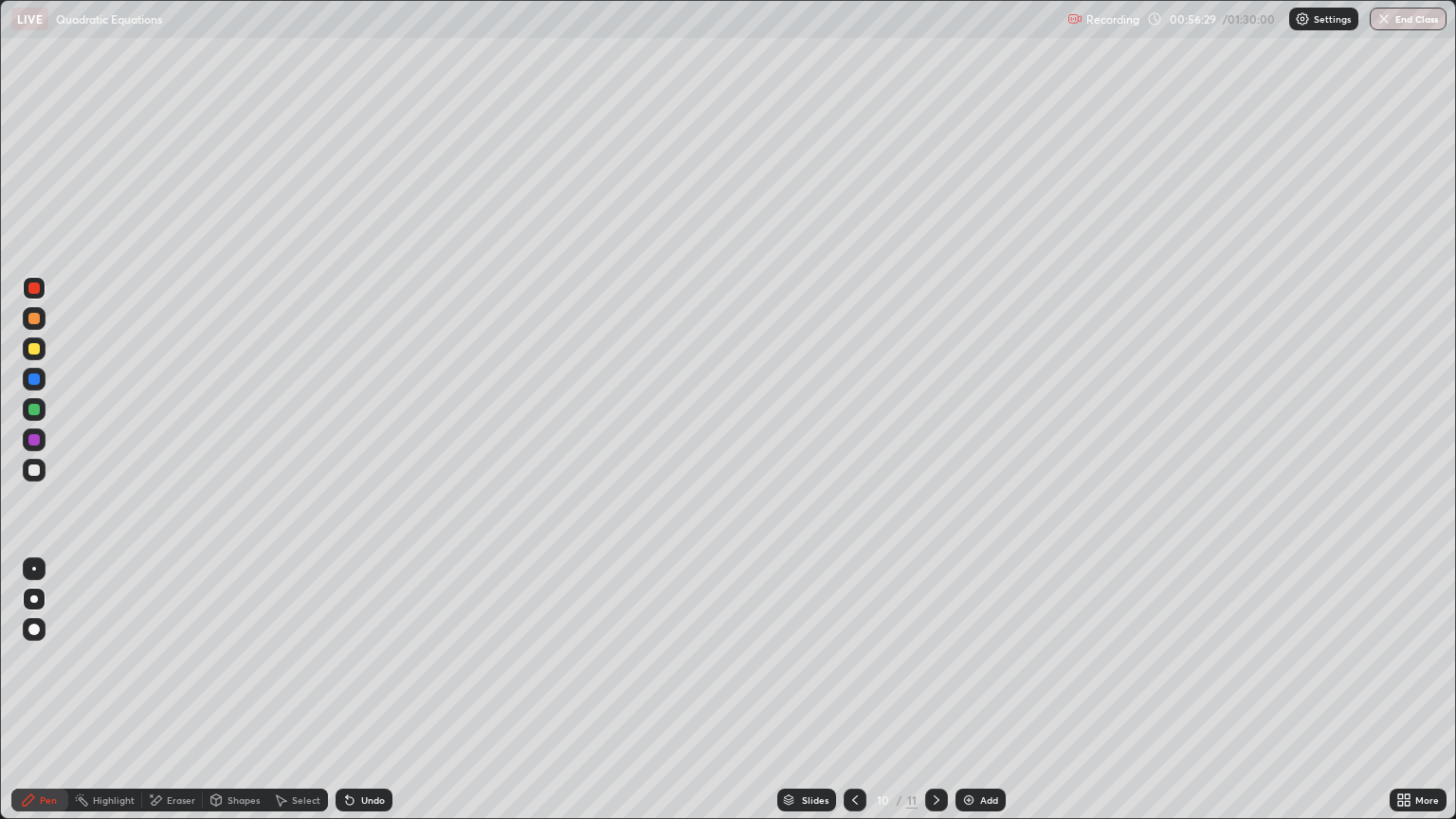 click at bounding box center (34, 410) 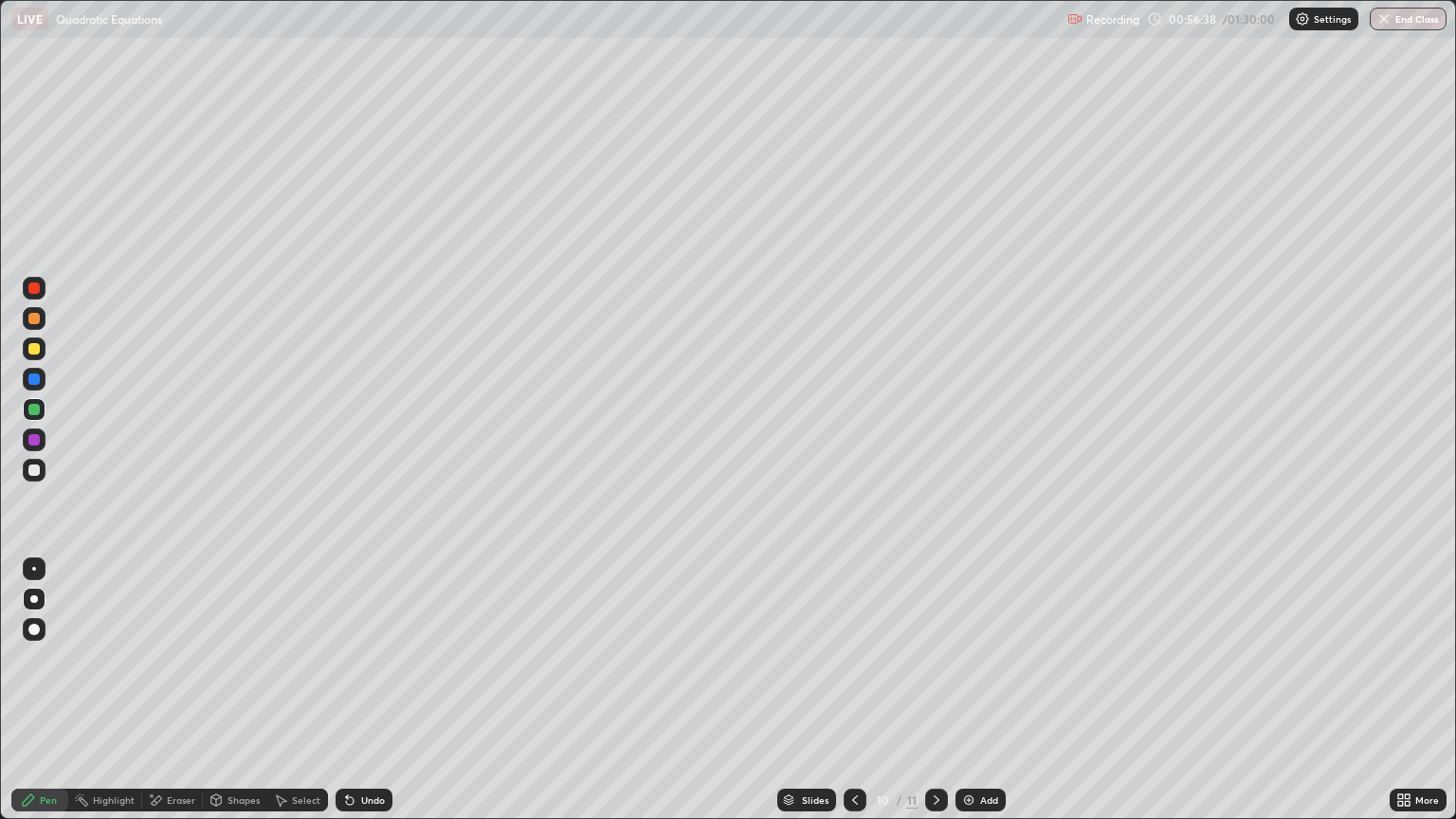 click at bounding box center [34, 288] 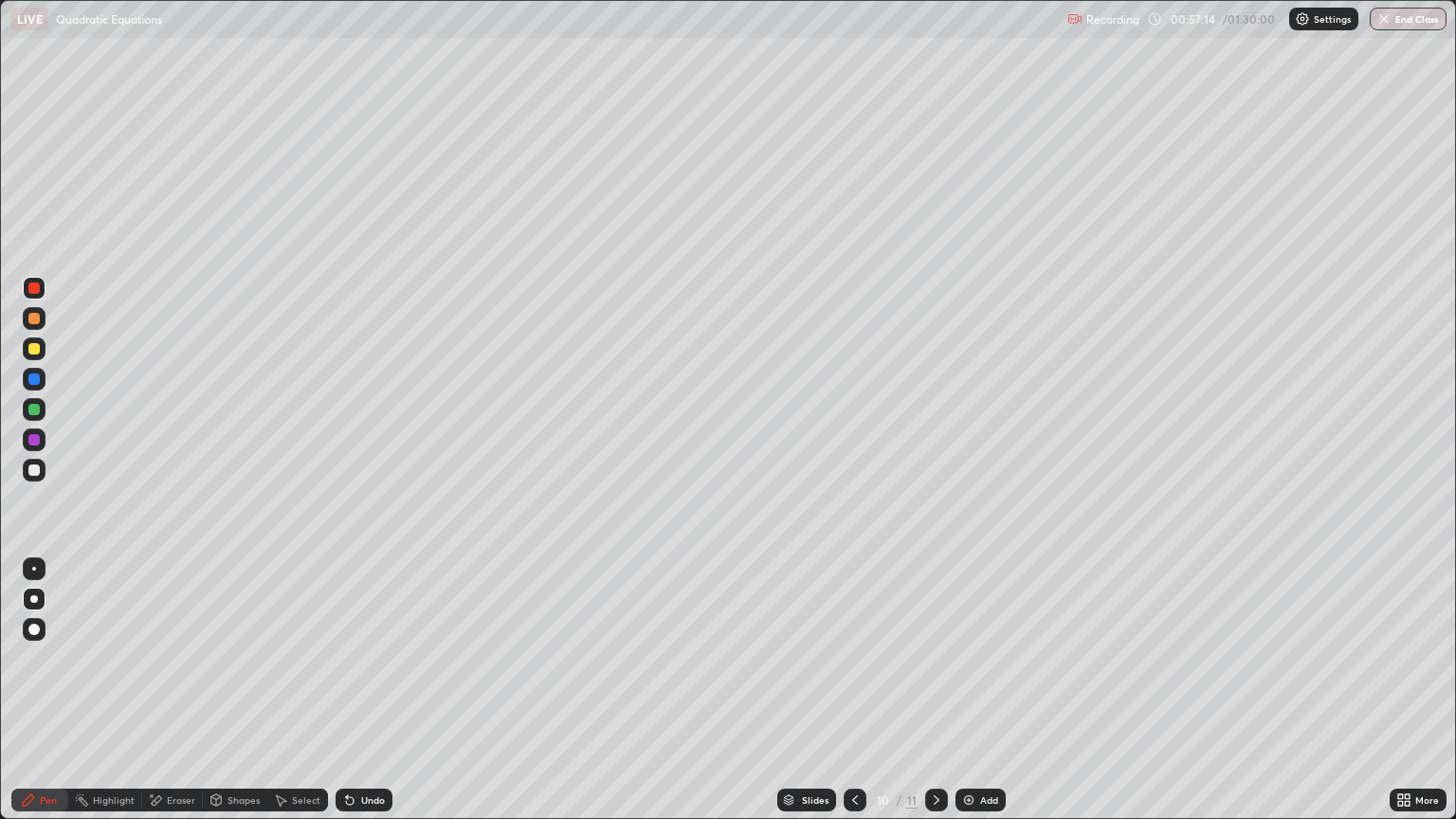 click on "Eraser" at bounding box center [173, 800] 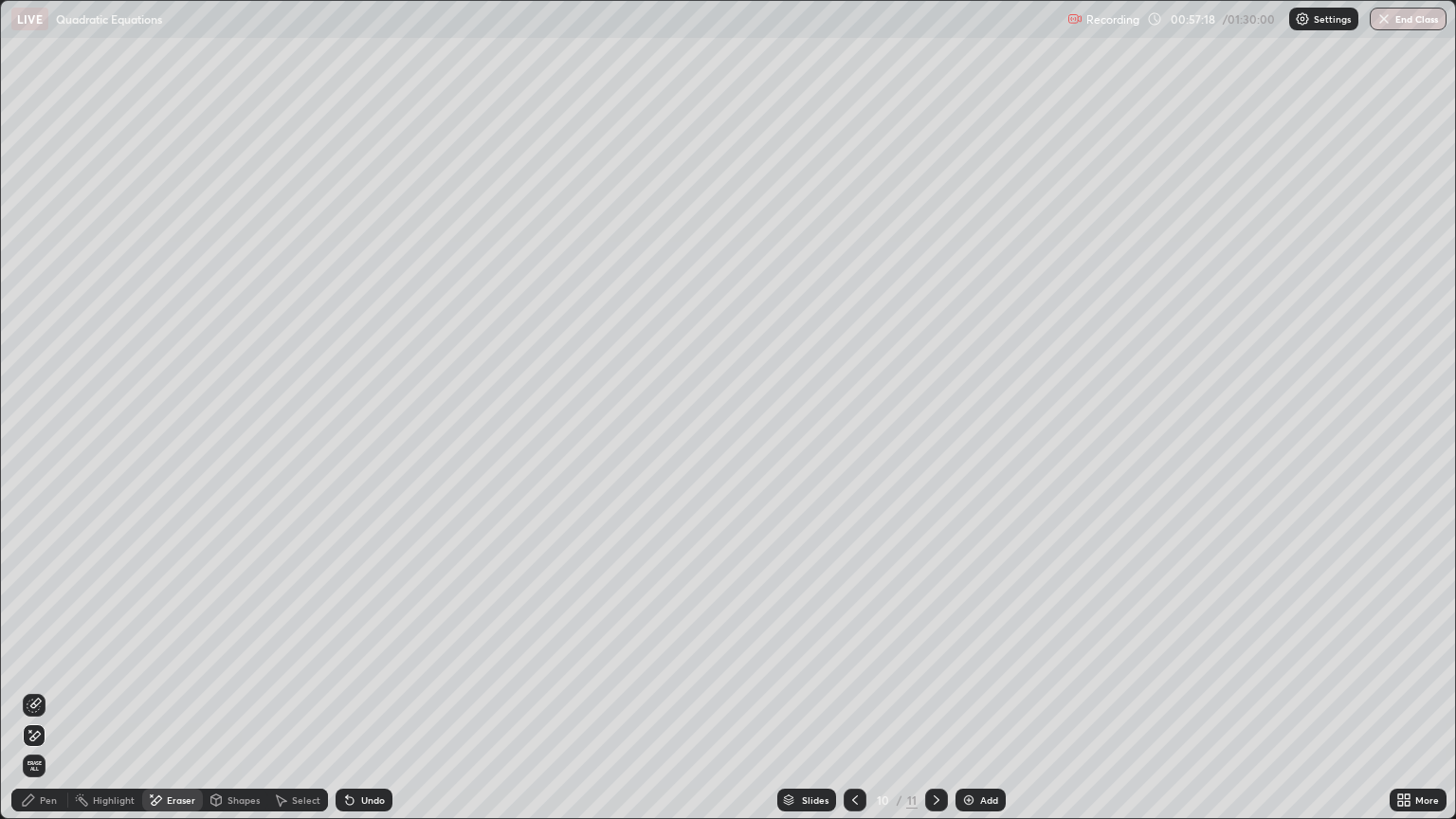 click on "Pen" at bounding box center [40, 800] 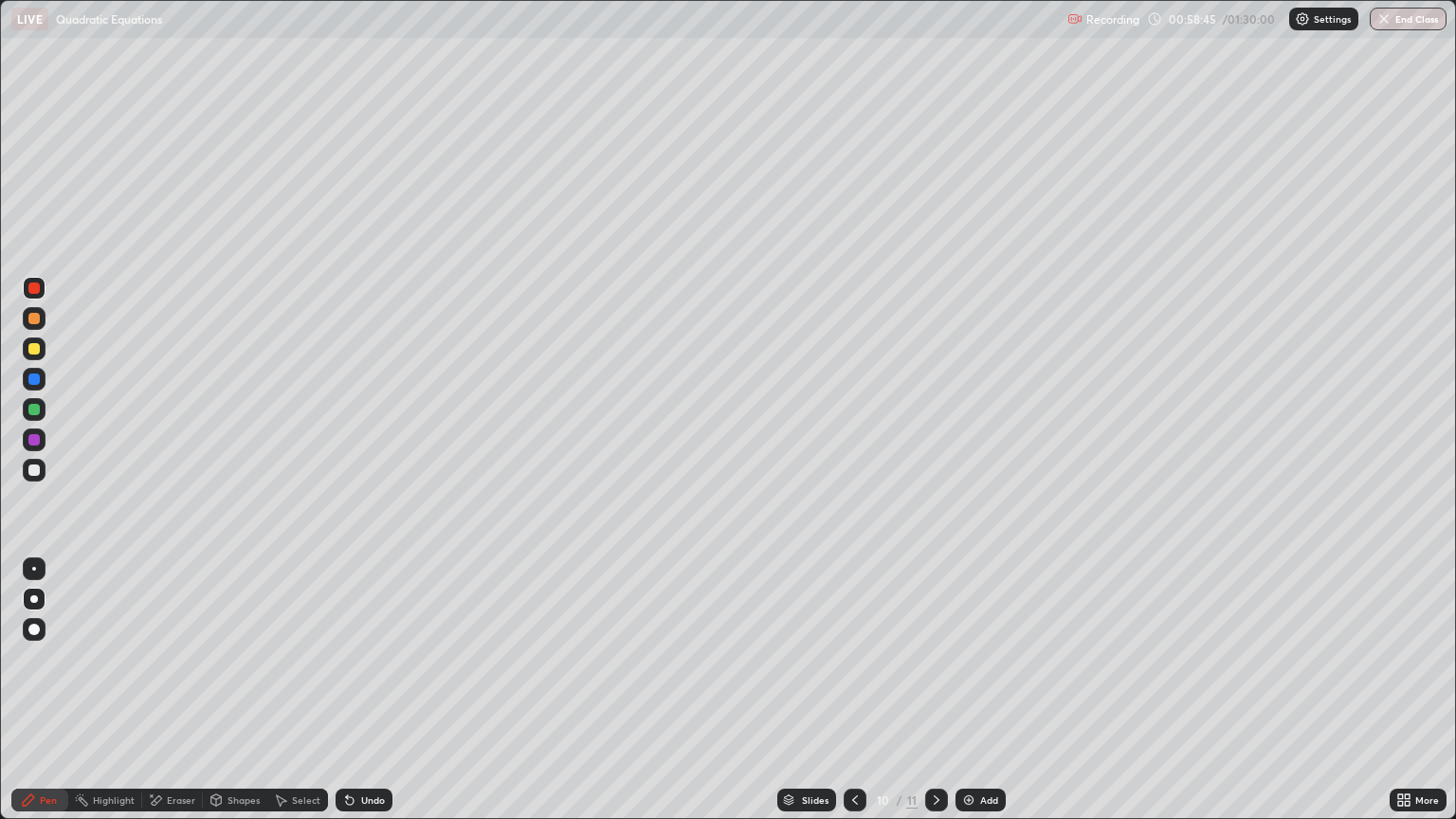 click at bounding box center (34, 349) 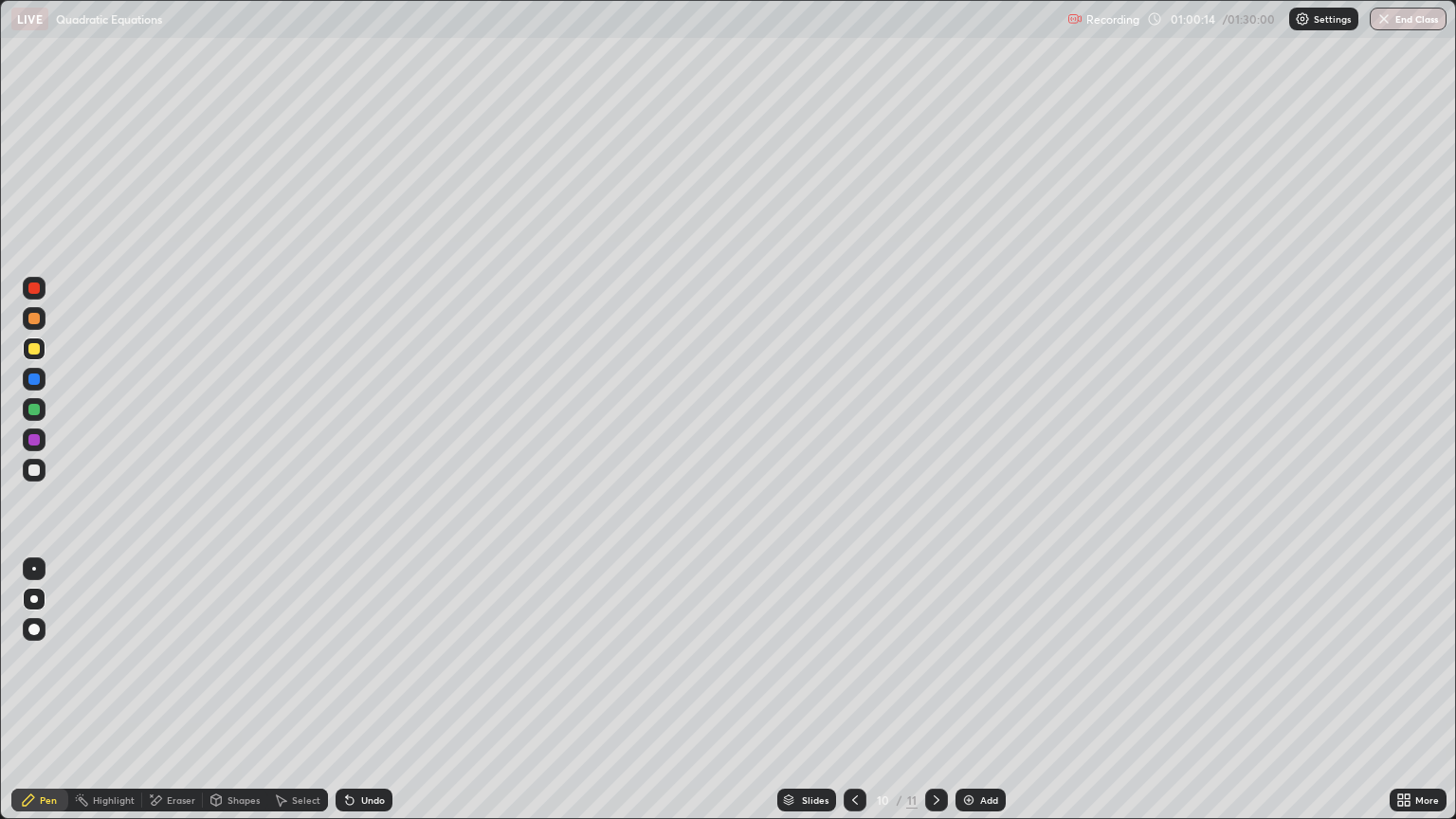 click at bounding box center (34, 379) 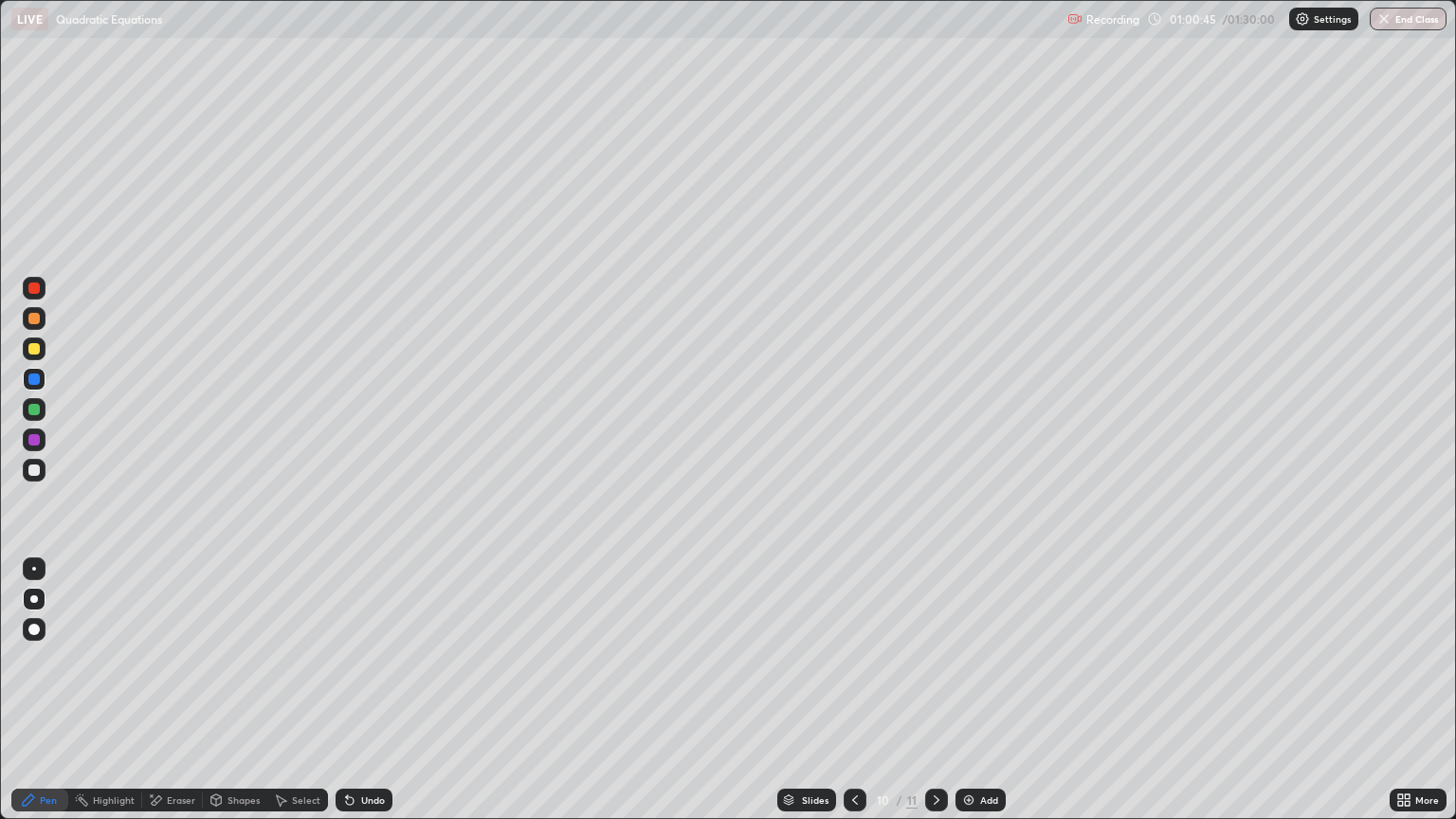 click at bounding box center (34, 349) 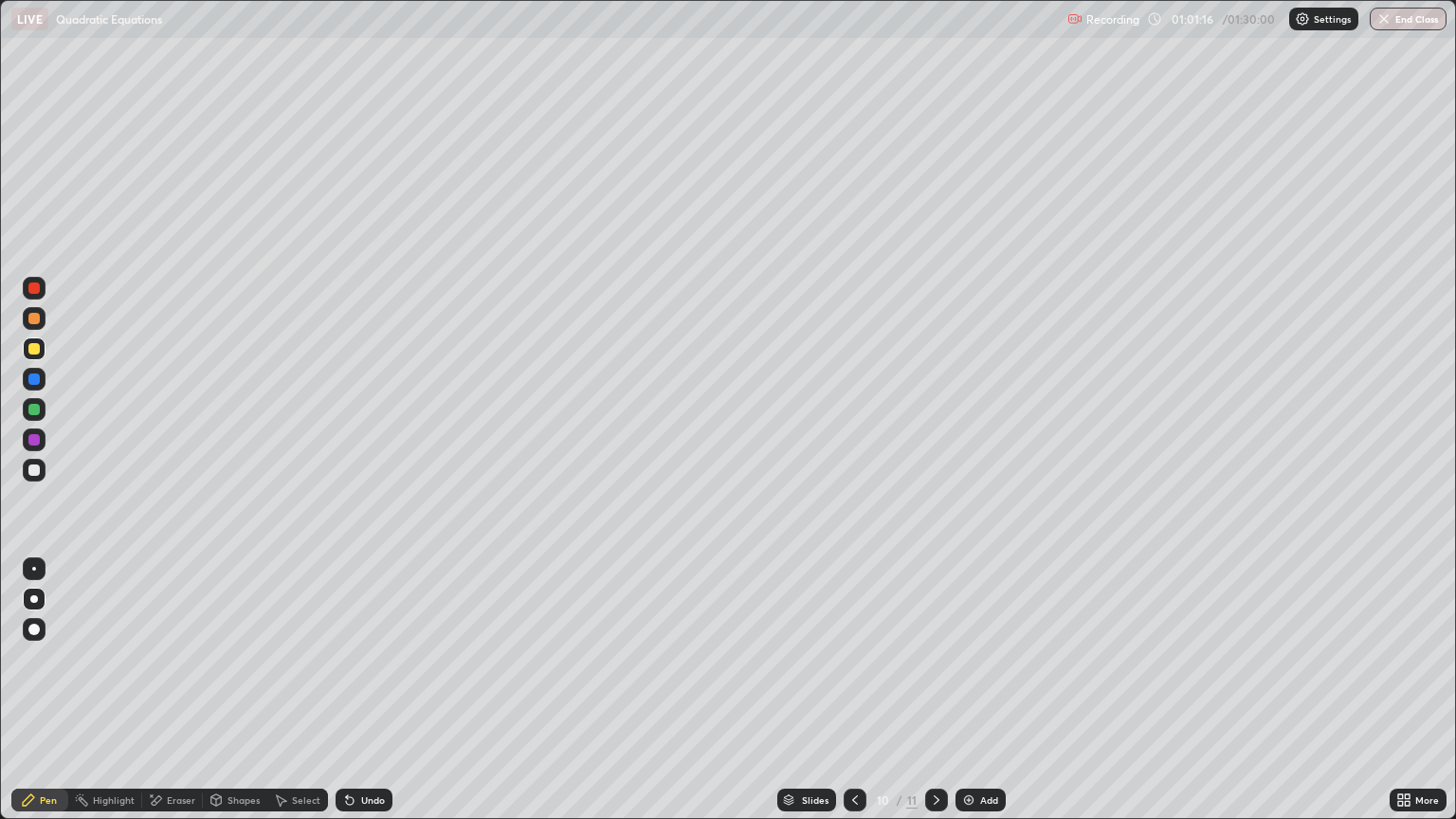 click on "Undo" at bounding box center (364, 800) 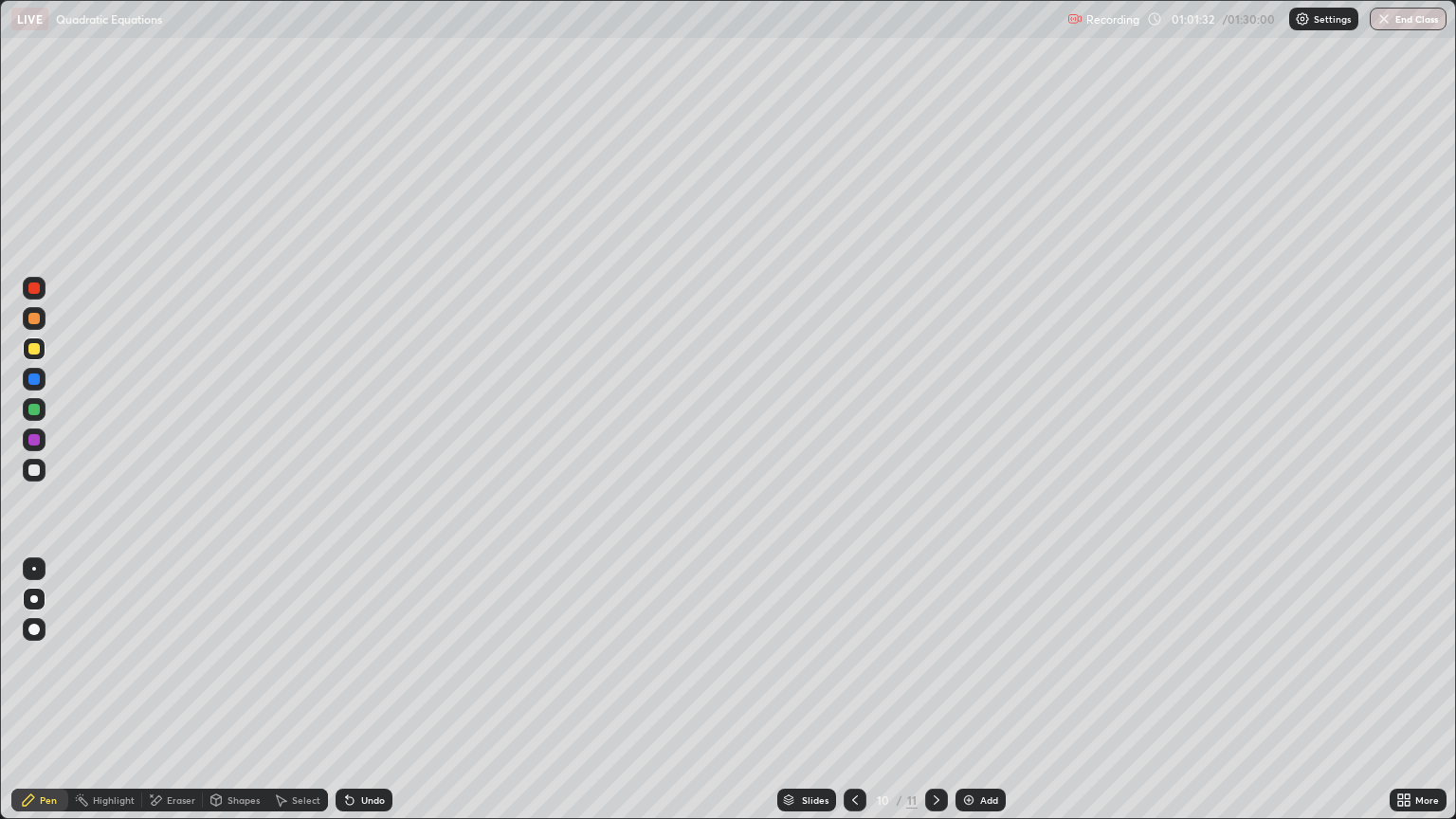 click at bounding box center [34, 318] 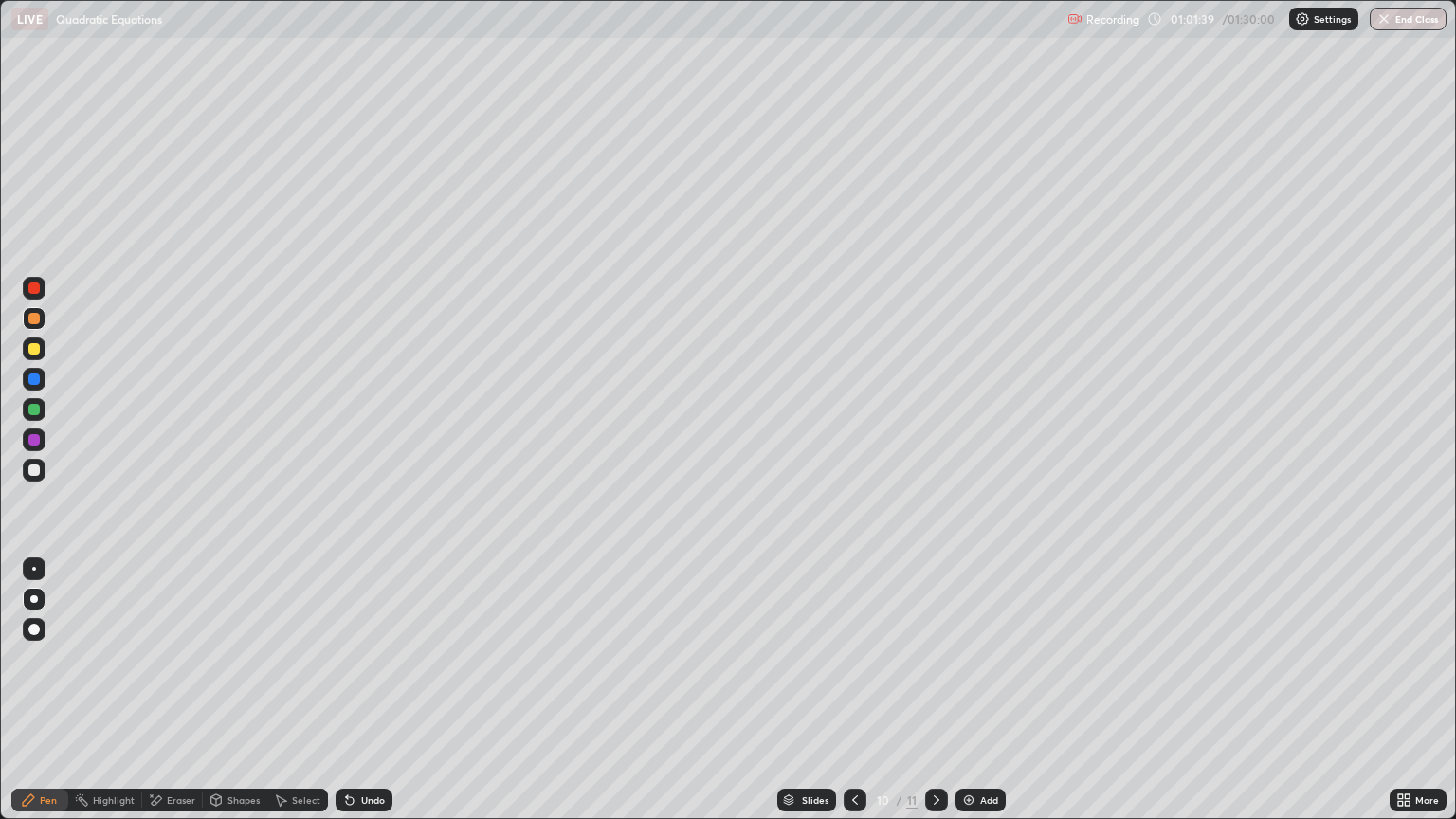 click at bounding box center (34, 349) 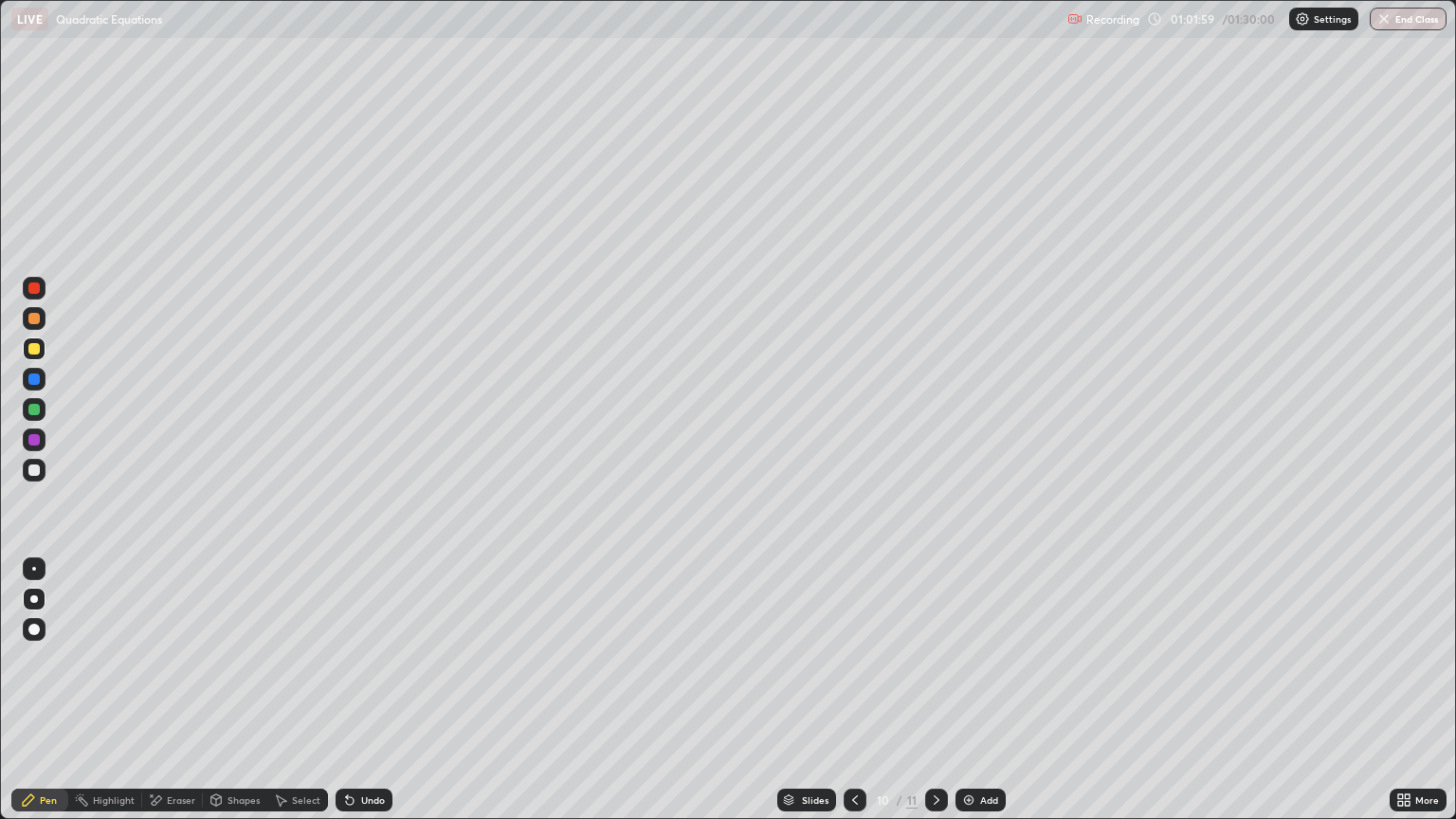 click on "Undo" at bounding box center (364, 800) 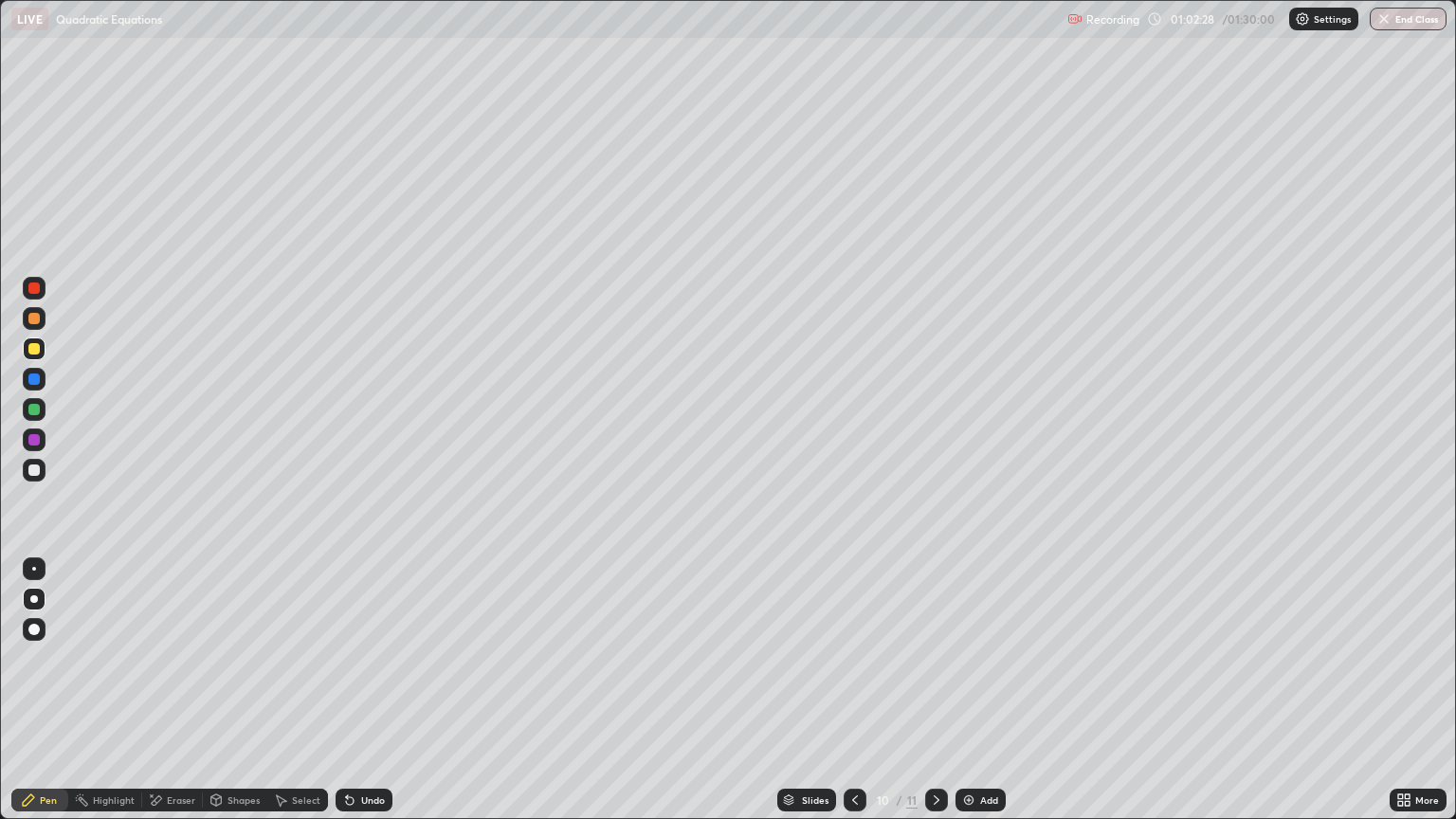 click at bounding box center (34, 349) 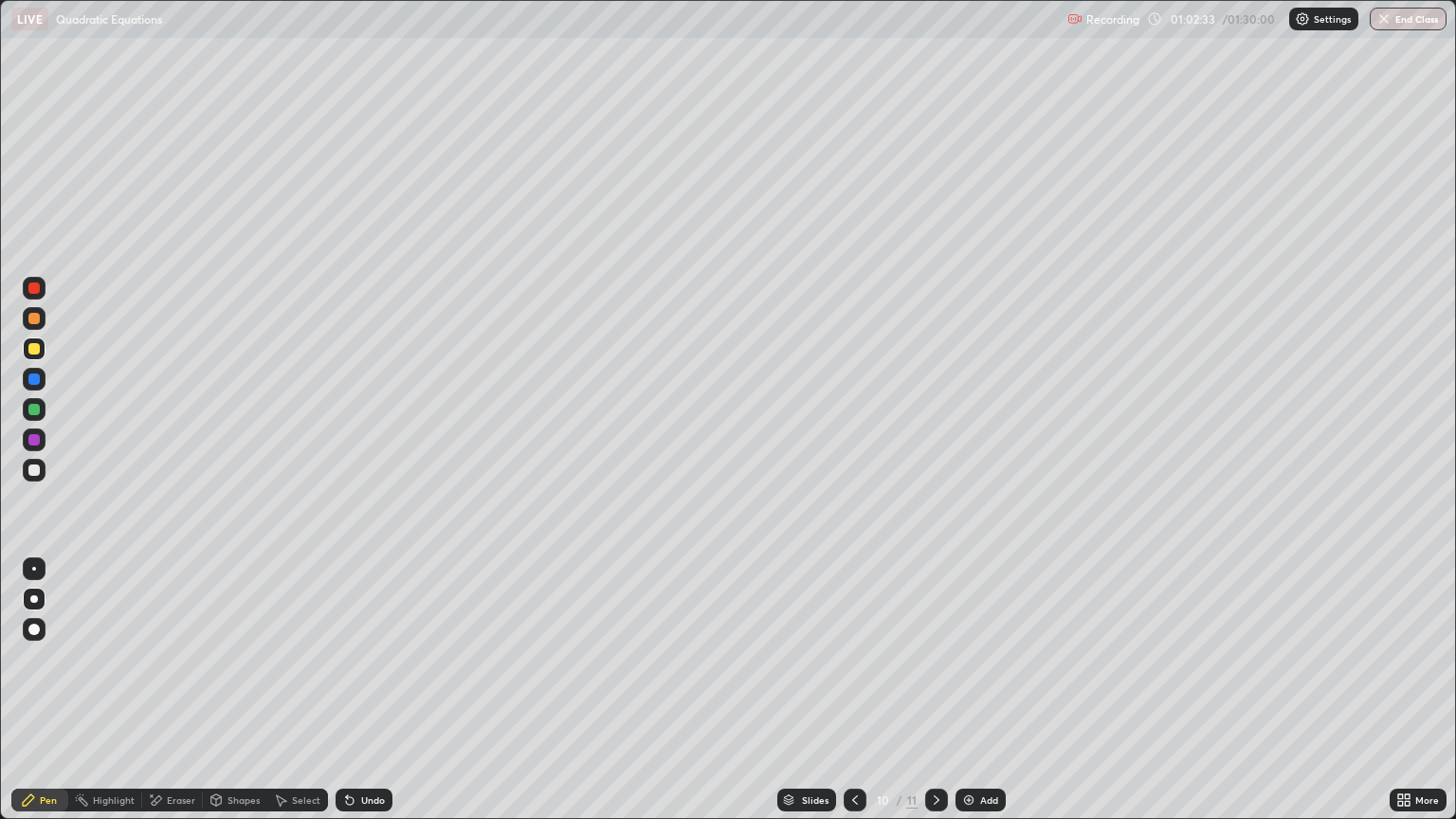 click at bounding box center [34, 379] 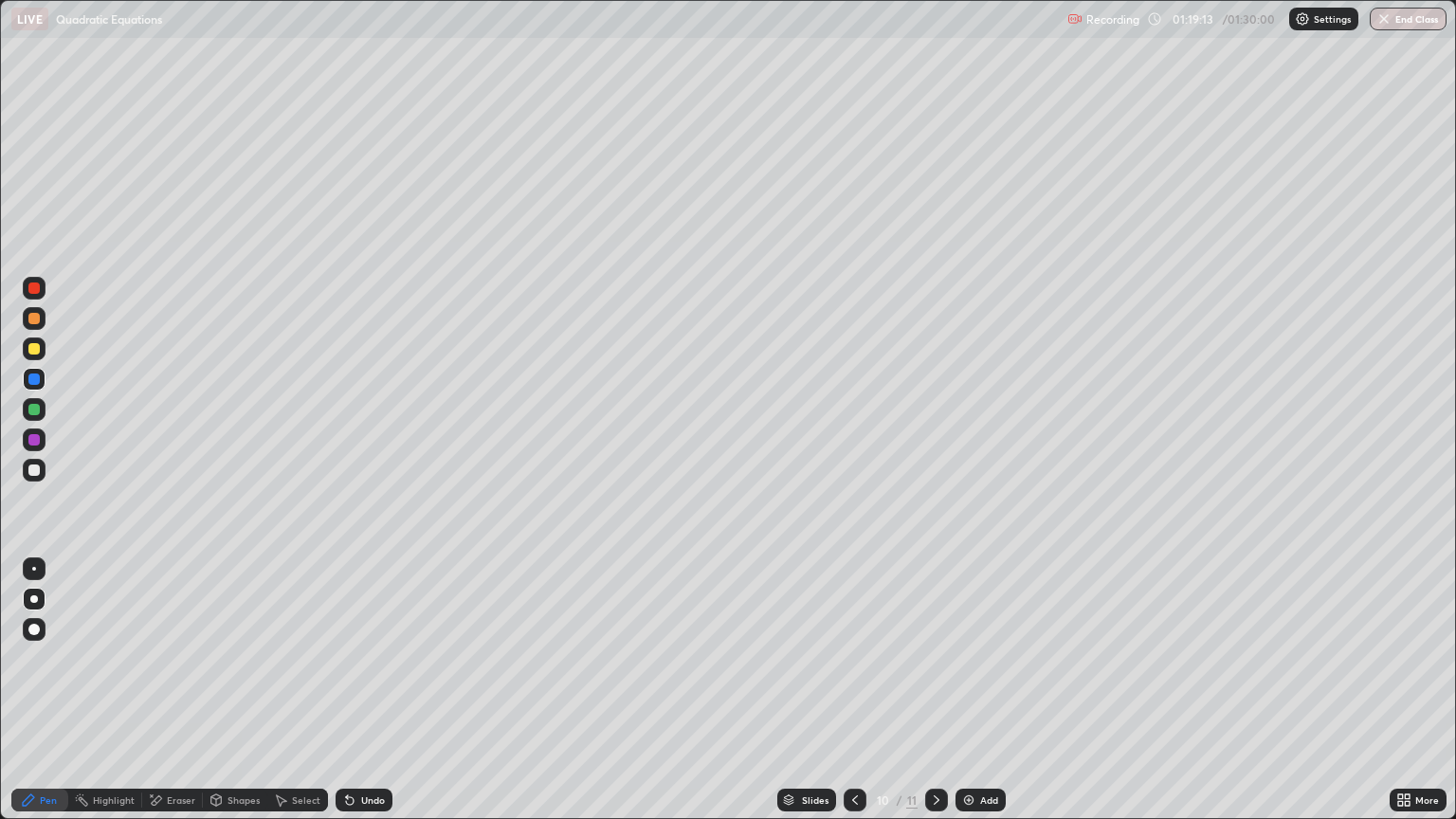 click on "Add" at bounding box center (980, 800) 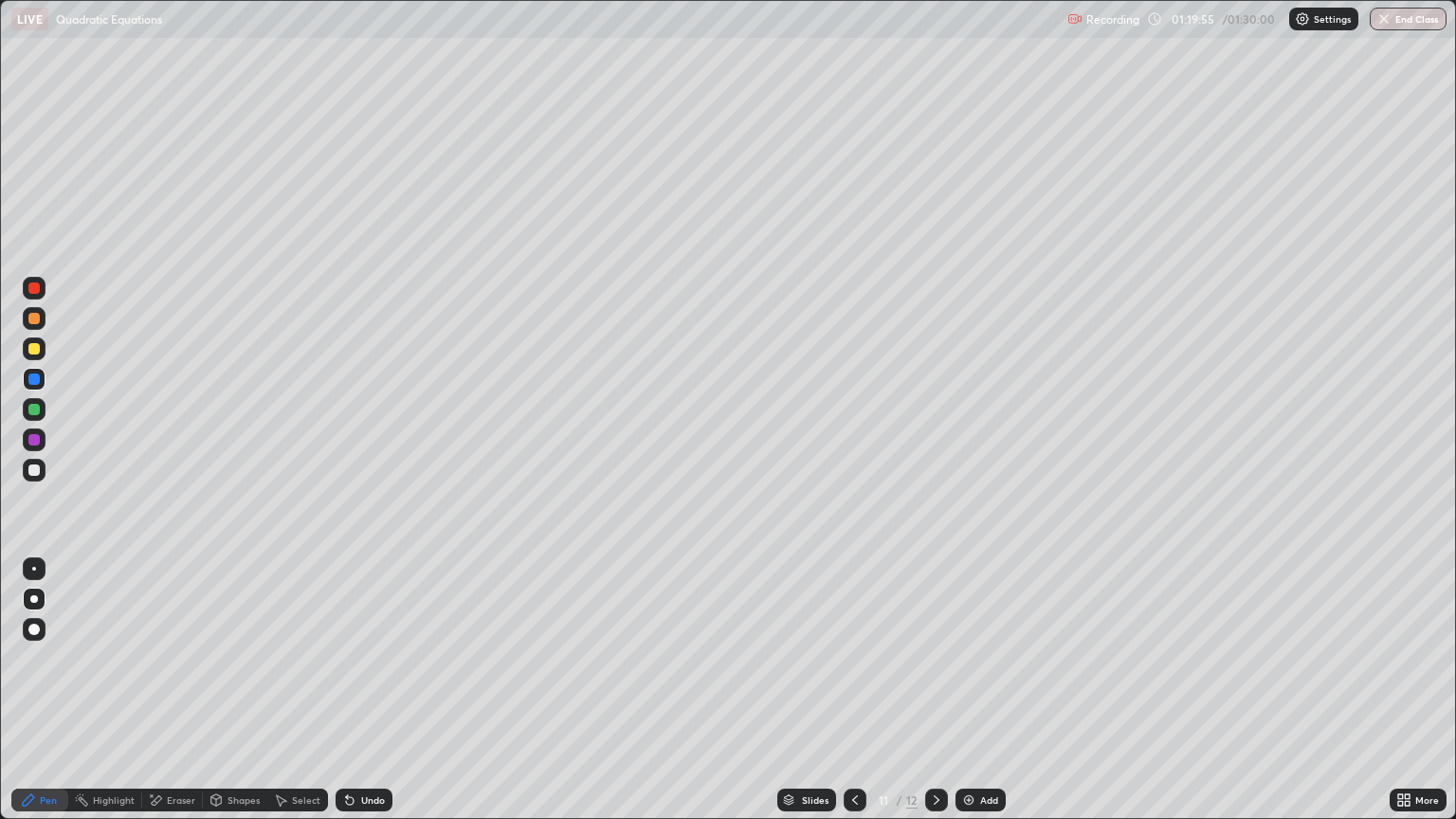 click at bounding box center [34, 288] 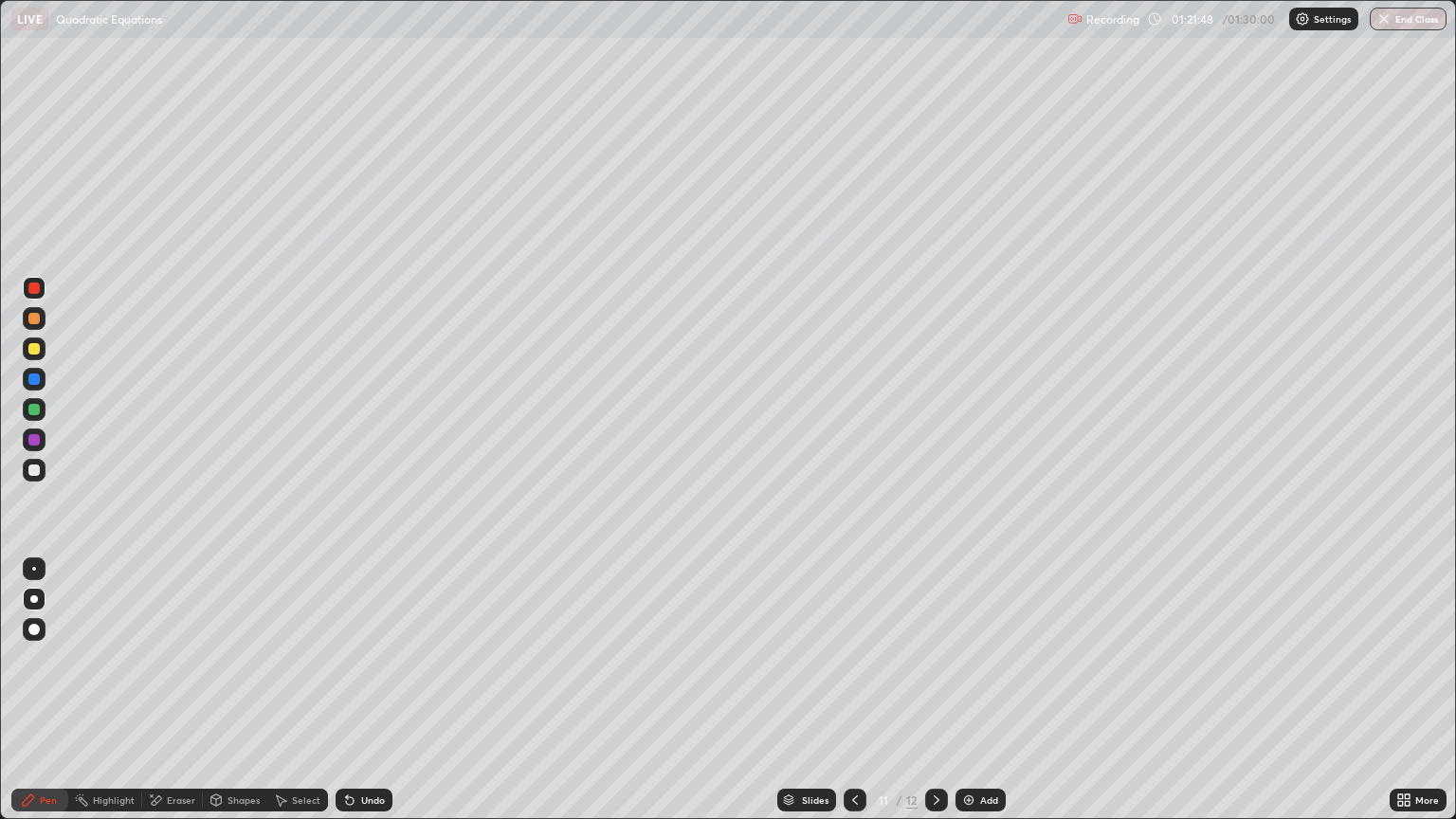 click at bounding box center (34, 349) 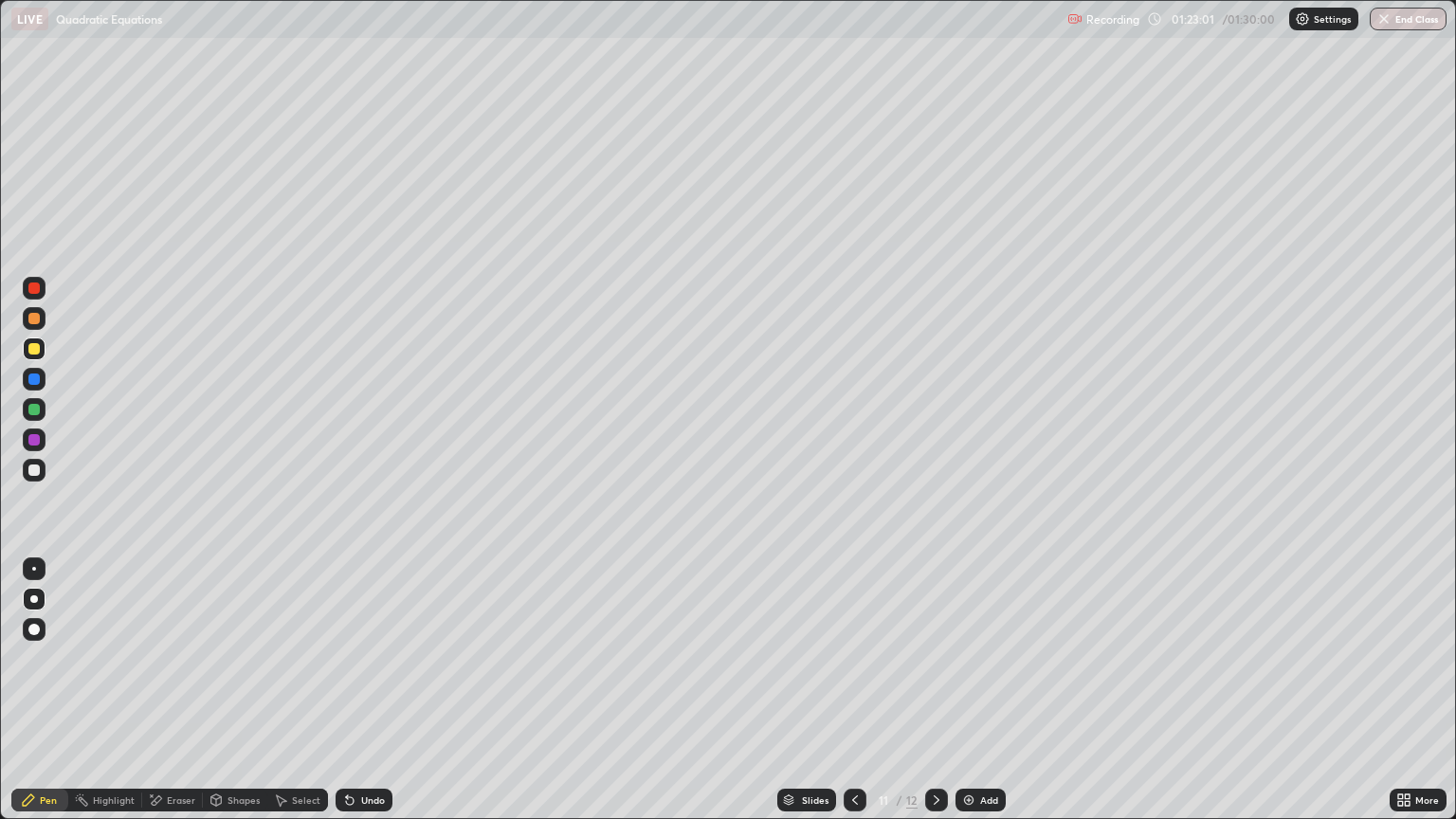click at bounding box center (34, 440) 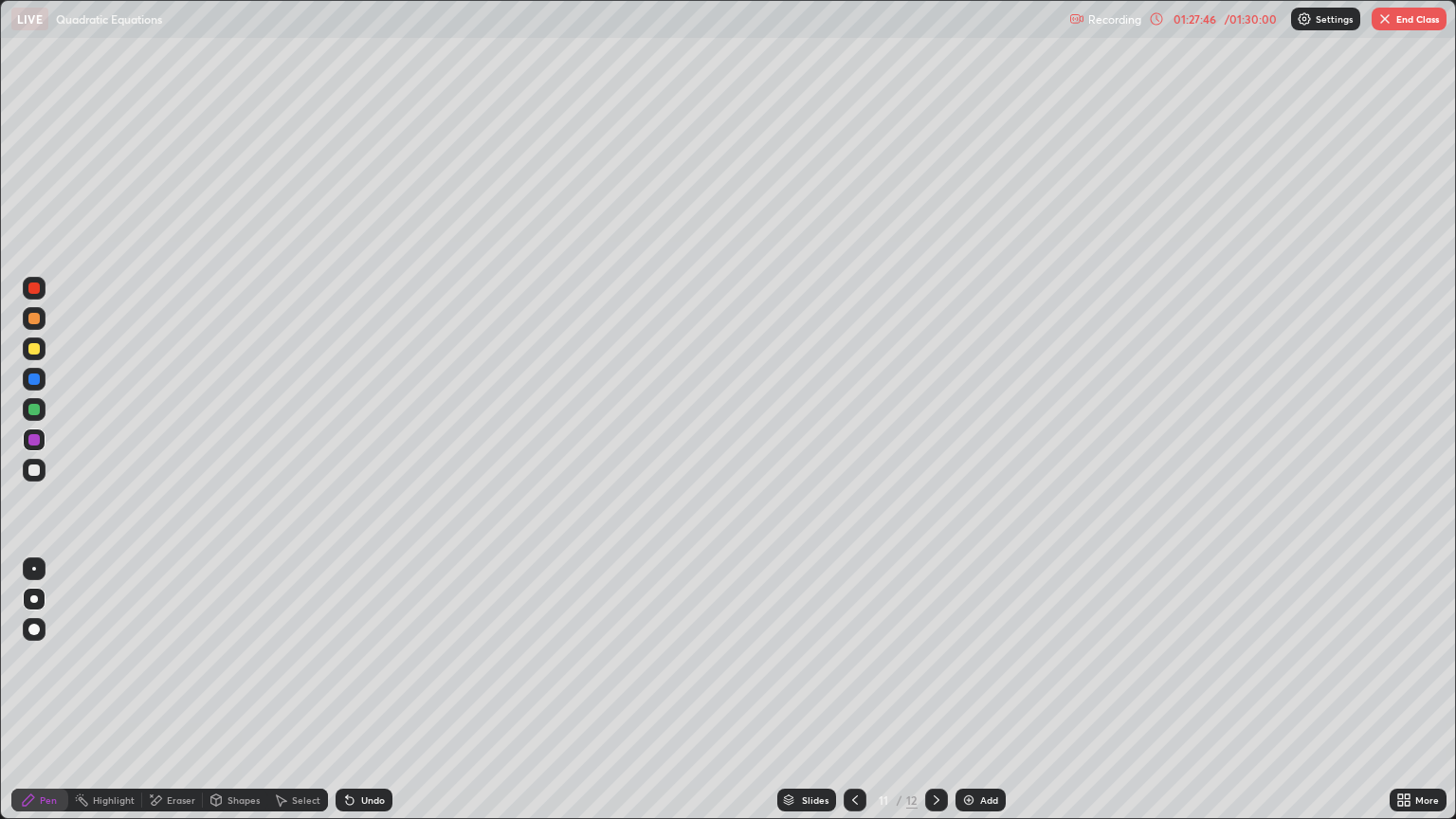 click on "Add" at bounding box center (989, 800) 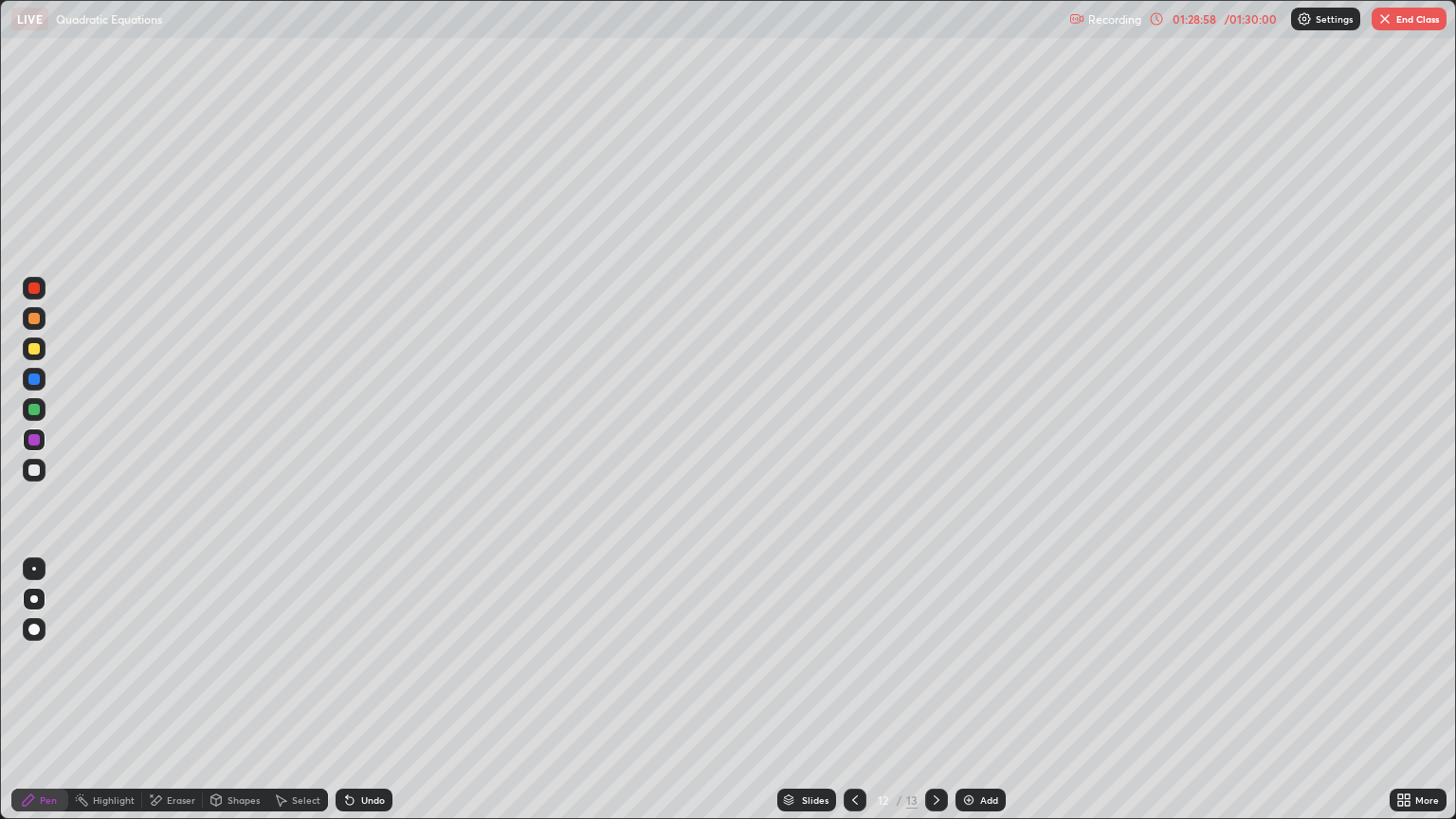 click on "End Class" at bounding box center (1409, 19) 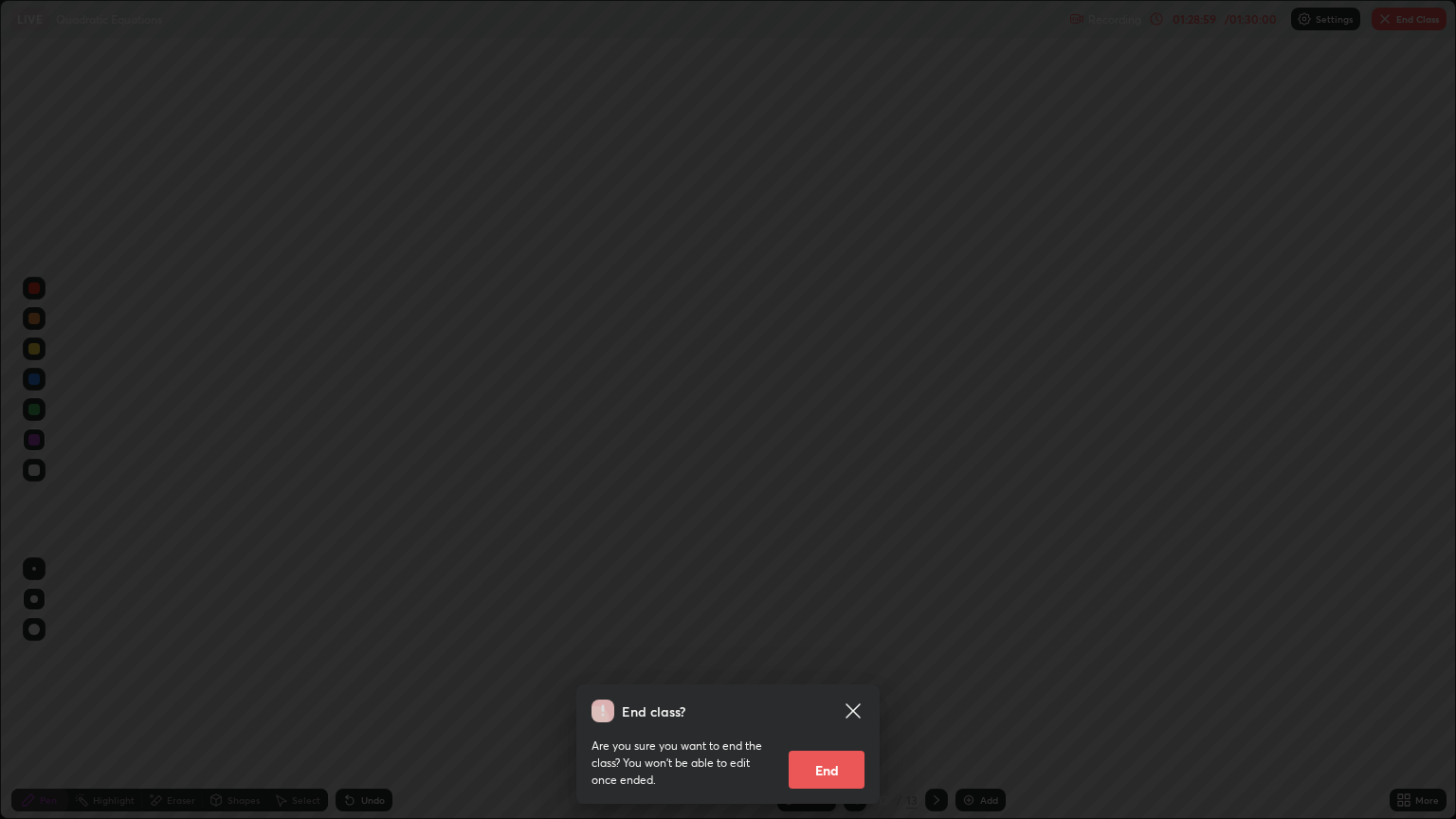 click on "End" at bounding box center [827, 770] 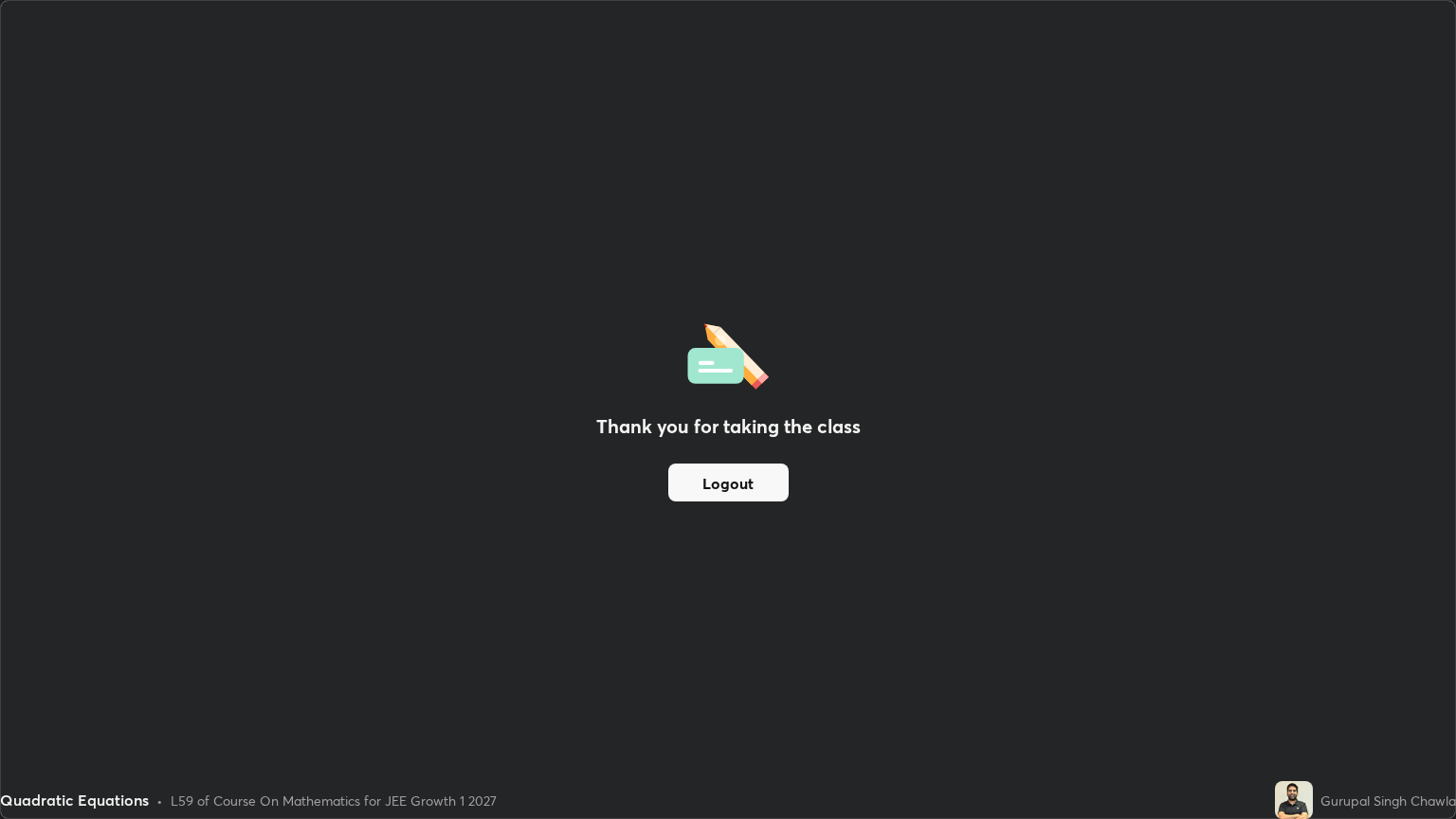 click on "Logout" at bounding box center (728, 482) 